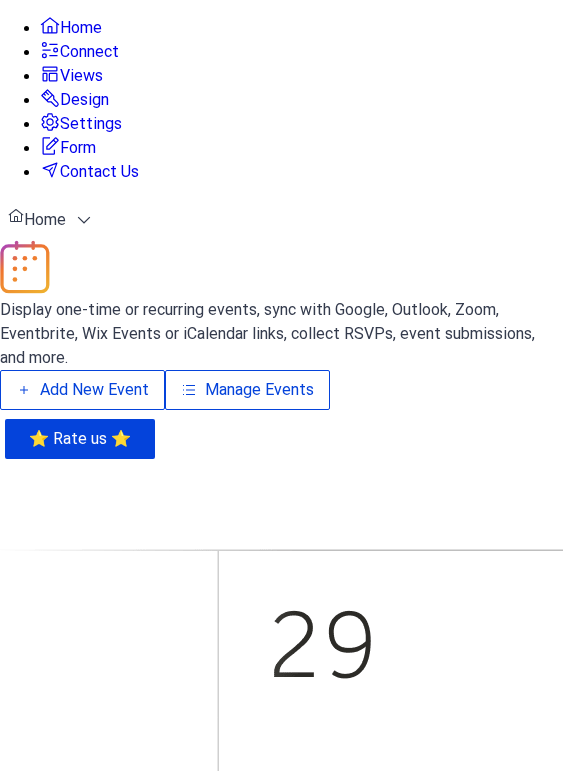 scroll, scrollTop: 0, scrollLeft: 0, axis: both 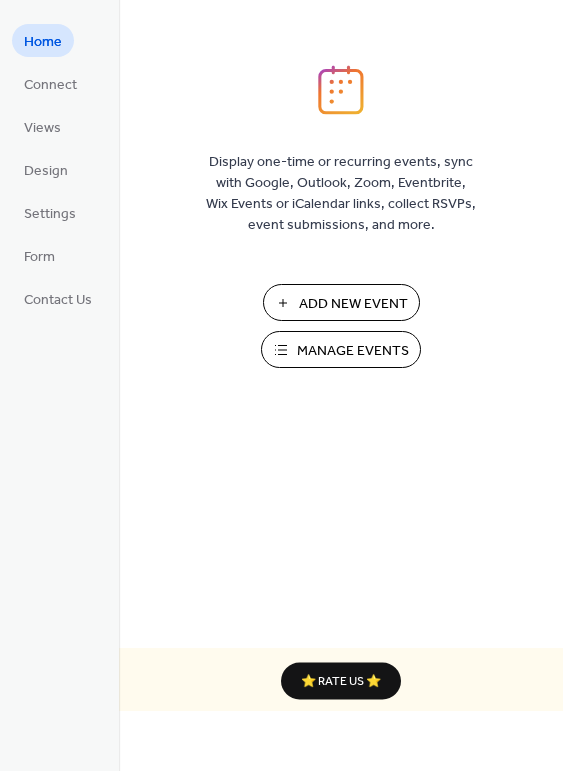click on "Manage Events" at bounding box center [353, 351] 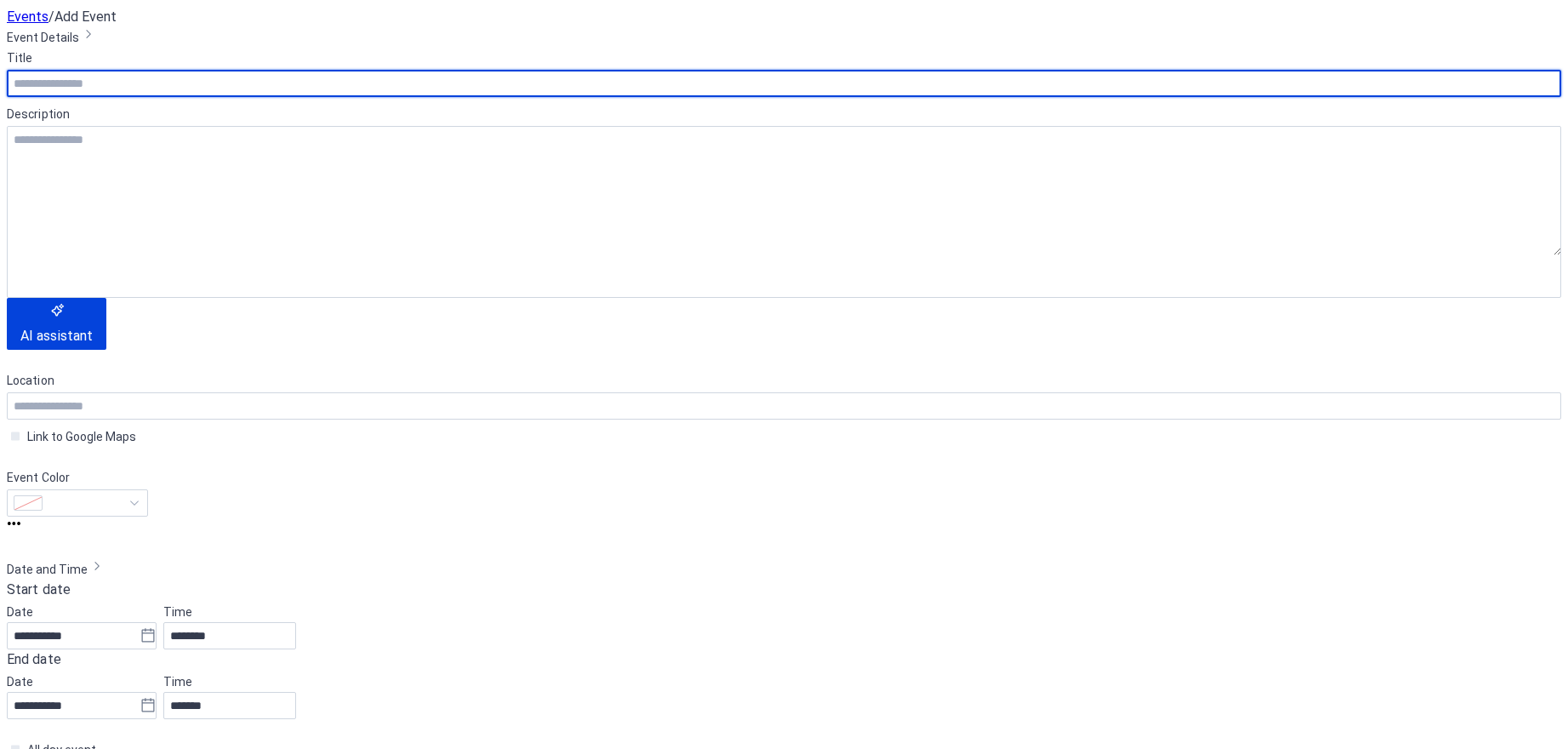 scroll, scrollTop: 0, scrollLeft: 0, axis: both 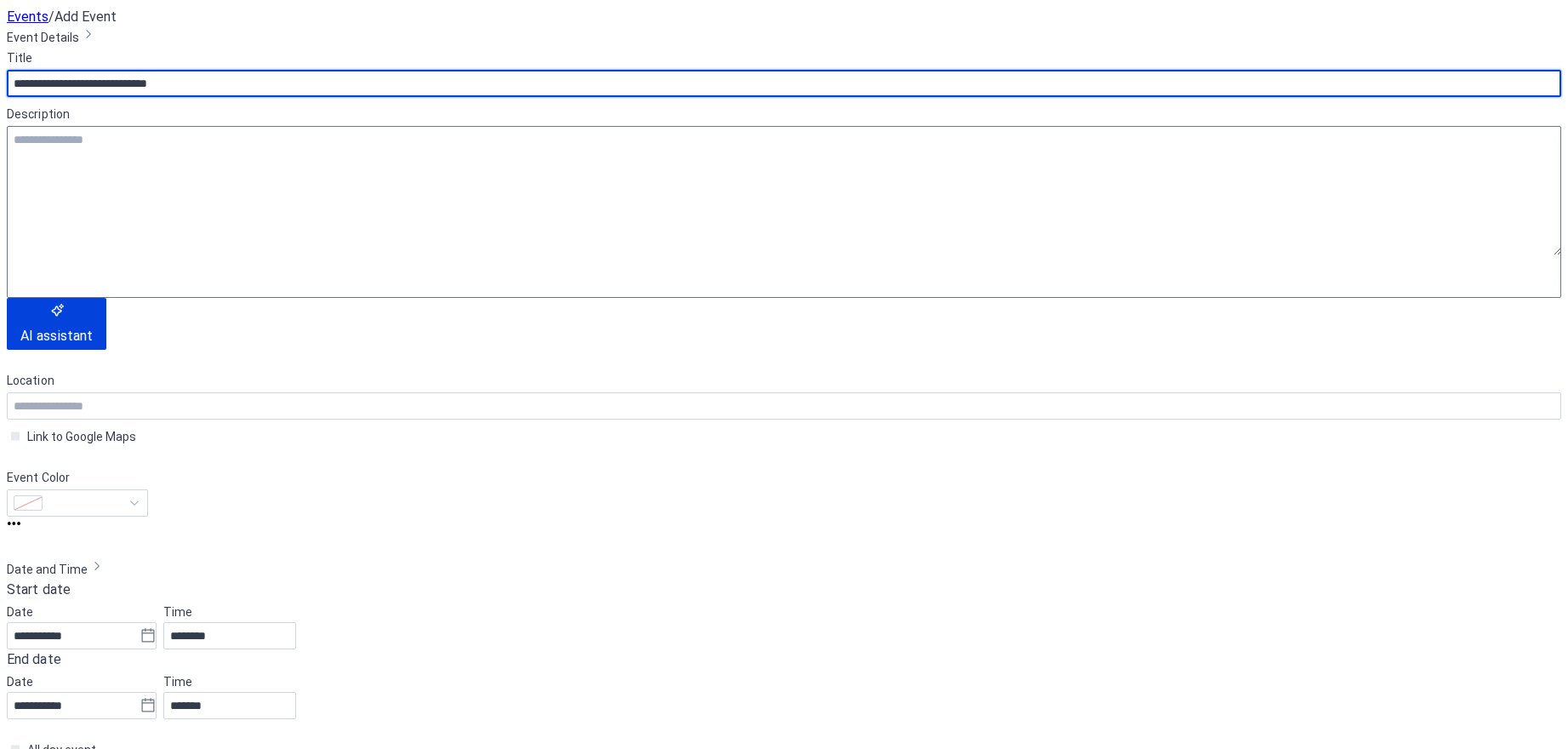 type on "**********" 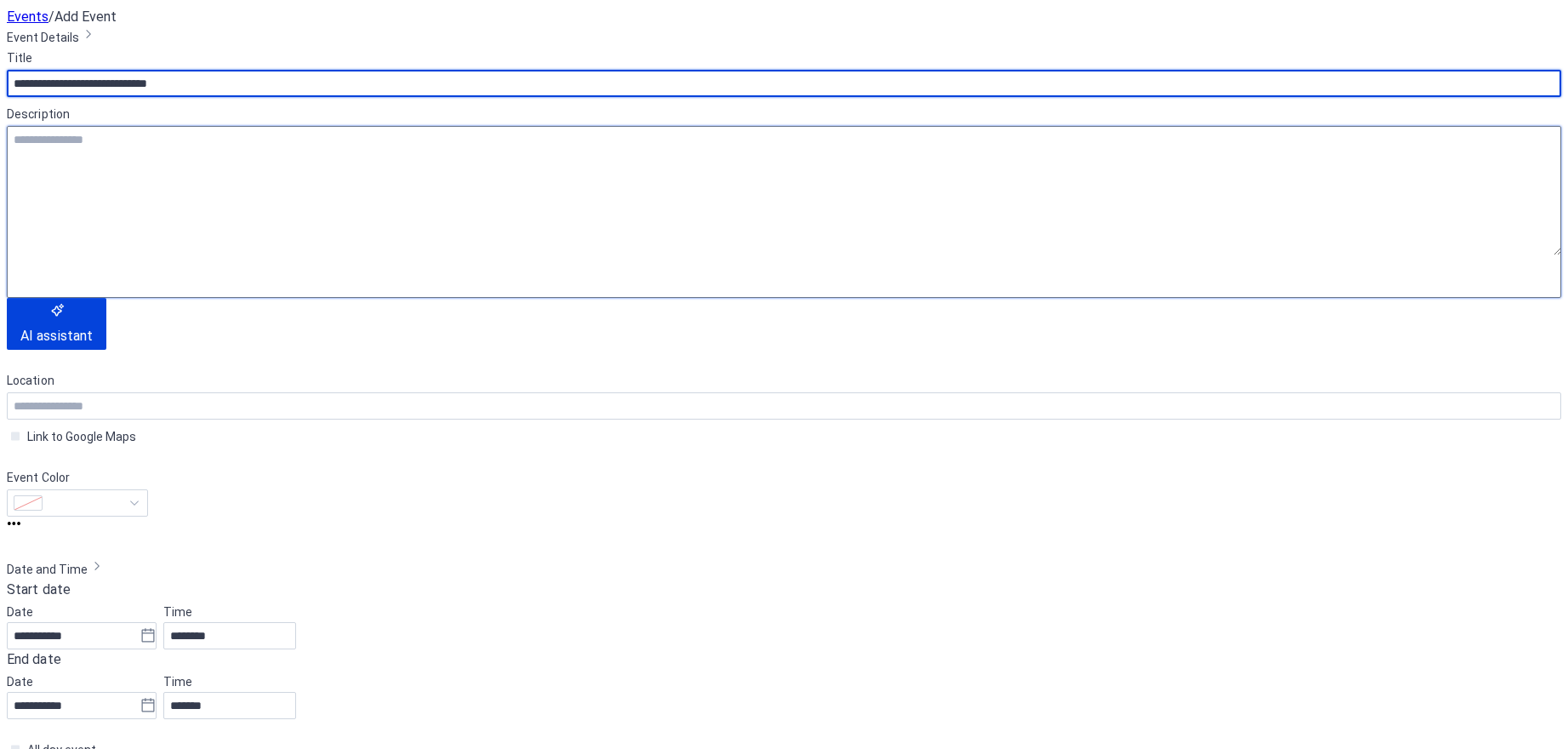 click at bounding box center [784, 191] 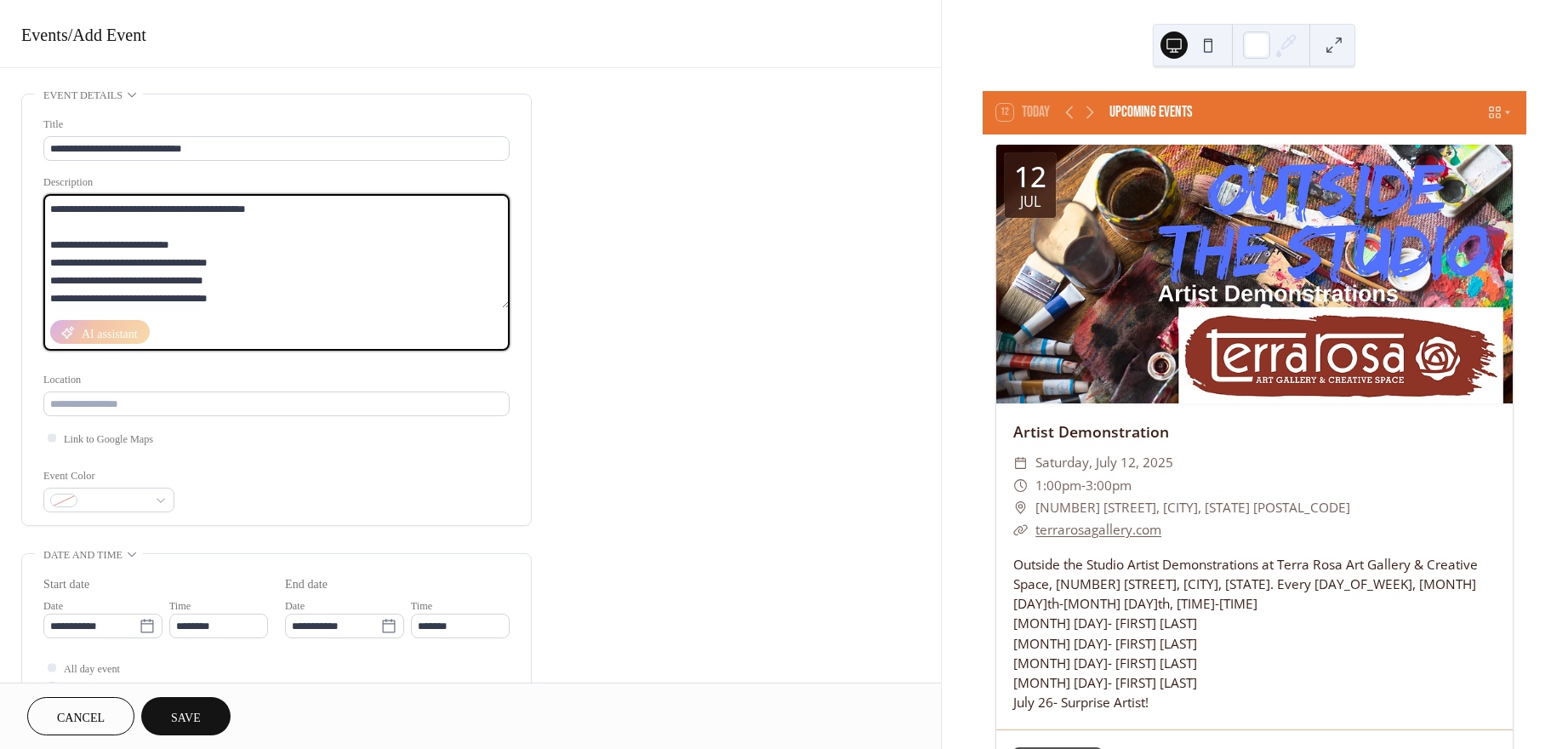 scroll, scrollTop: 69, scrollLeft: 0, axis: vertical 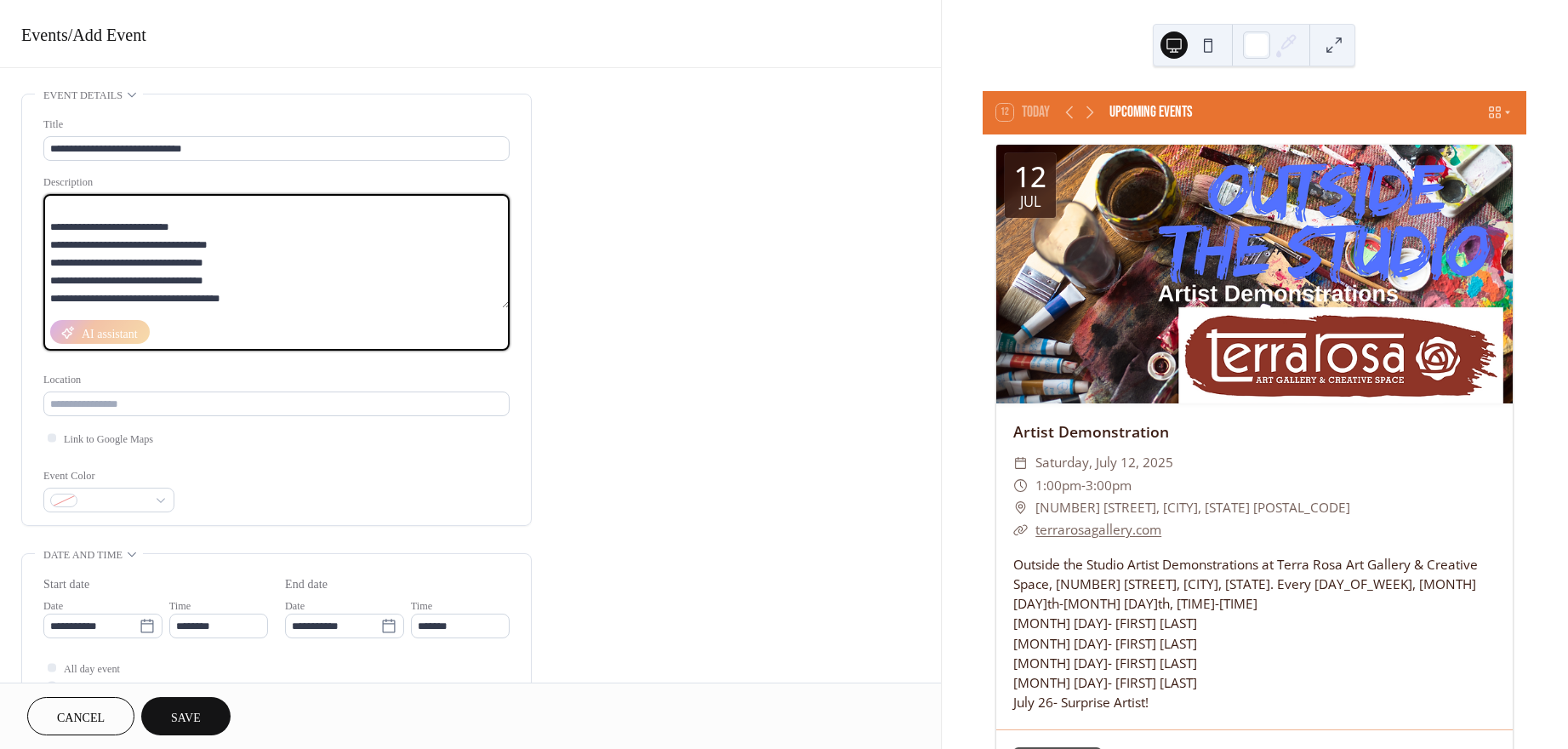 click on "**********" at bounding box center [277, 251] 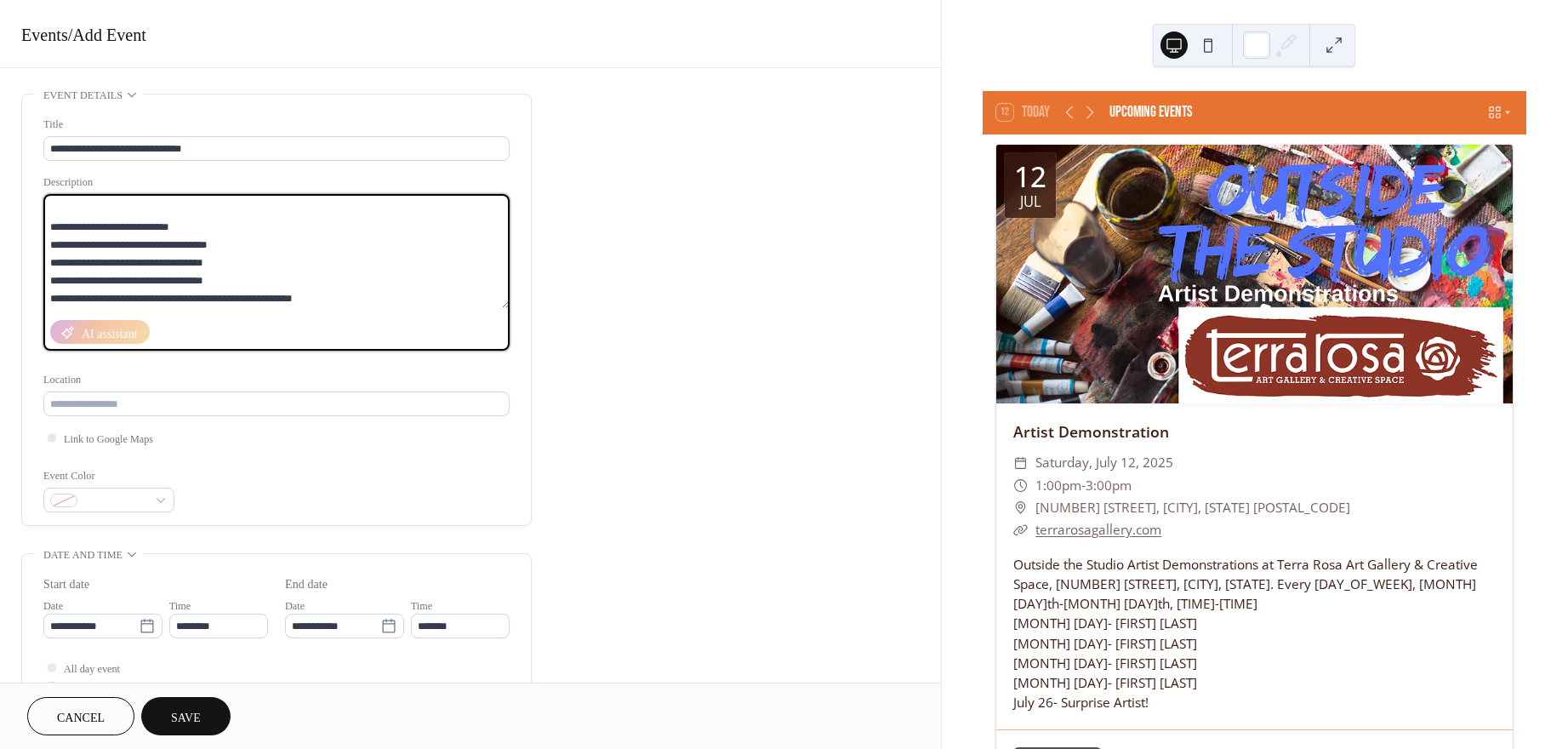 click on "**********" at bounding box center [277, 251] 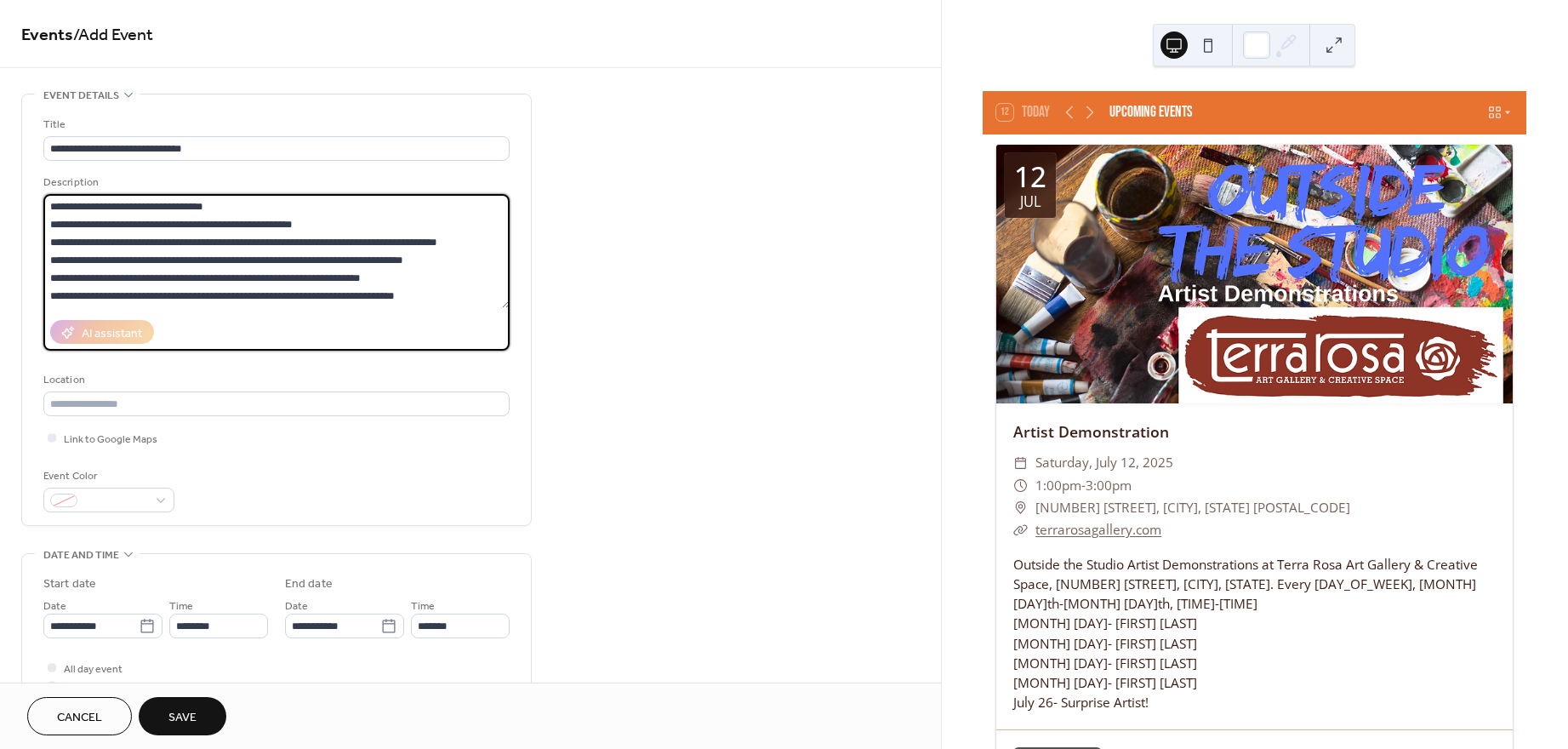 scroll, scrollTop: 175, scrollLeft: 0, axis: vertical 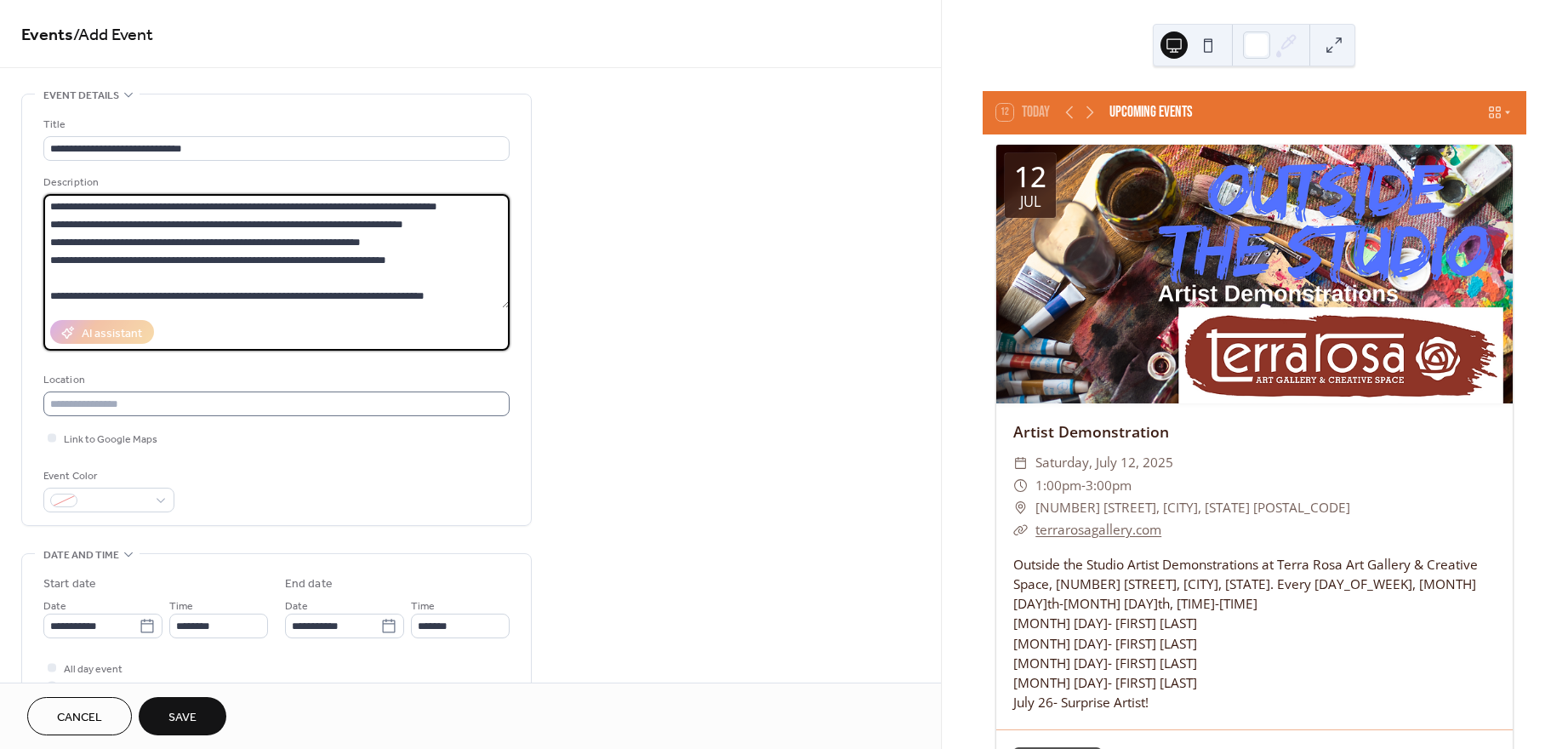 type on "**********" 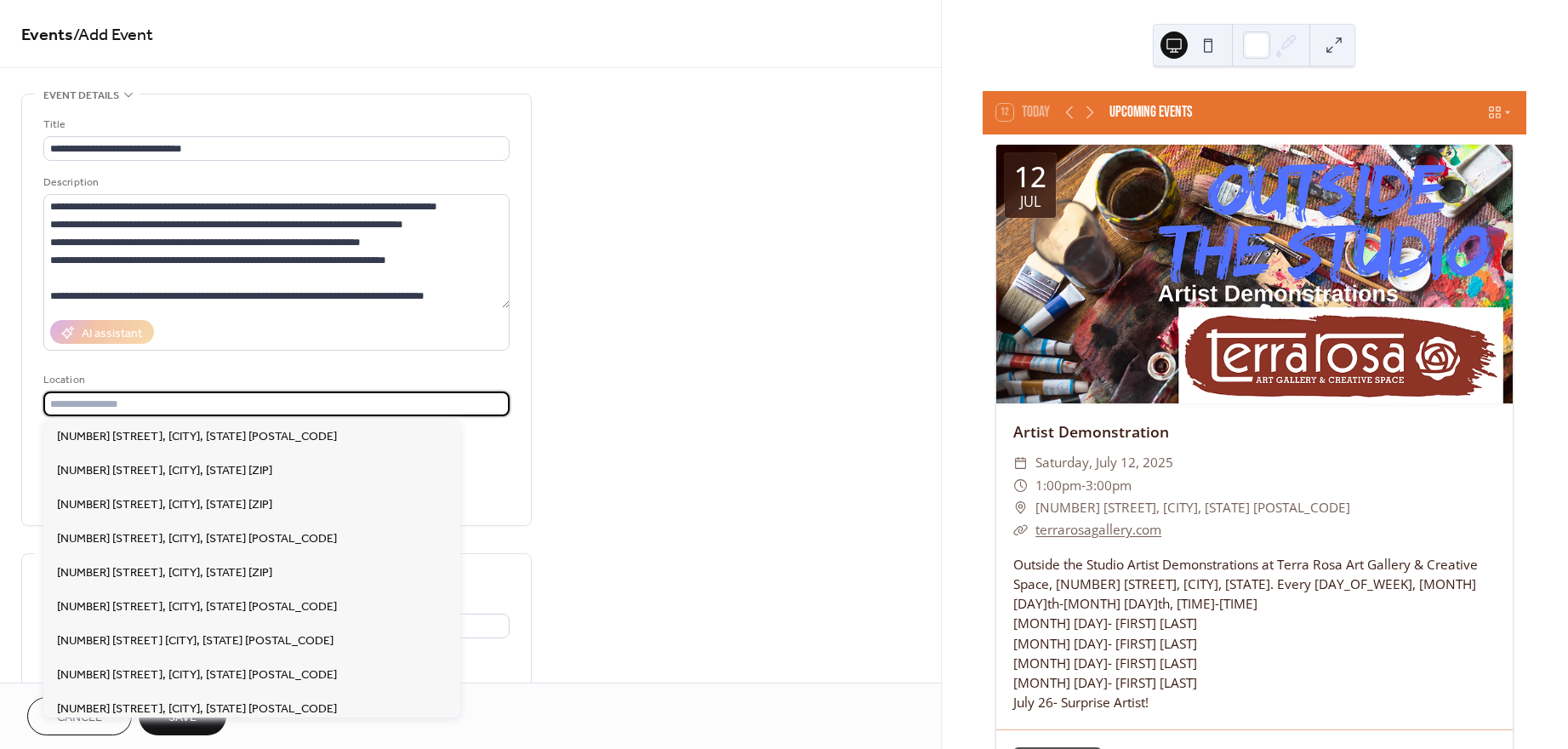 click at bounding box center (277, 403) 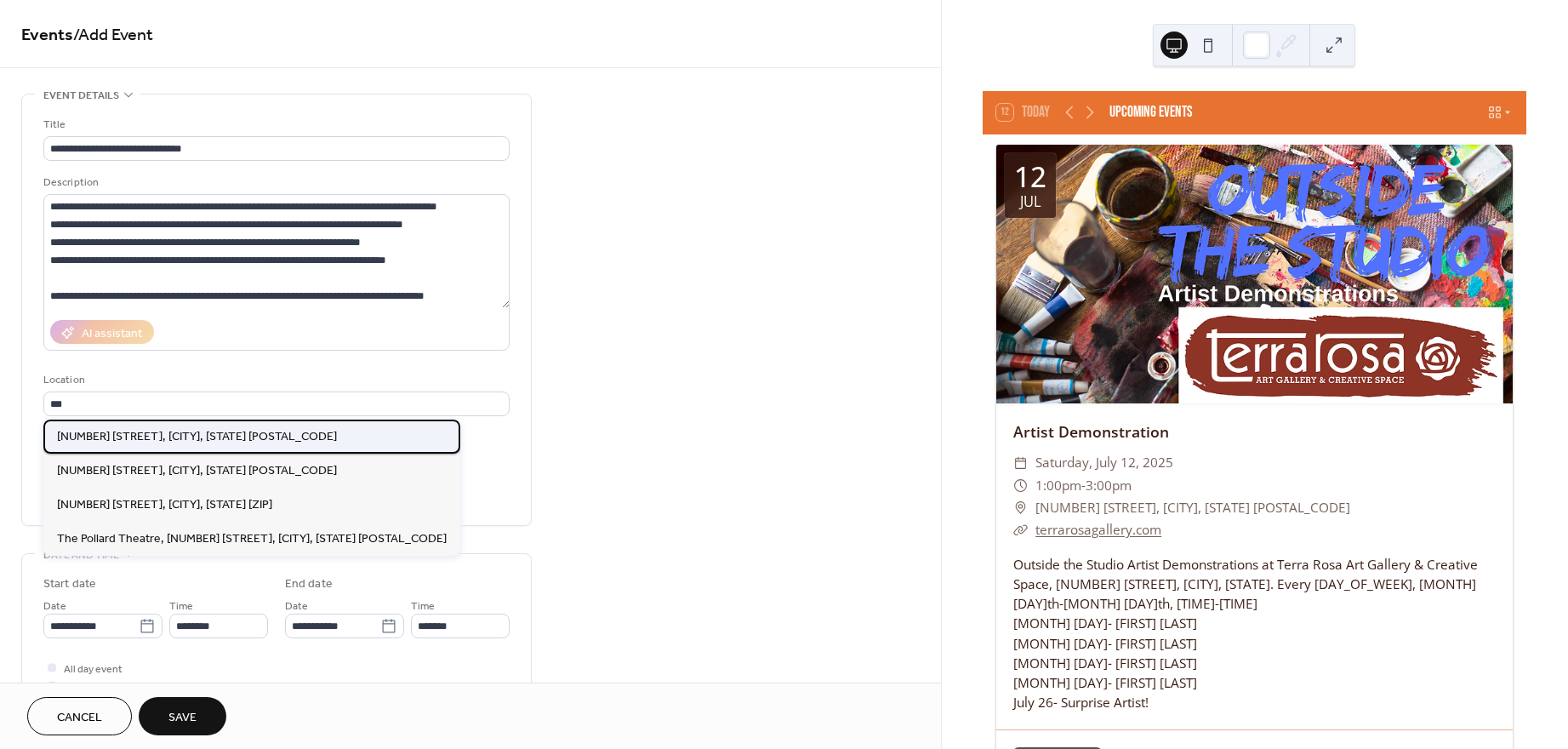 click on "120 W Harrison Ave, Guthrie, OK 73044" at bounding box center [197, 437] 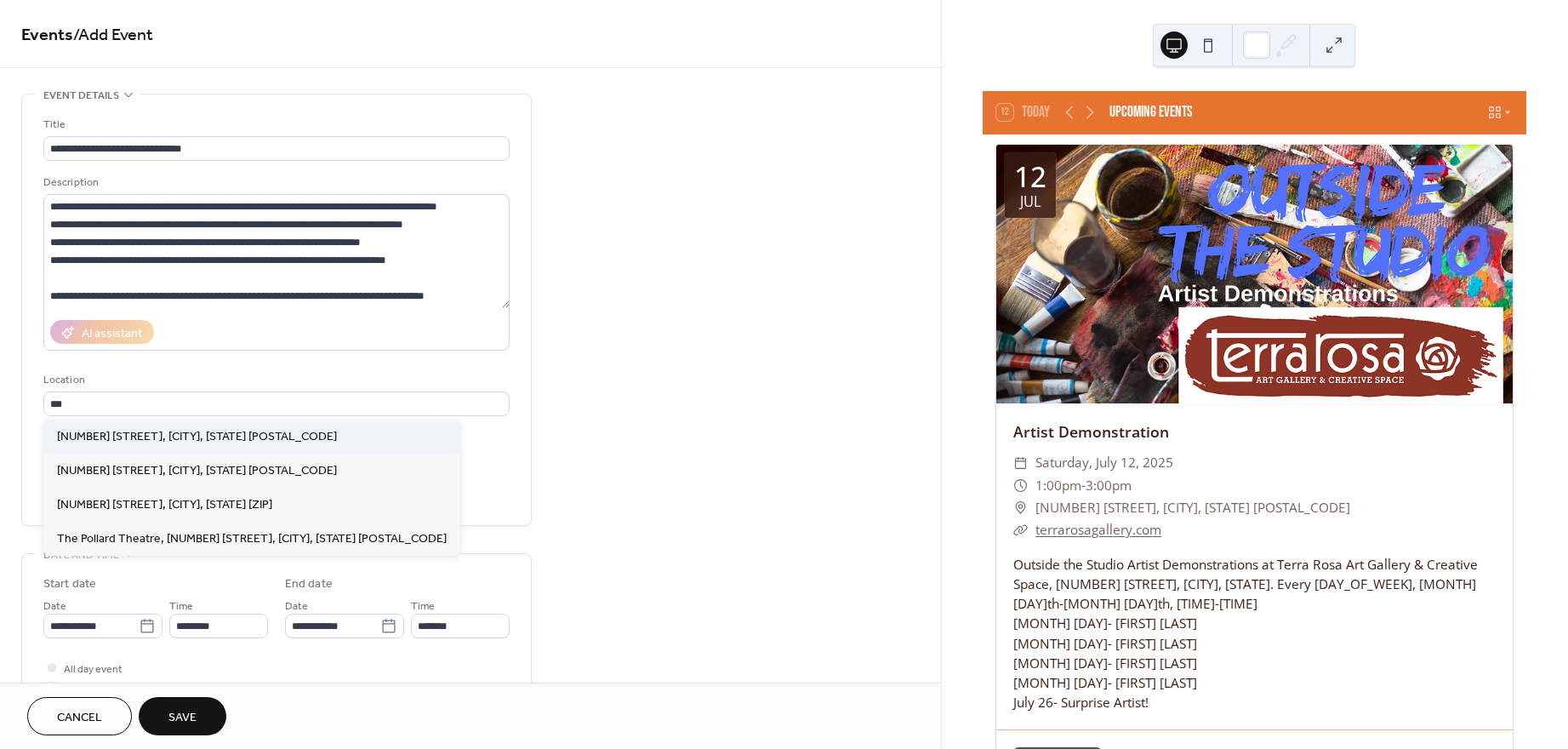 type on "**********" 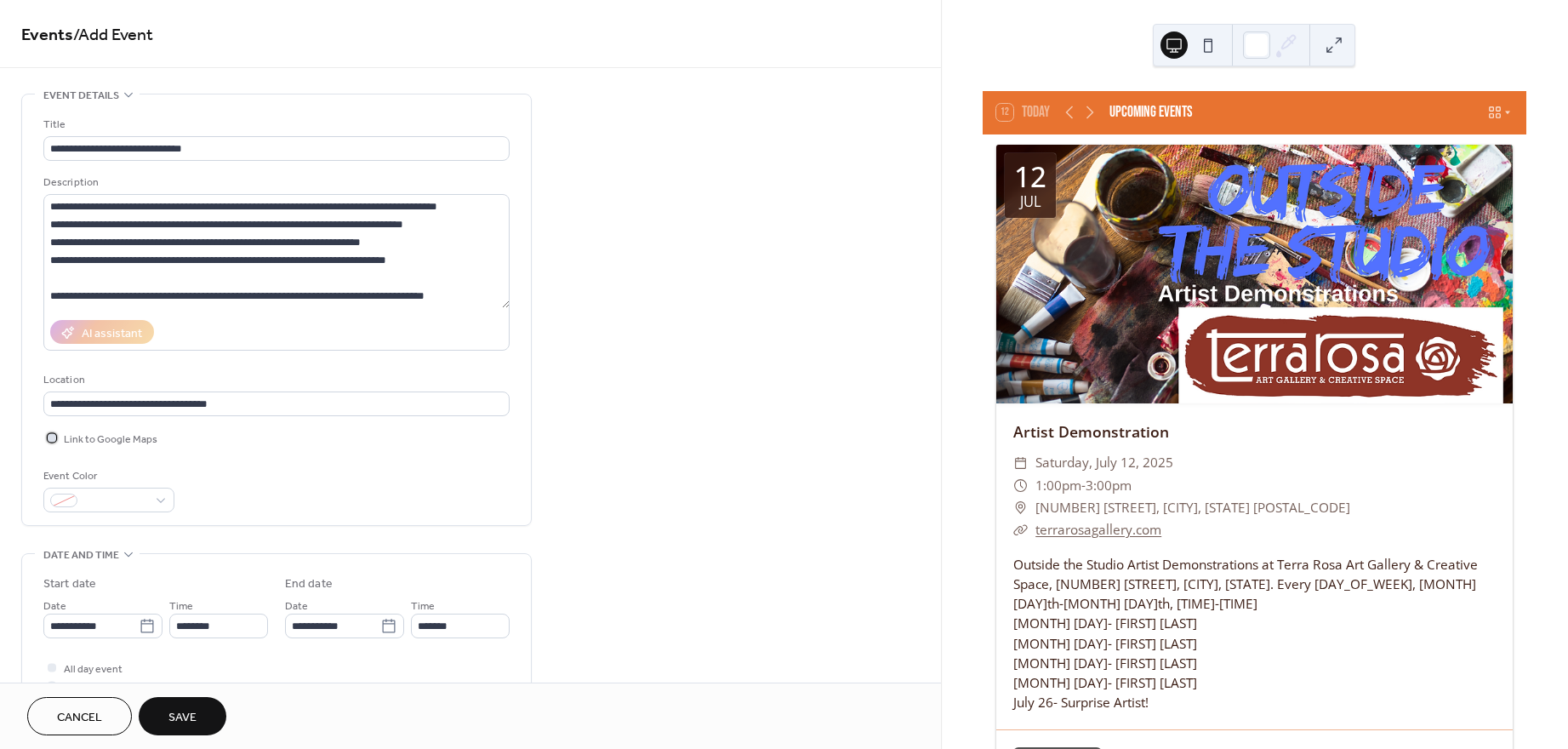 click at bounding box center (52, 437) 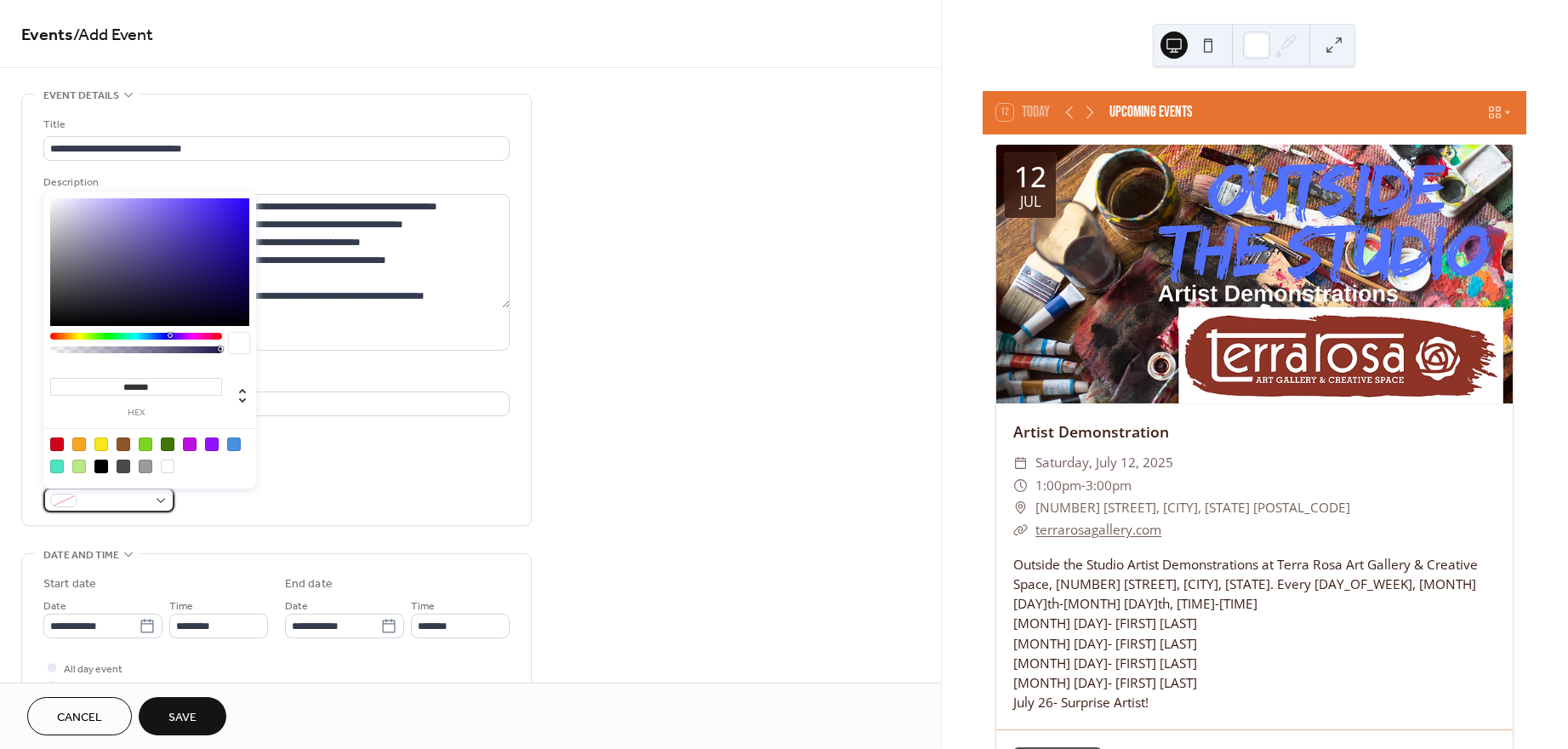 click at bounding box center (109, 500) 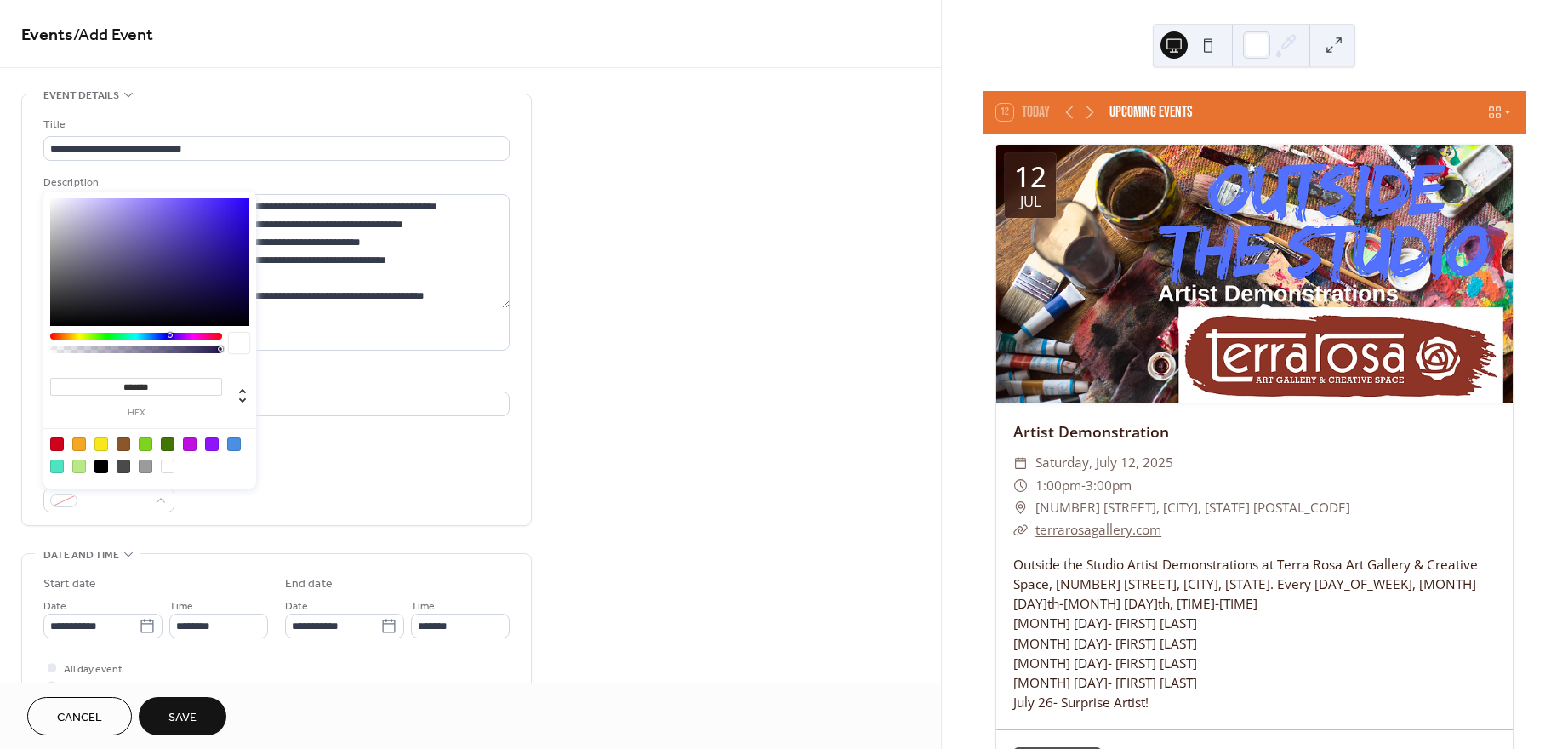 click at bounding box center [212, 444] 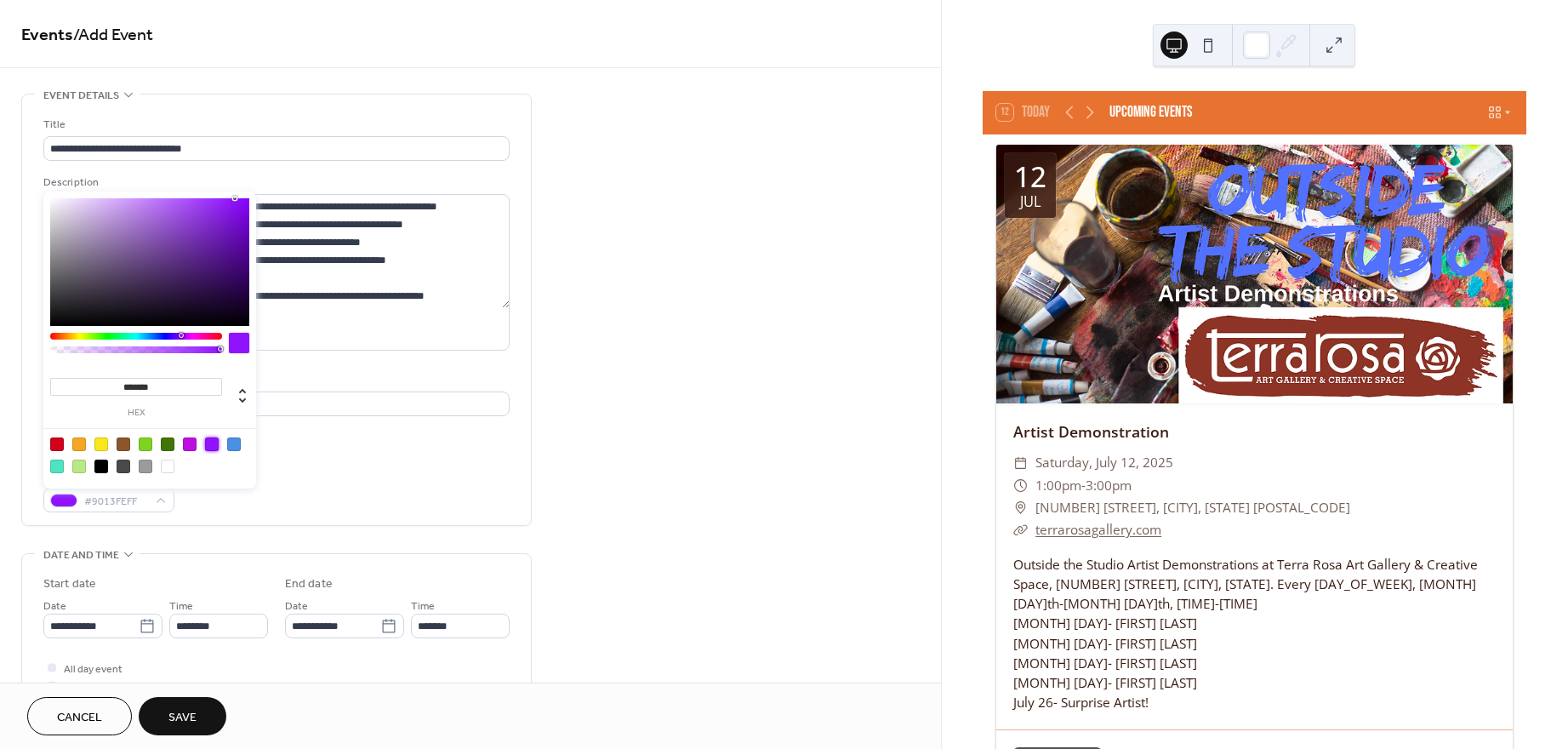 click on "**********" at bounding box center [470, 678] 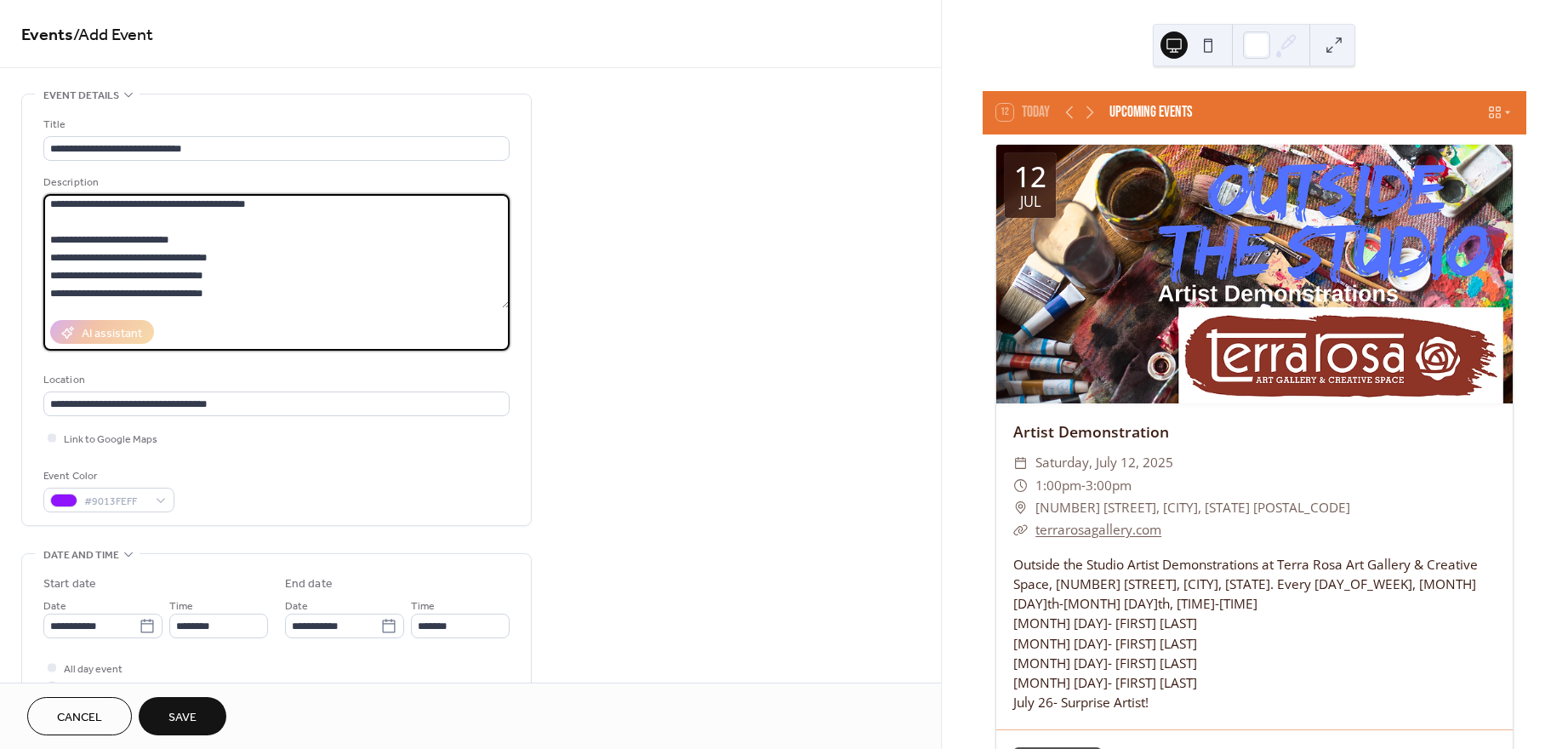 scroll, scrollTop: 78, scrollLeft: 0, axis: vertical 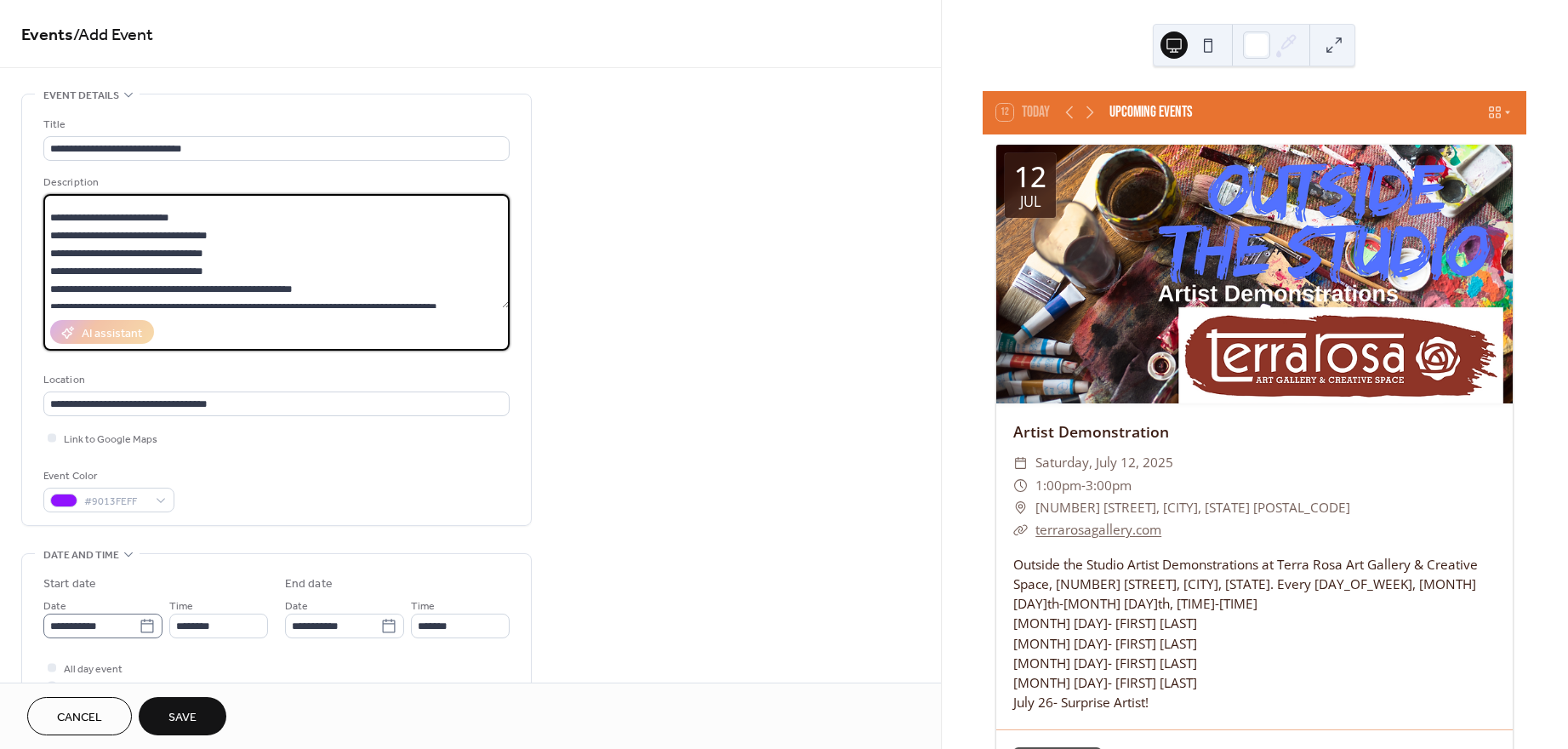 click 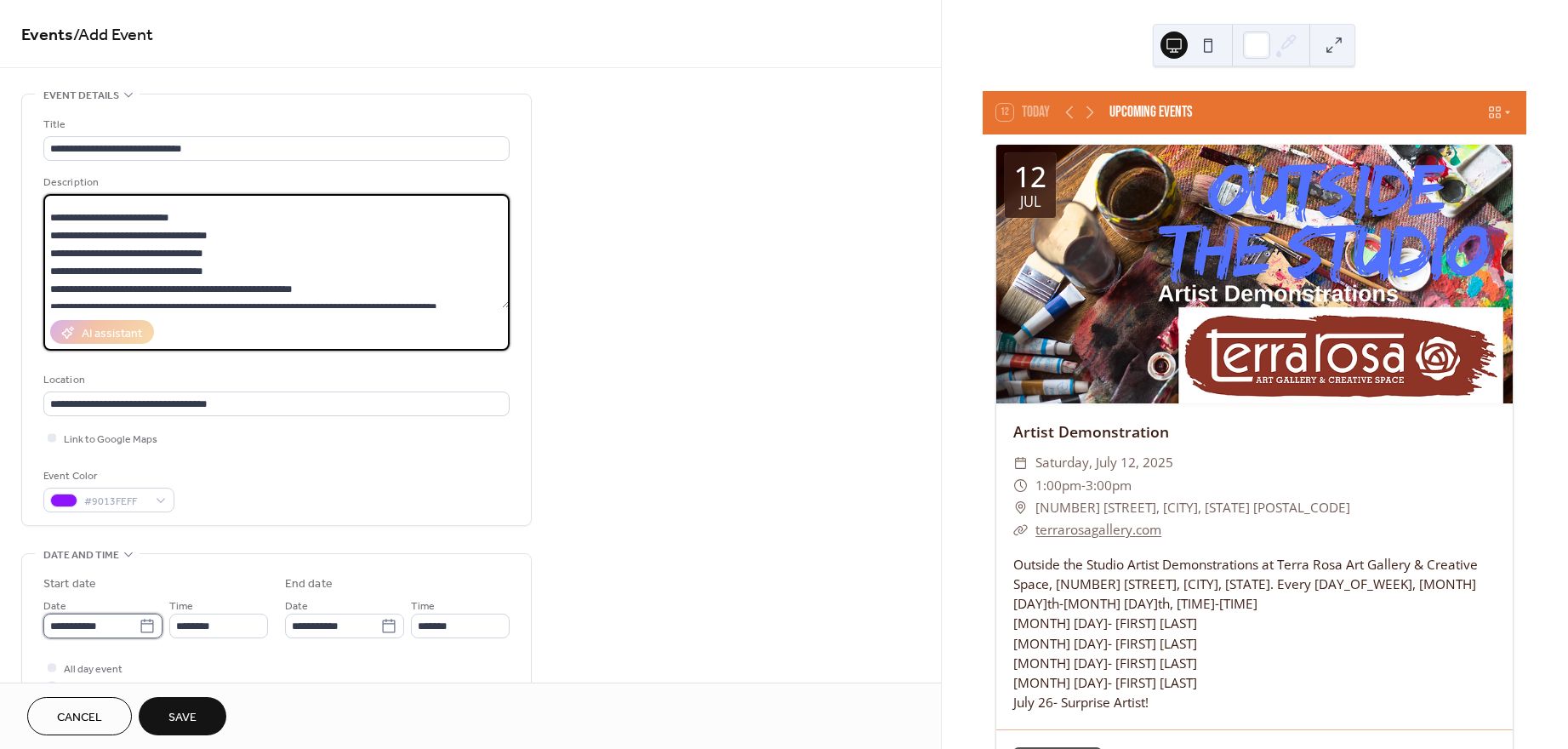 click on "**********" at bounding box center (91, 626) 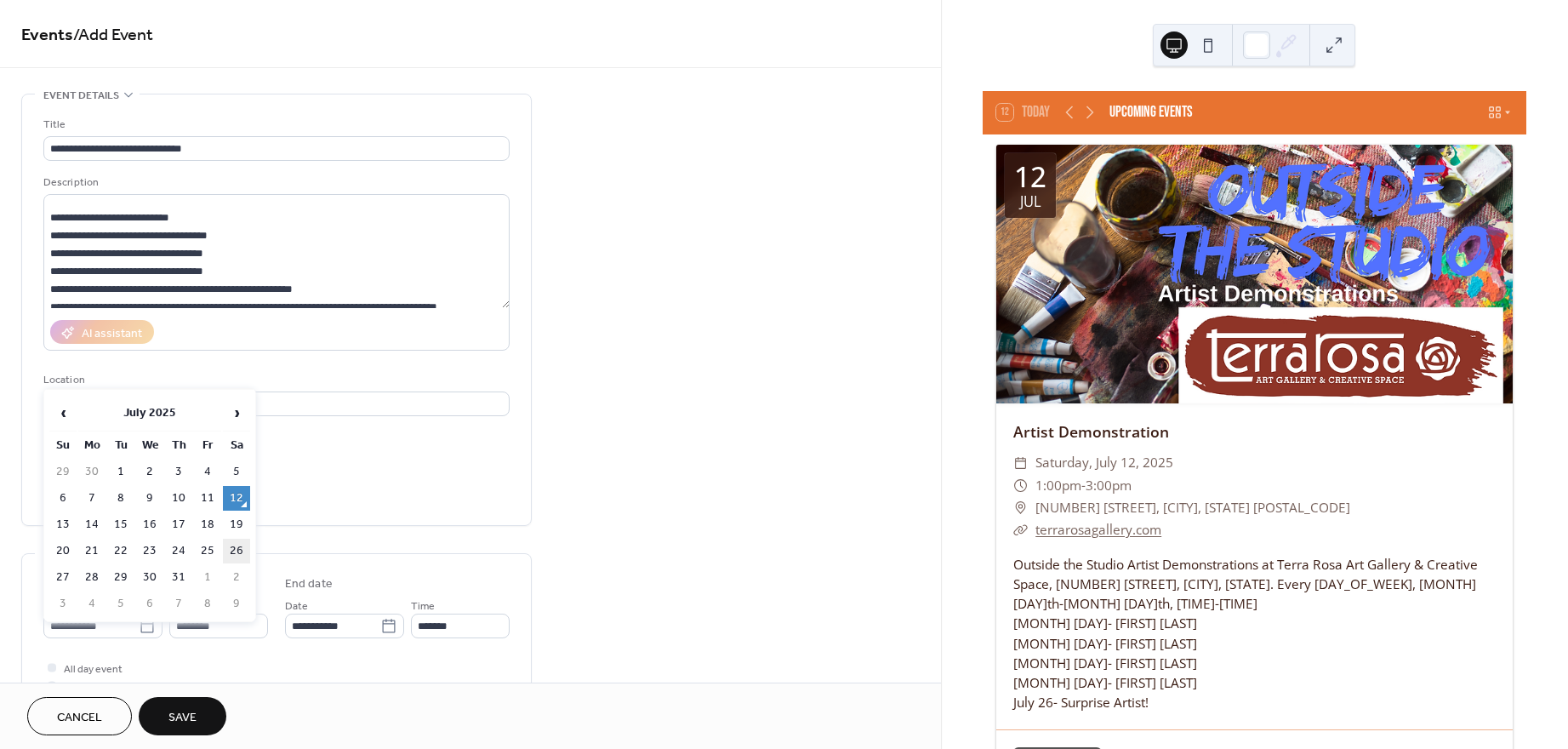 click on "26" at bounding box center [237, 551] 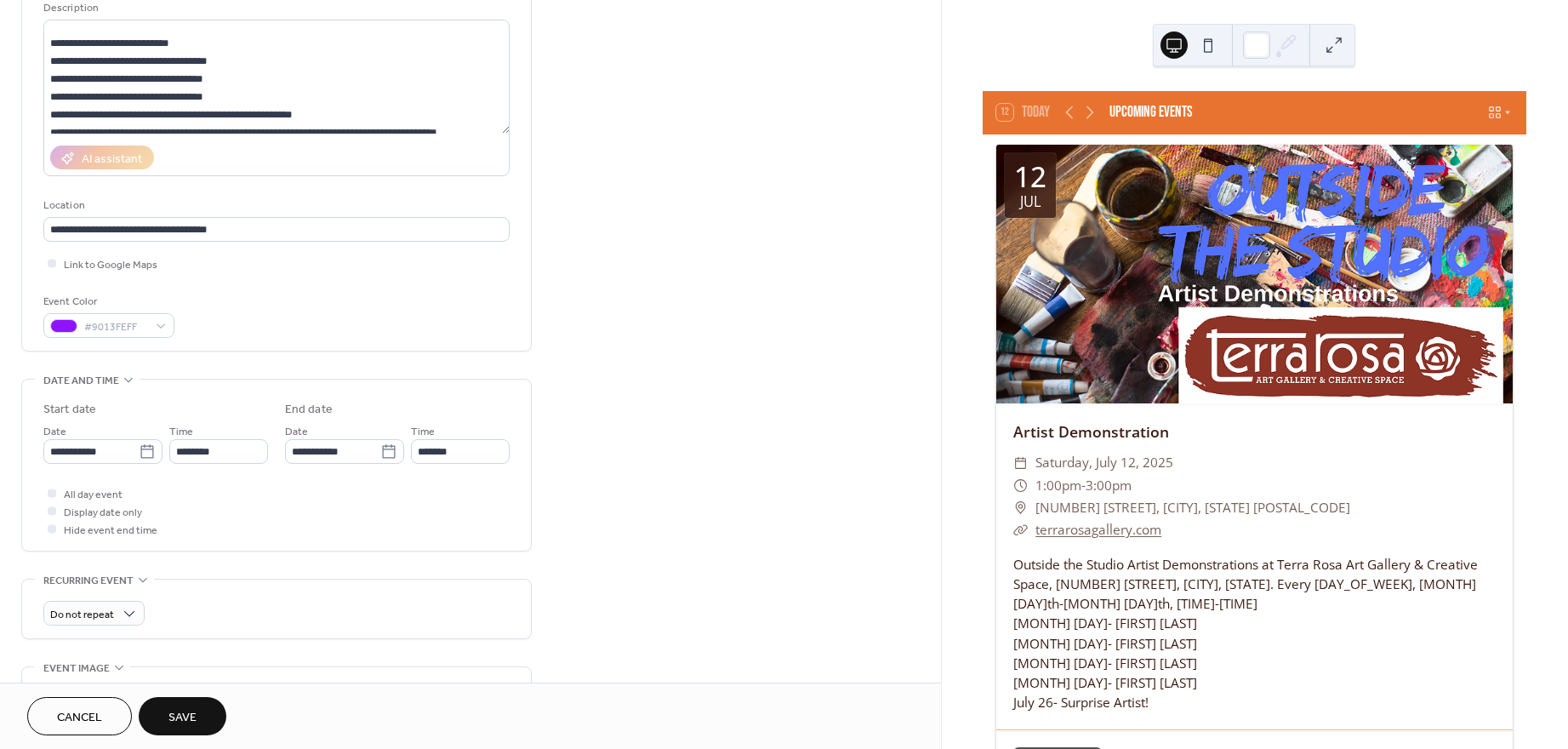 scroll, scrollTop: 208, scrollLeft: 0, axis: vertical 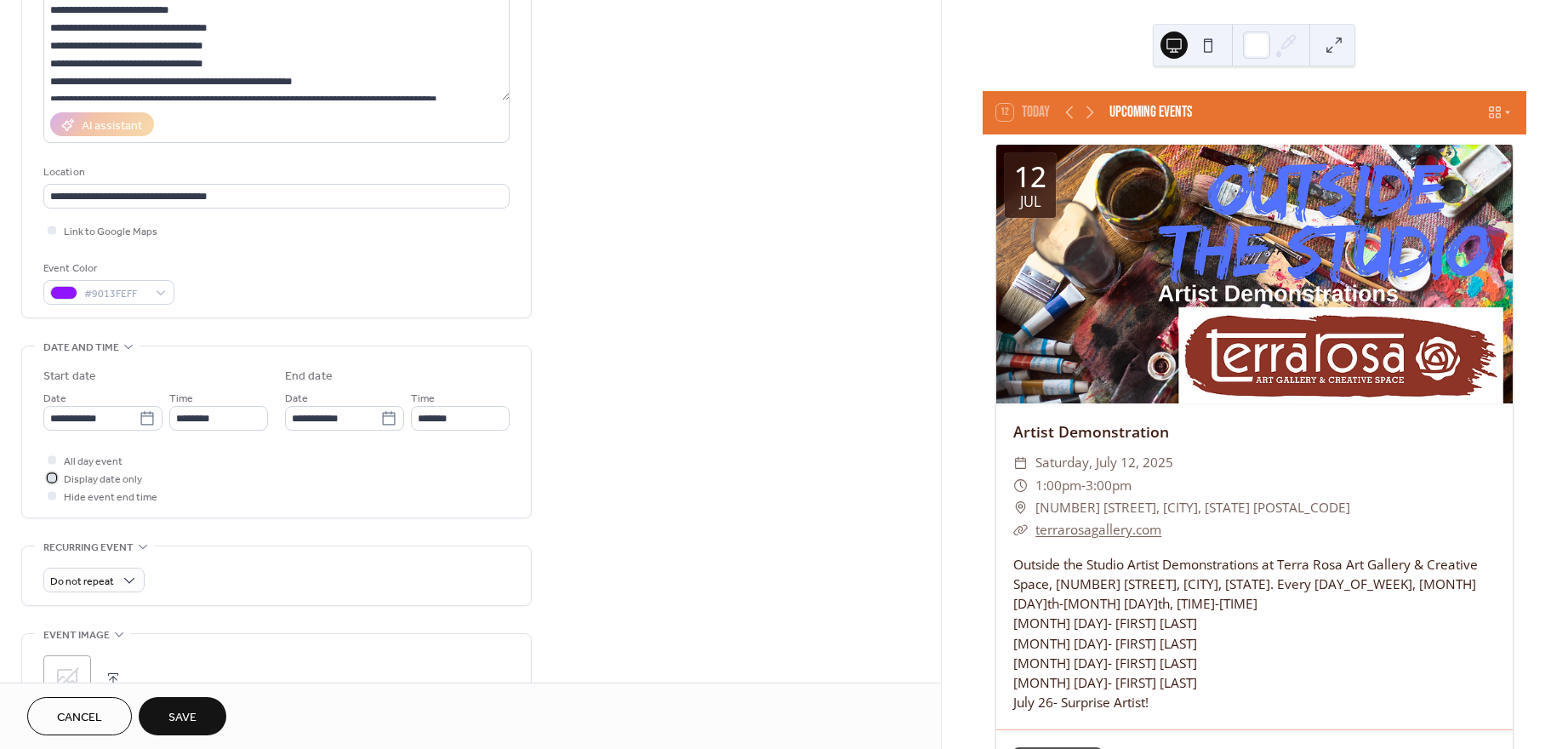 click at bounding box center (52, 477) 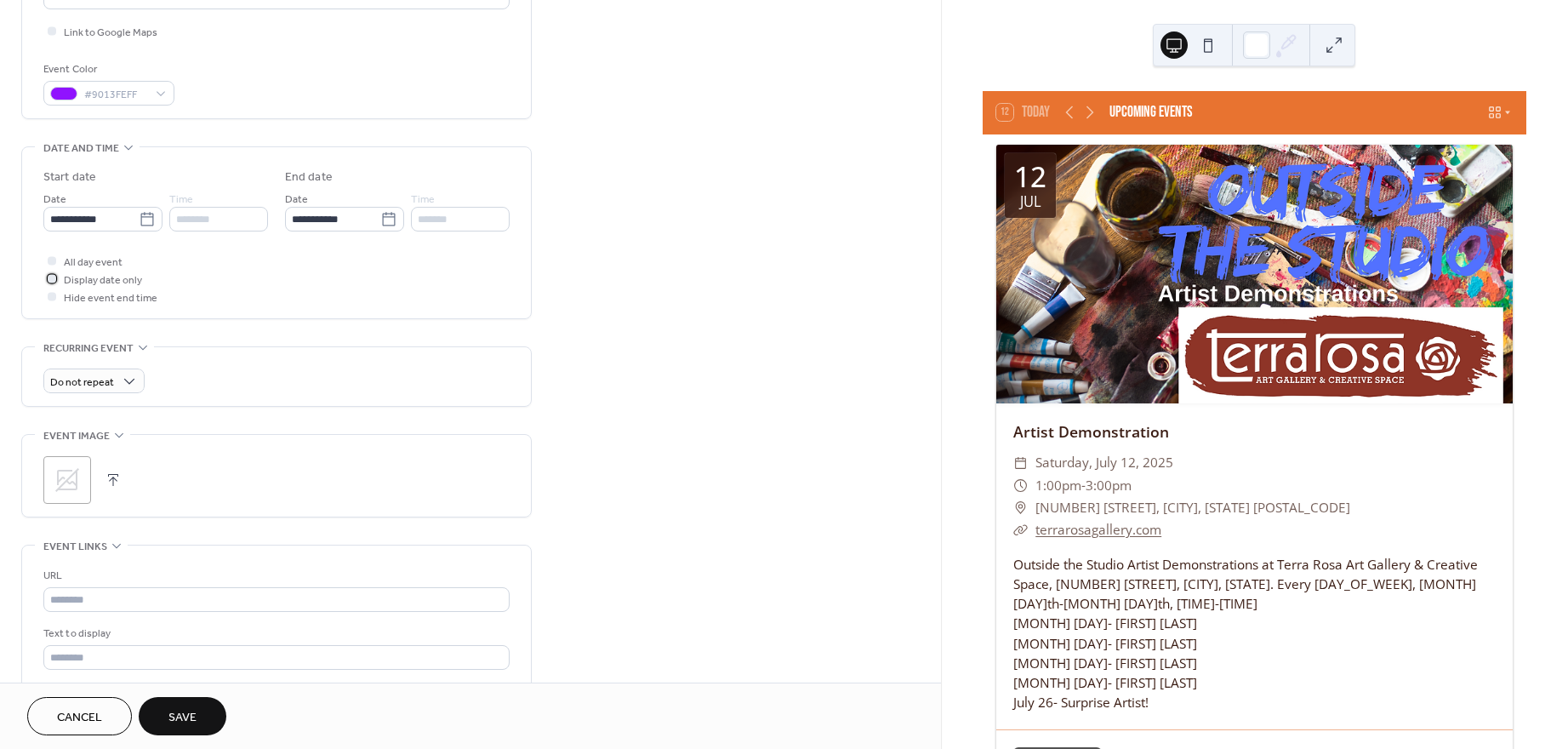 scroll, scrollTop: 412, scrollLeft: 0, axis: vertical 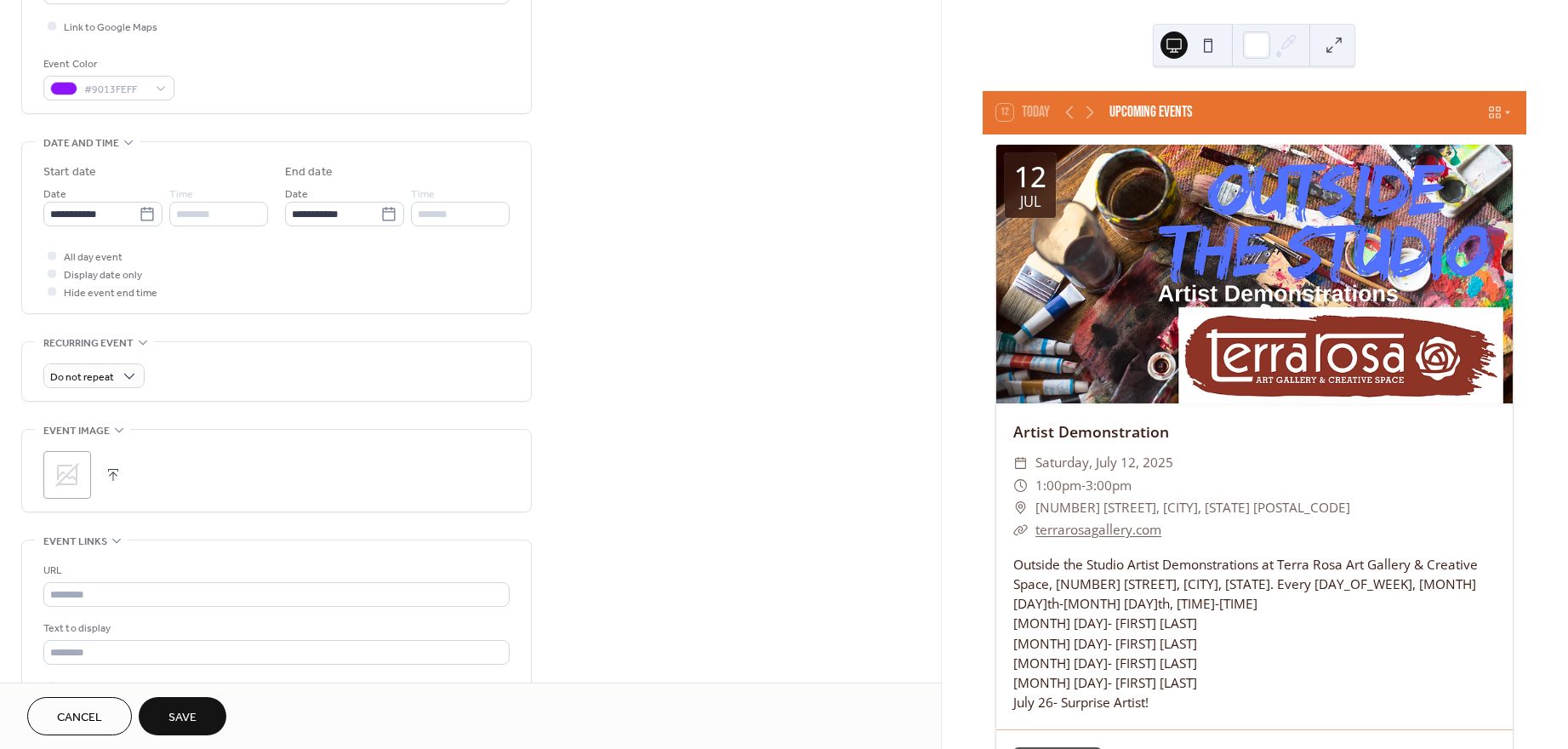 click at bounding box center (113, 475) 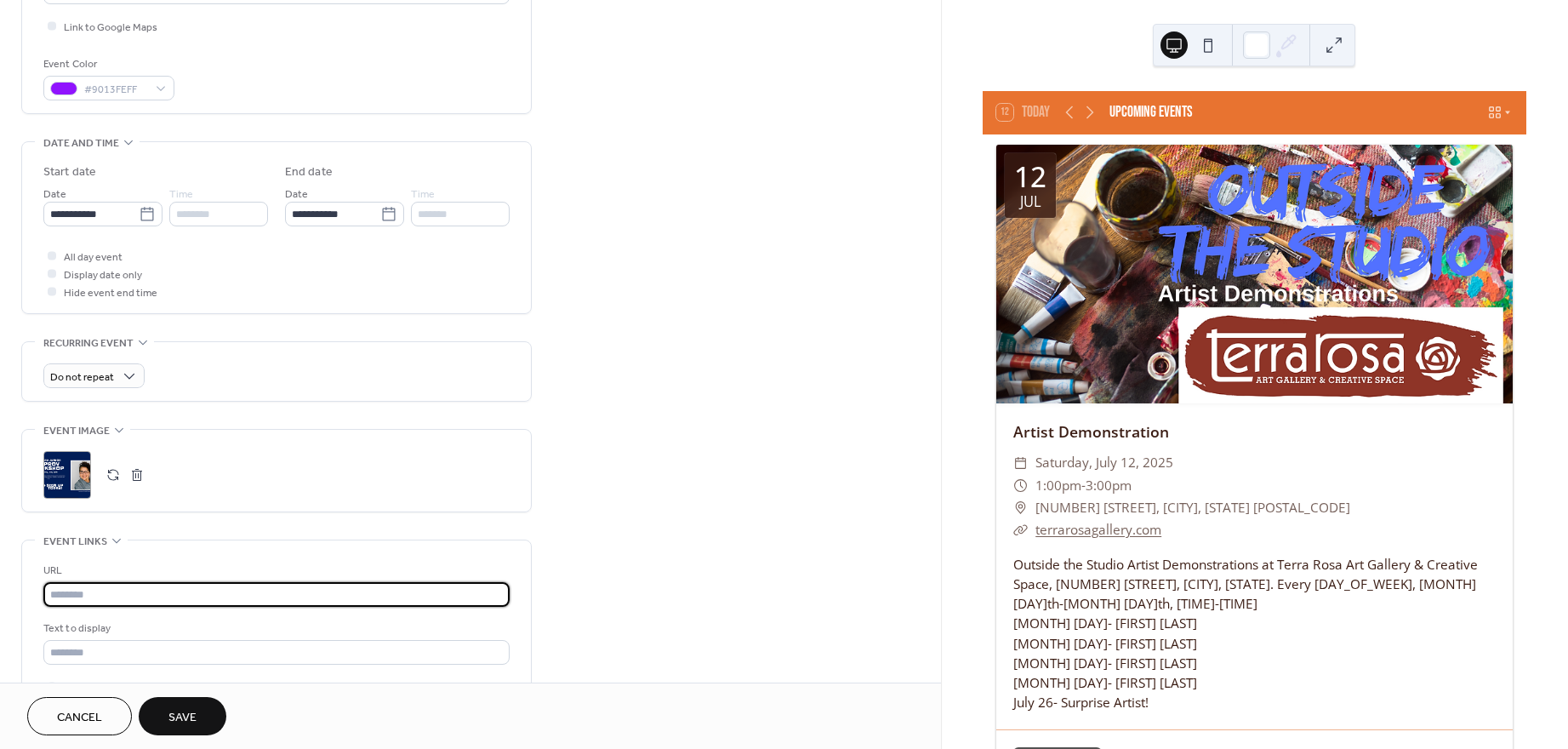 click at bounding box center (277, 594) 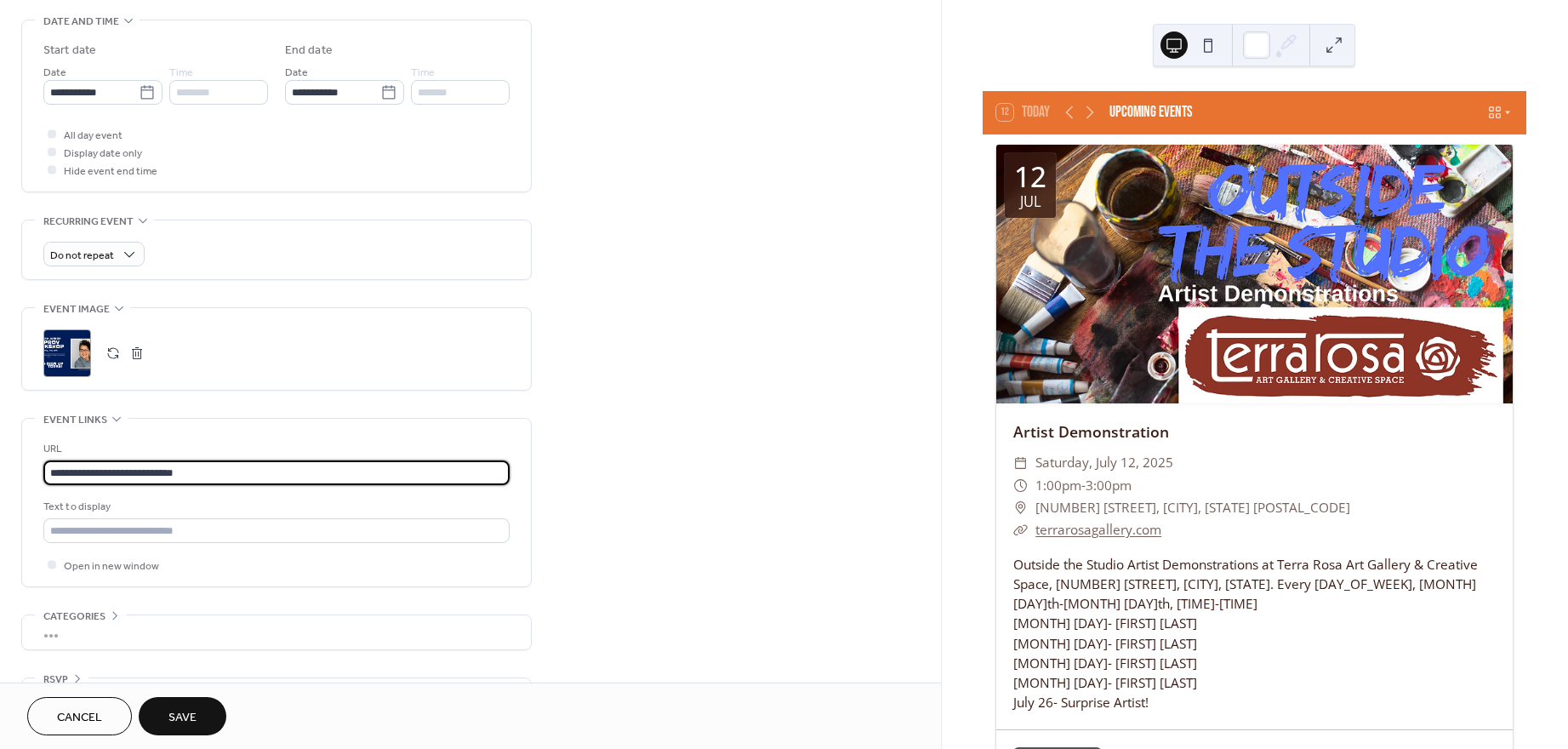 scroll, scrollTop: 582, scrollLeft: 0, axis: vertical 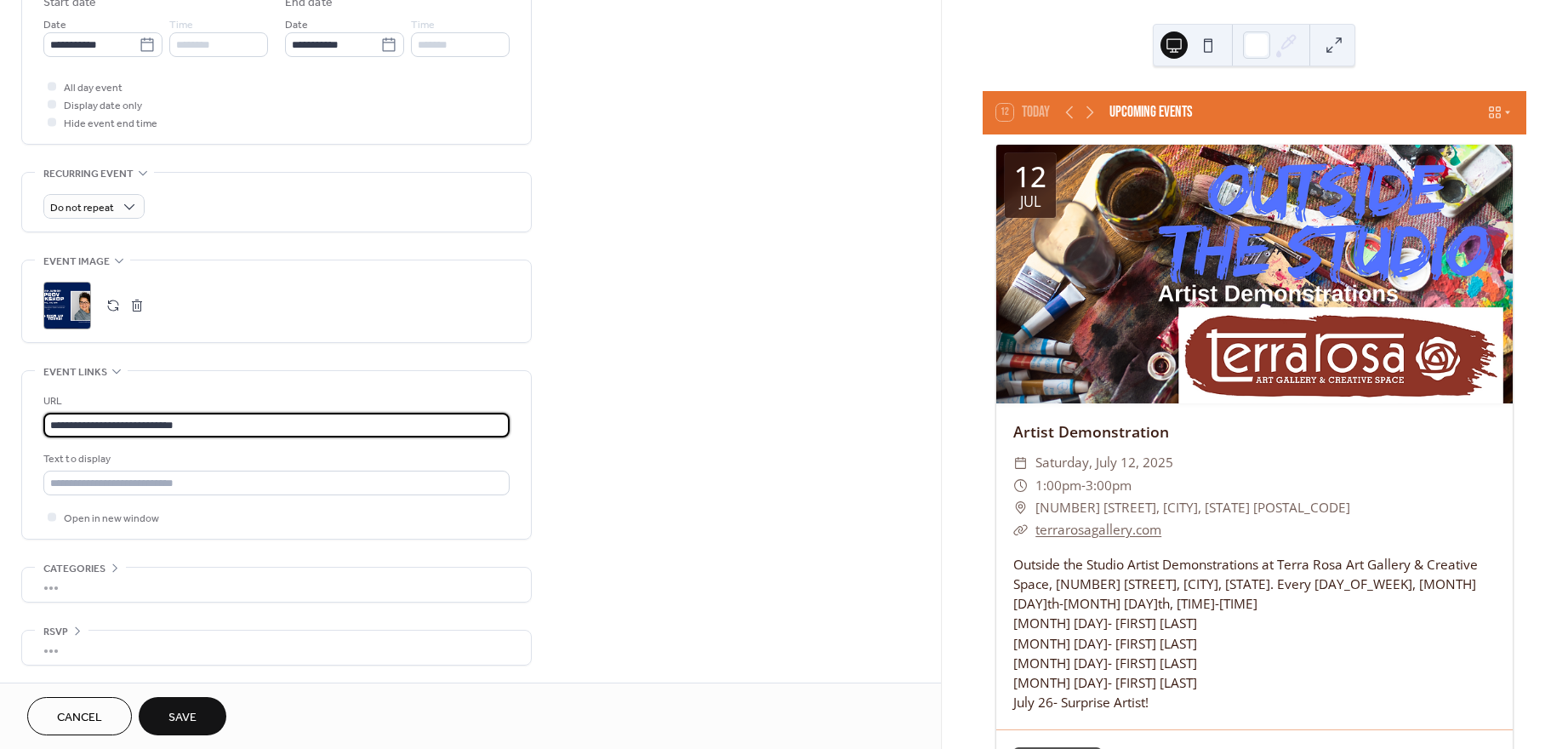 type on "**********" 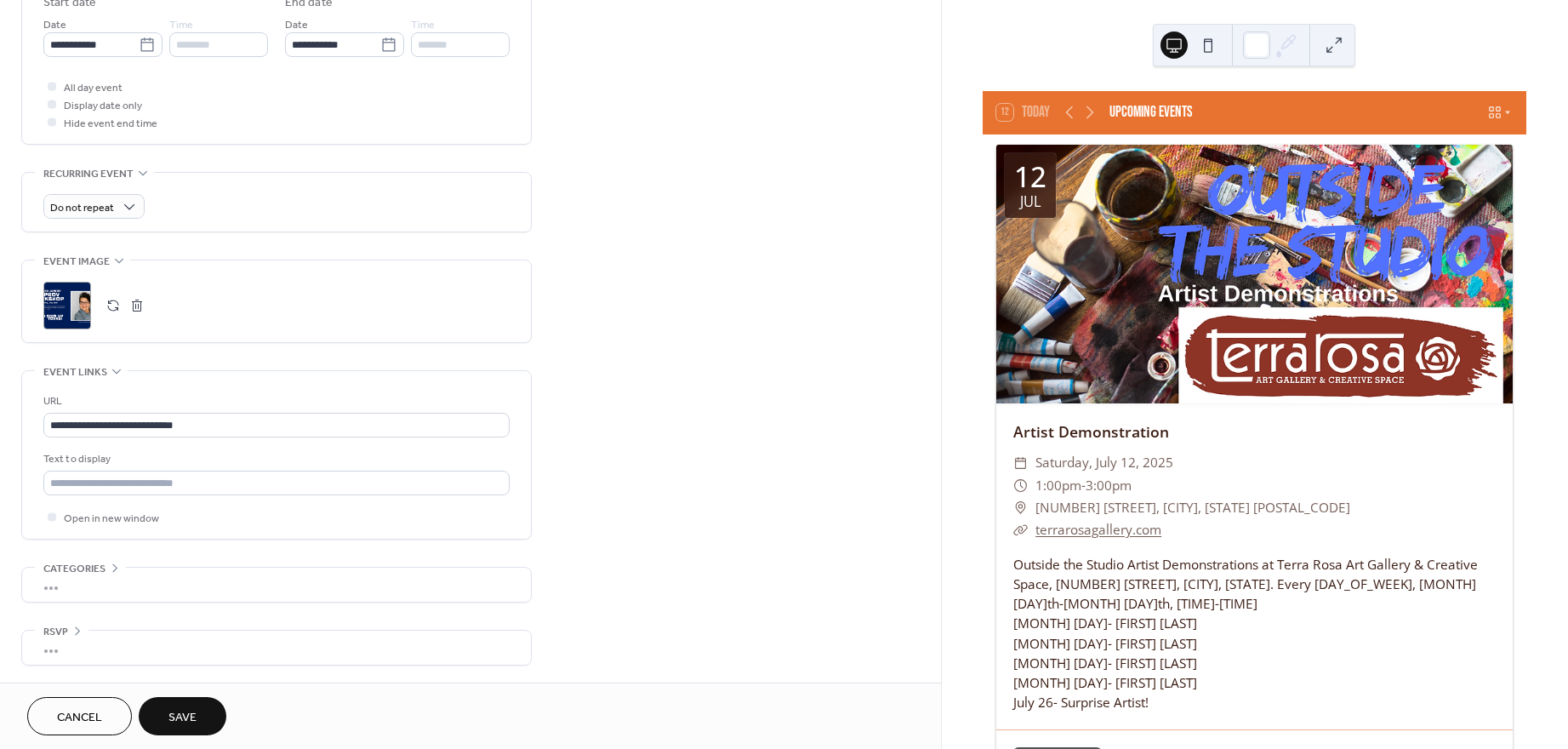 click on "Save" at bounding box center [182, 718] 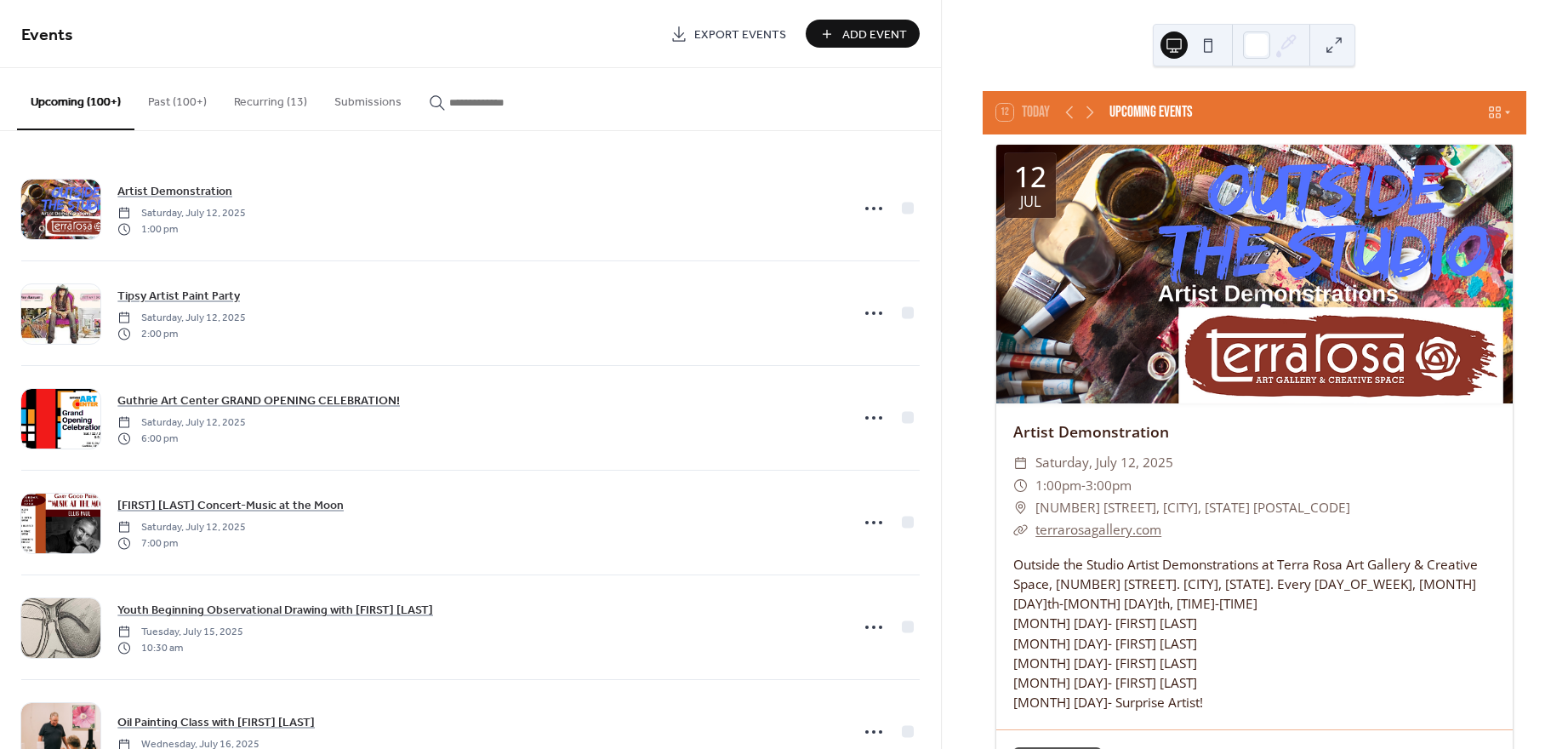 scroll, scrollTop: 0, scrollLeft: 0, axis: both 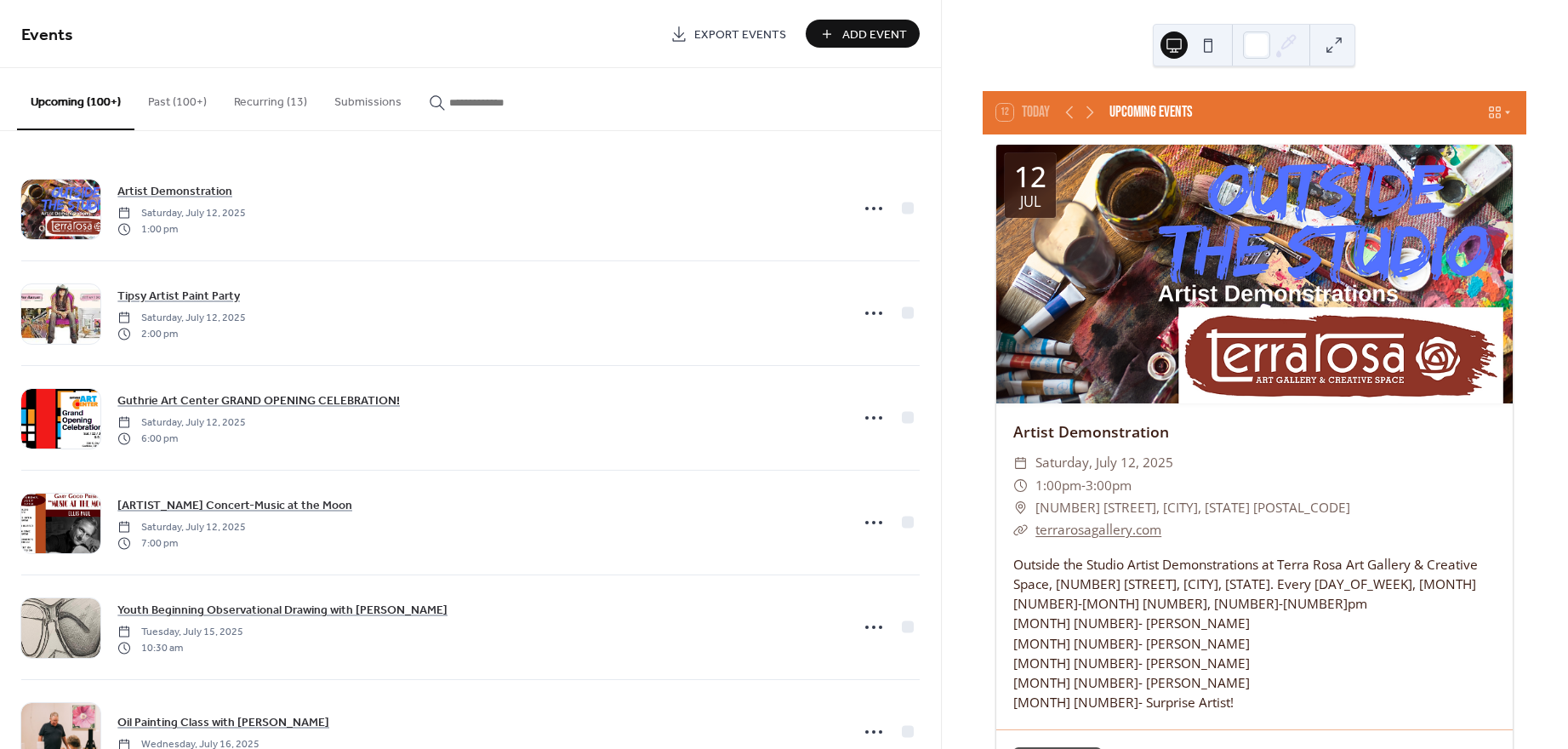 click on "Add Event" at bounding box center (875, 35) 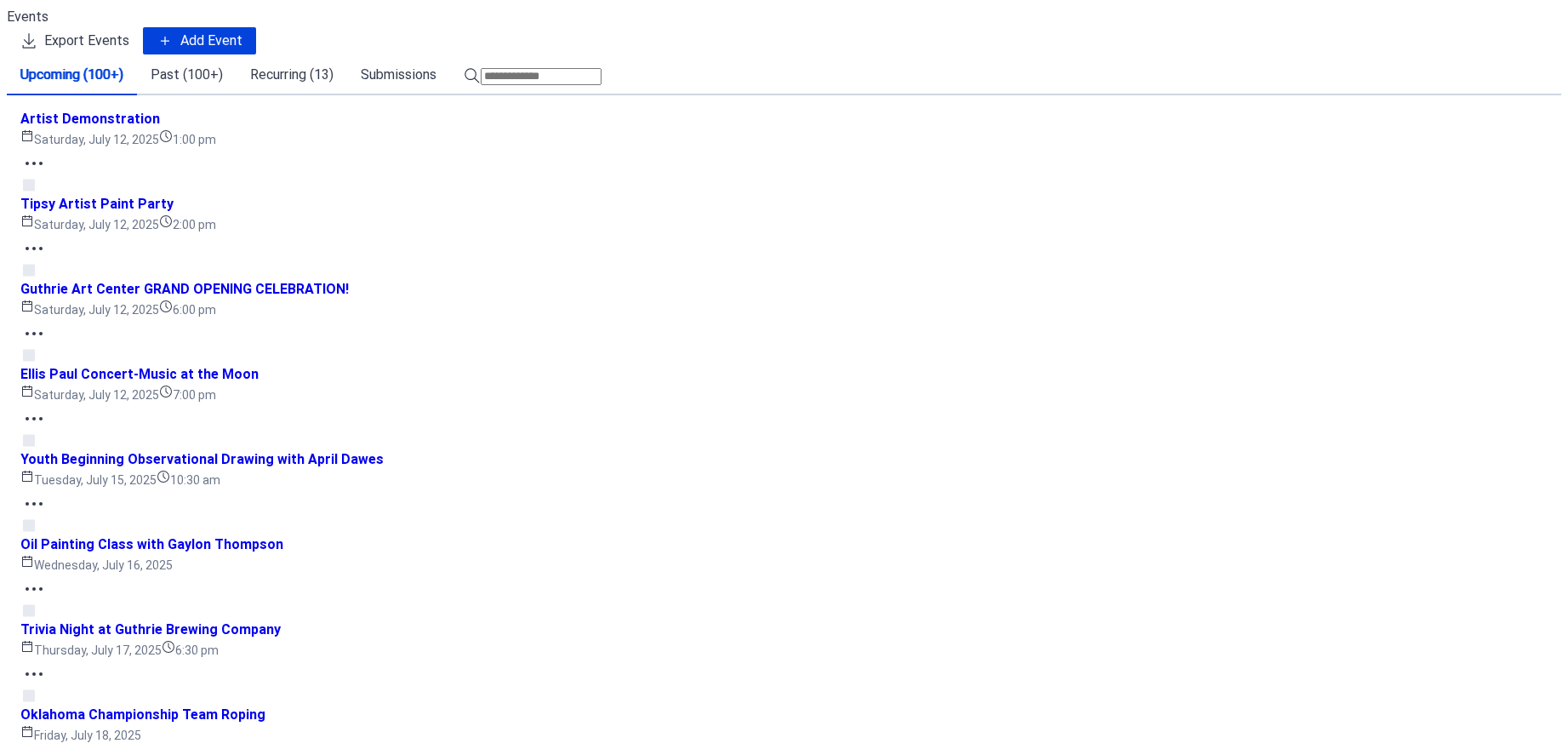 scroll, scrollTop: 0, scrollLeft: 0, axis: both 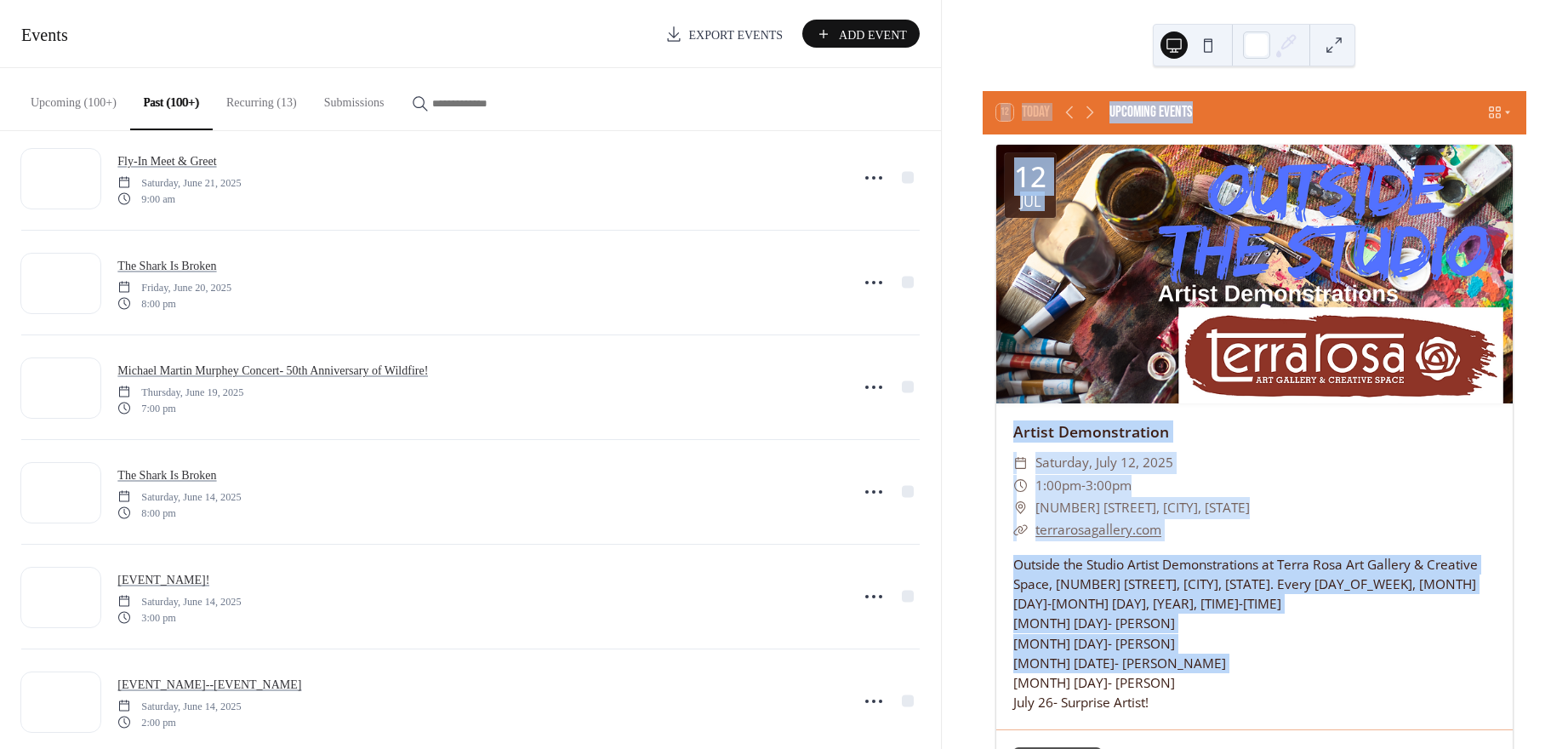 drag, startPoint x: 941, startPoint y: 677, endPoint x: 937, endPoint y: 720, distance: 43.18565 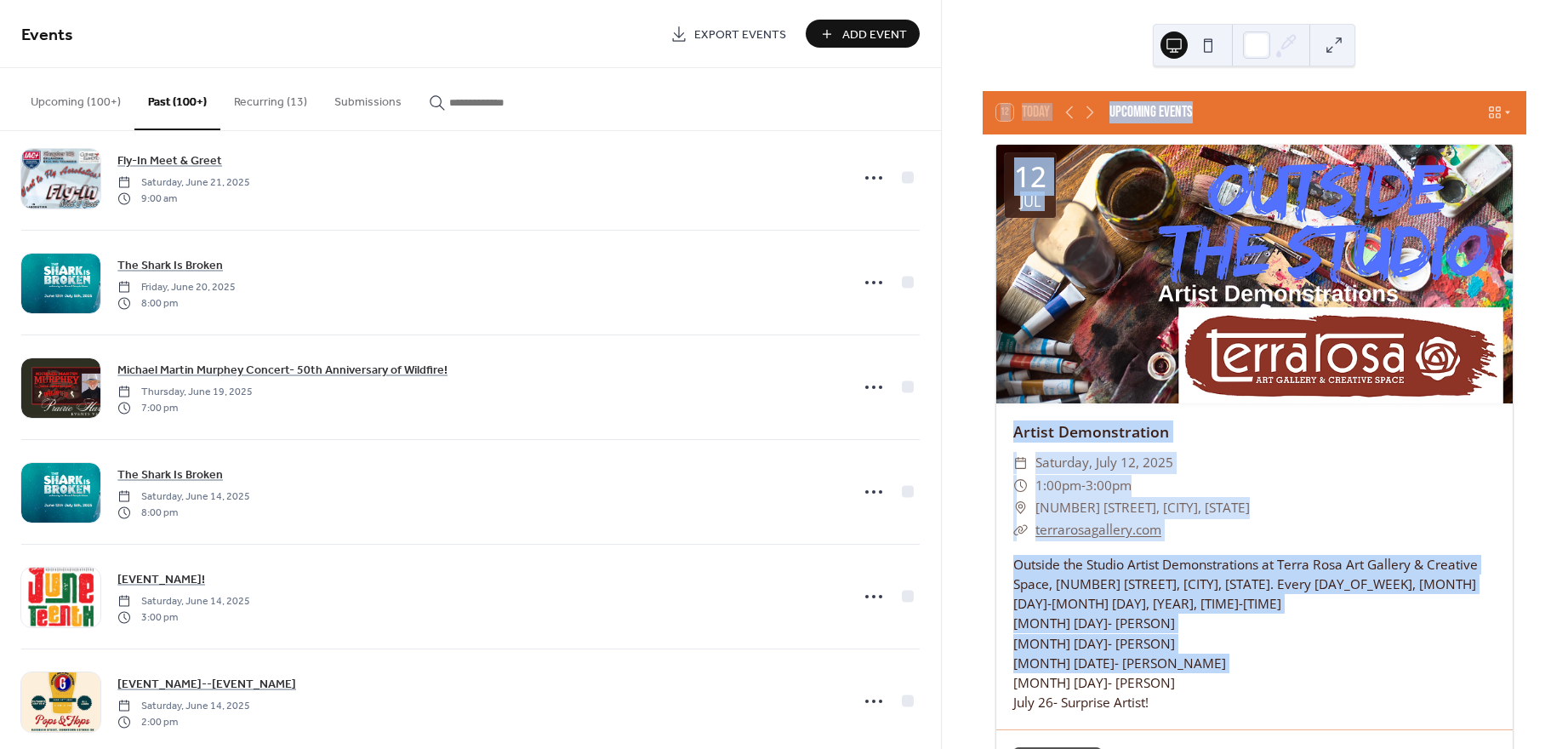 click on "[NUMBER] Today Upcoming events [DATE] [EVENT_NAME] ​ [DAY], [MONTH] [DATE] ​ [TIME] - [TIME] ​ [NUMBER] [STREET], [CITY], [STATE] ​ [URL] Outside the Studio [EVENT_NAME] at [BUSINESS_NAME] & [BUSINESS_NAME], [NUMBER] [STREET], [CITY], [STATE]. Every [DAY], [MONTH]-[MONTH], [YEAR], [TIME]-[TIME] [MONTH] [DATE]- [PERSON_NAME] [MONTH] [DATE]- [PERSON_NAME] [MONTH] [DATE]- [PERSON_NAME] [MONTH] [DATE]- [PERSON_NAME] [DATE]- [PERSON_NAME] Save event [DATE] [EVENT_NAME] ​ [DAY], [MONTH] [DATE] ​ [TIME] - [TIME] ​ [NUMBER] [STREET], [CITY], [STATE] ​ [URL] [EVENT_NAME] in studio in historic downtown [CITY], [STATE]. Pre-Registration at [URL] is required for all classes at our Home Studio in [CITY], [STATE]. [MONTH] [DATE], [YEAR] at [TIME] at [NUMBER] [STREET], [CITY], [STATE]. The [ORGANIZATION_NAME] will be teaching your choice of four paintings: [PAINTING_NAME], [PAINTING_NAME], [PAINTING_NAME], [PAINTING_NAME]. Save event [DATE]" at bounding box center (1254, 6989) 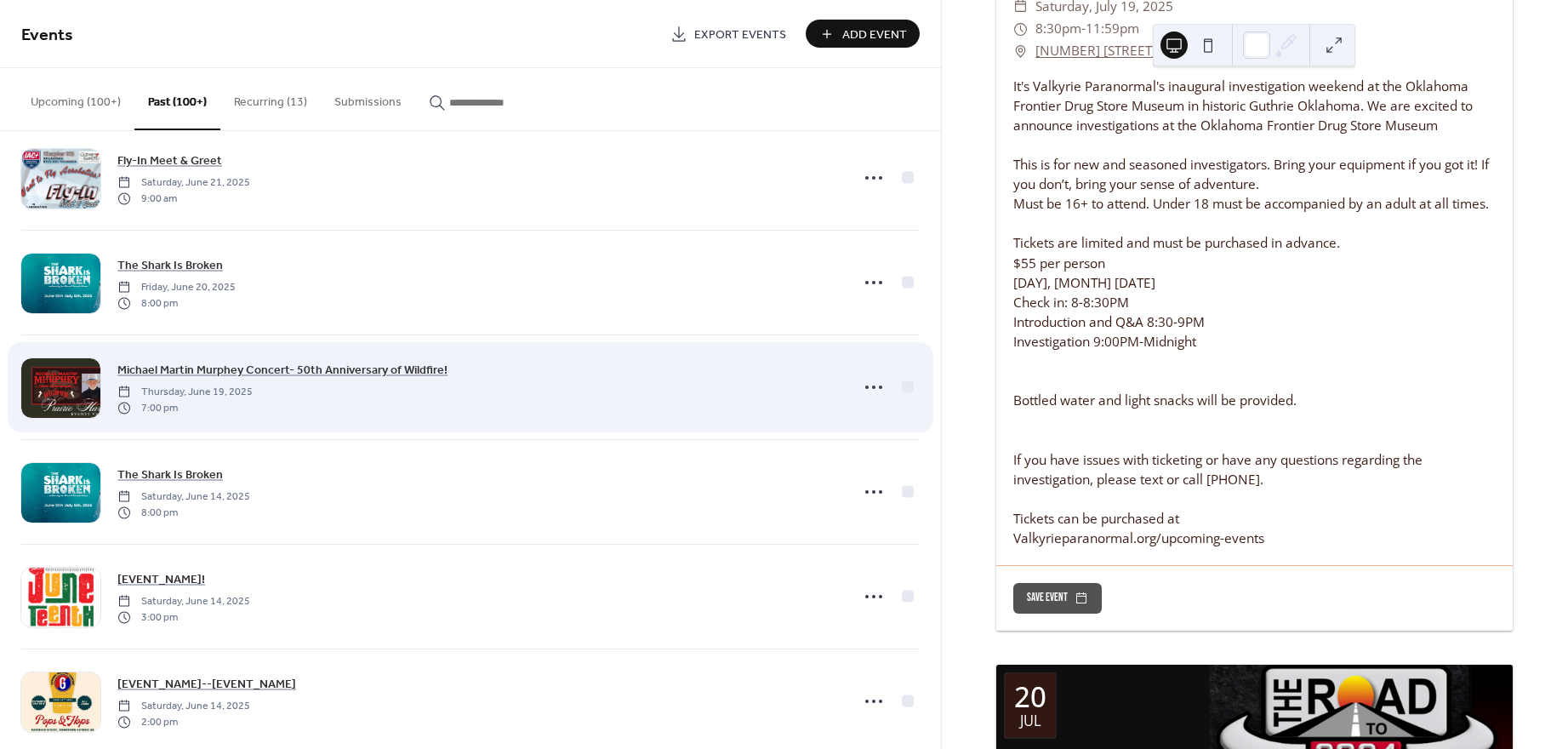 scroll, scrollTop: 8942, scrollLeft: 0, axis: vertical 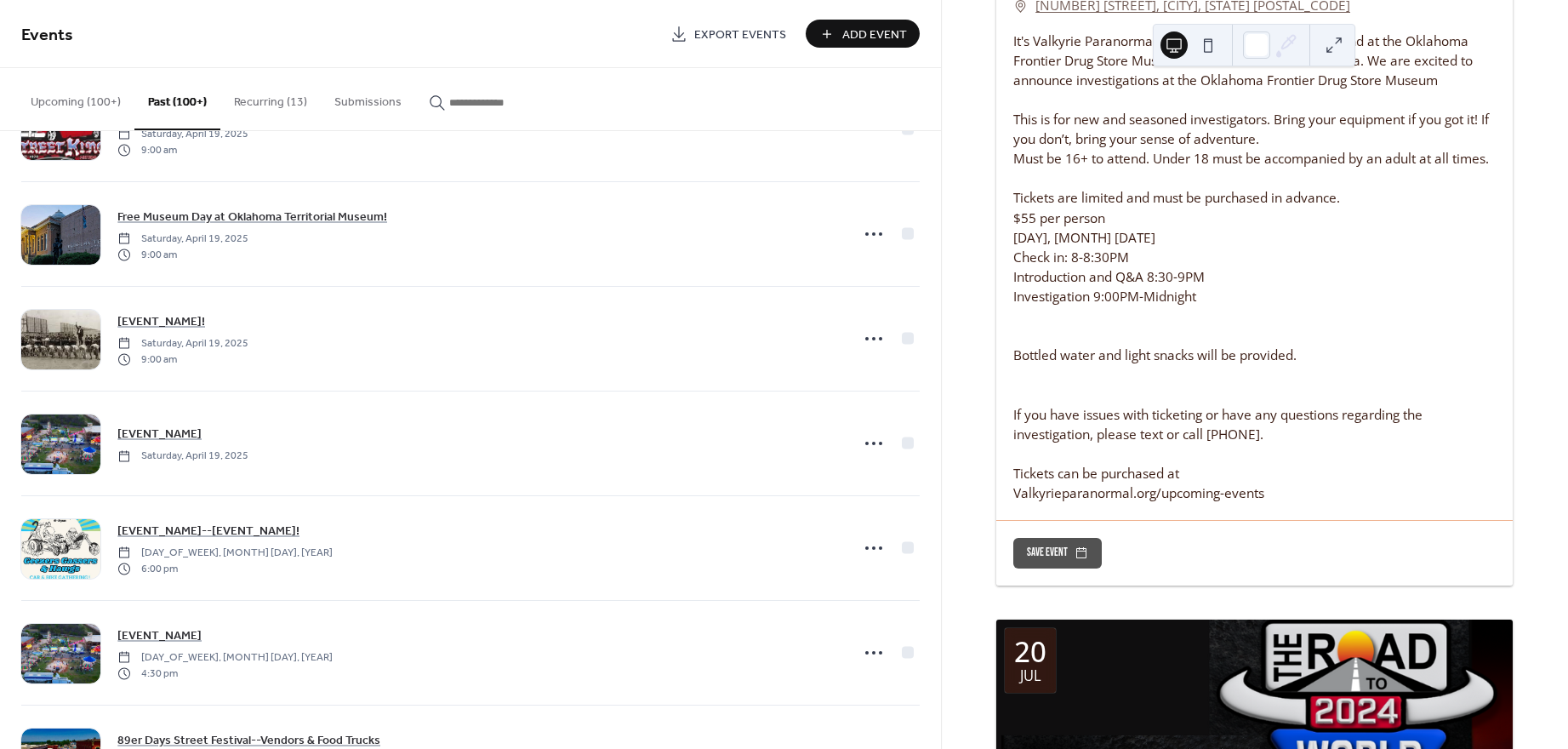 click on "Upcoming  (100+)" at bounding box center (76, 98) 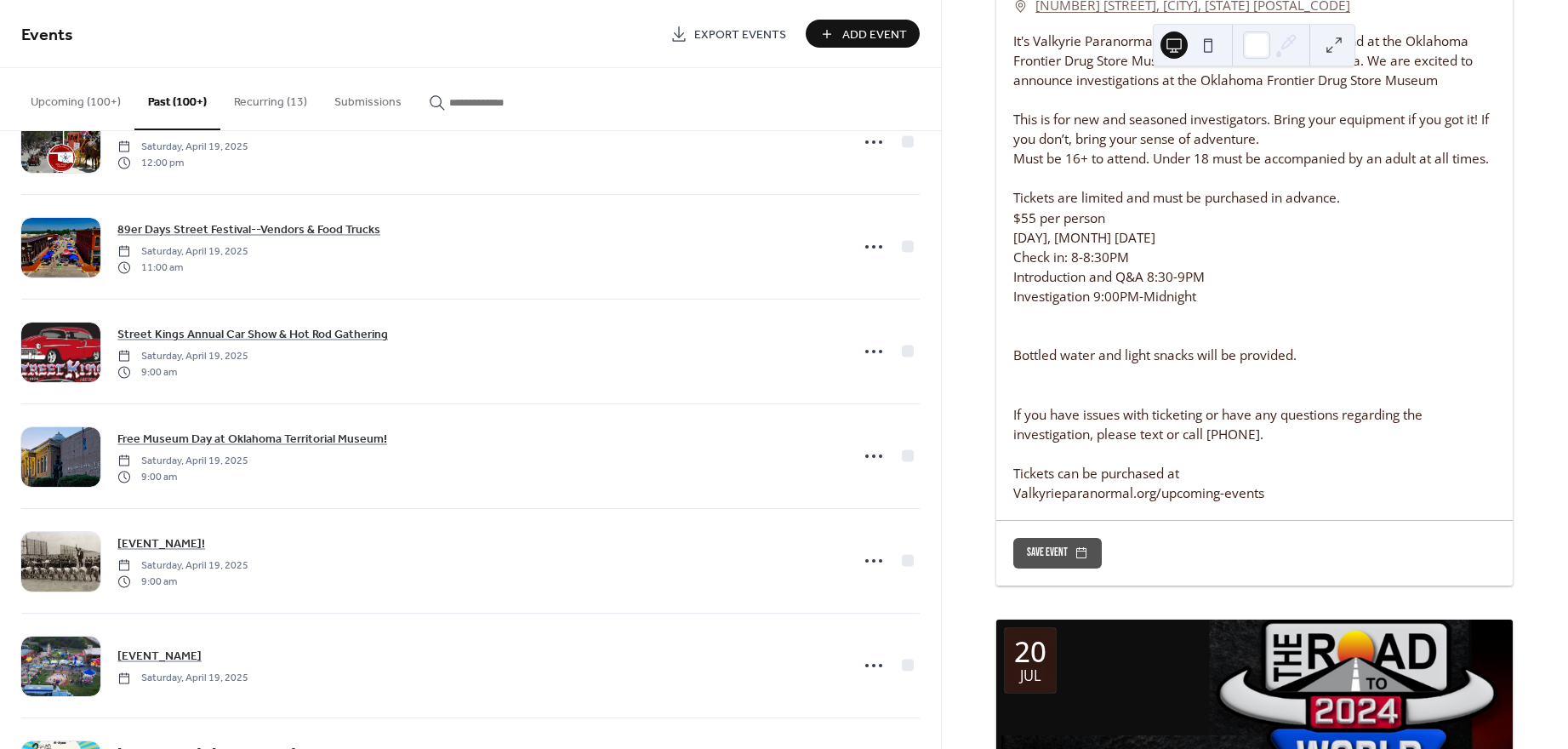 scroll, scrollTop: 12223, scrollLeft: 0, axis: vertical 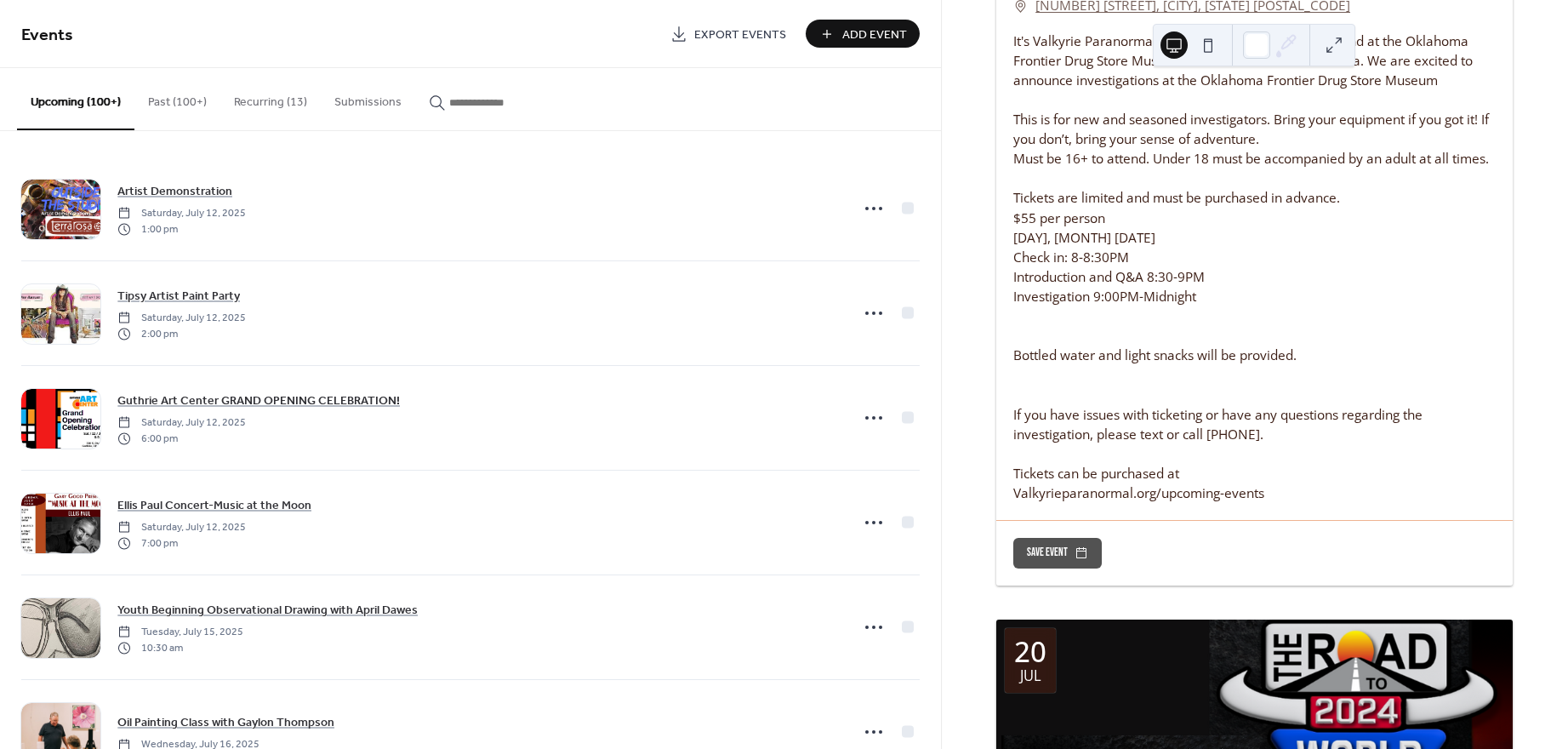 click on "Add Event" at bounding box center [875, 35] 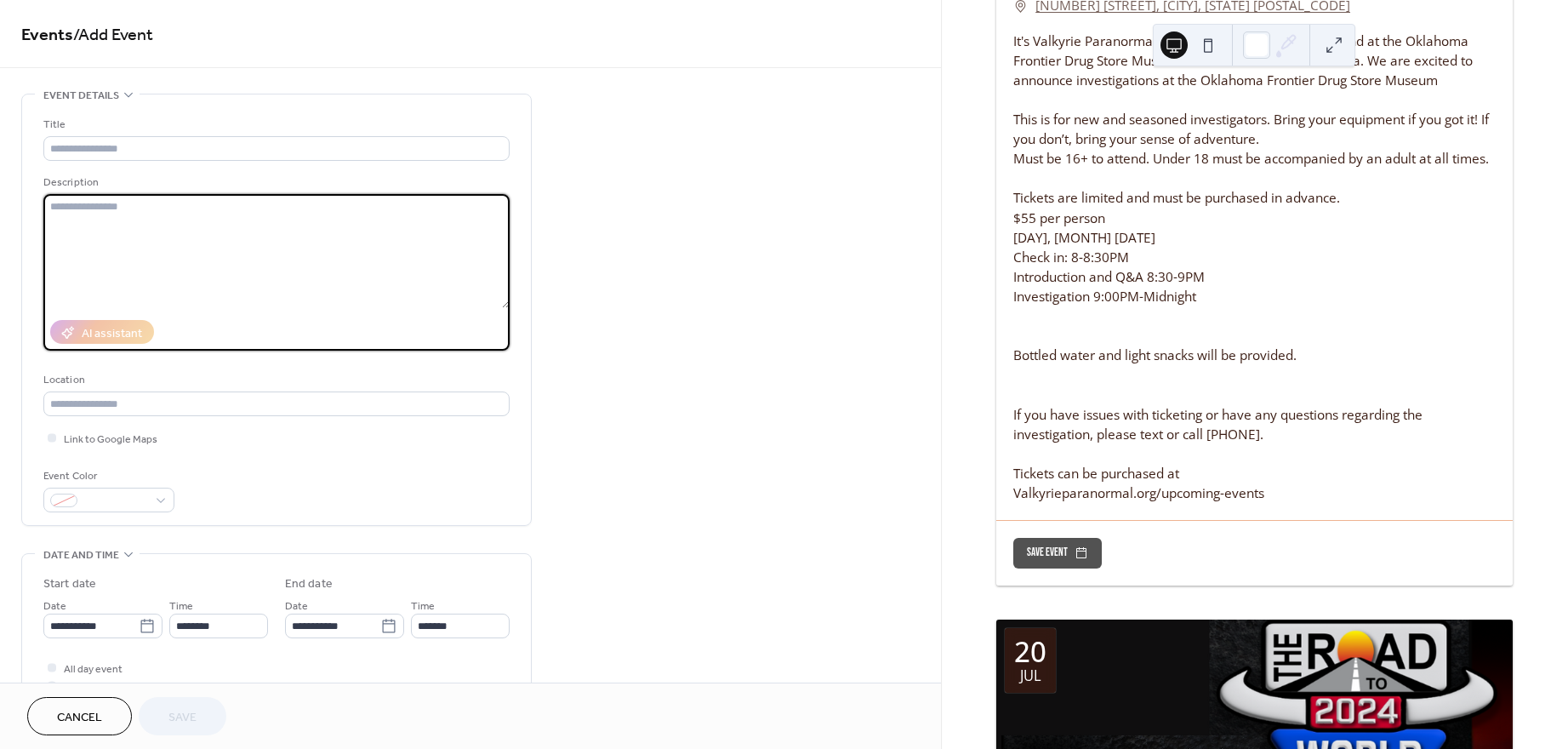 click at bounding box center (277, 251) 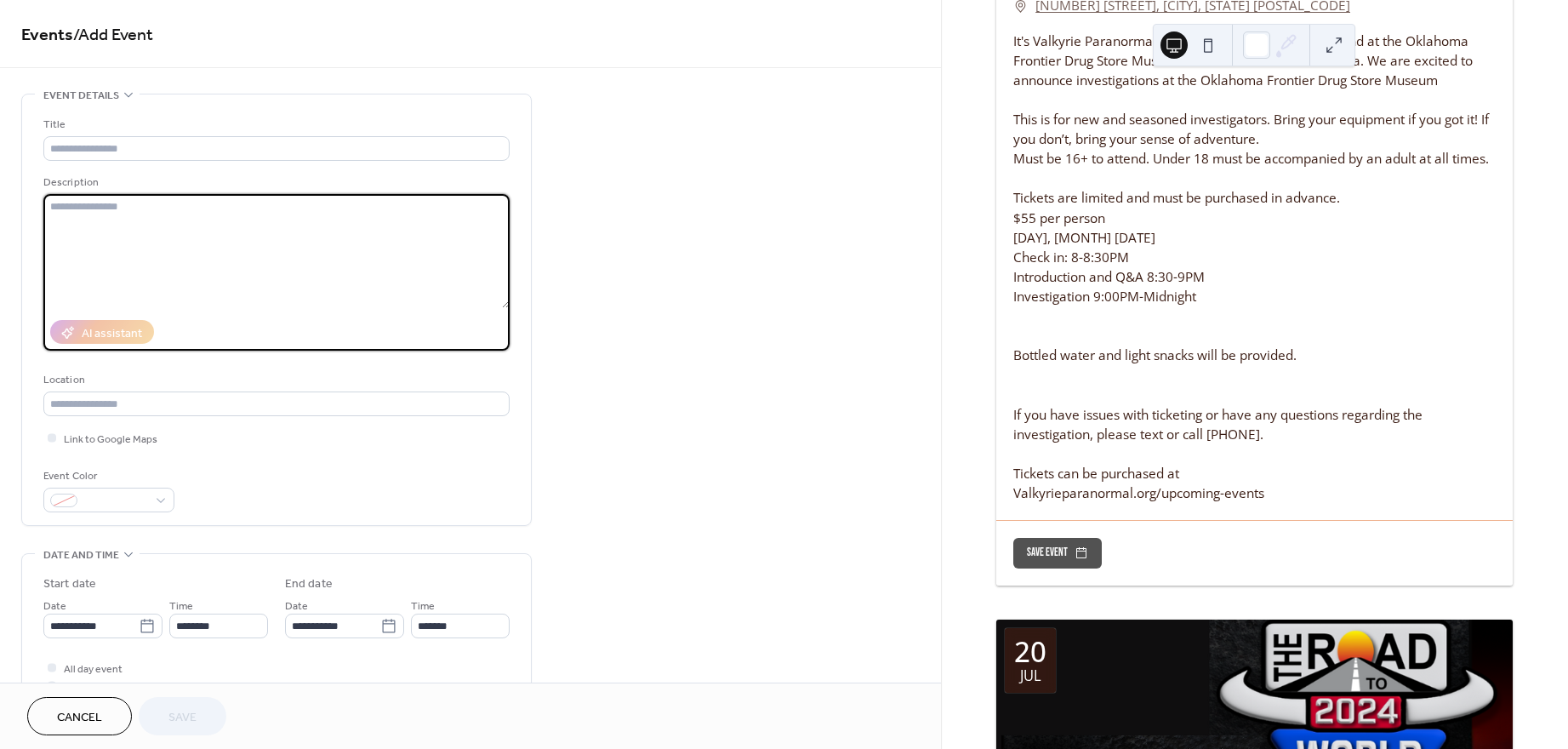 paste on "**********" 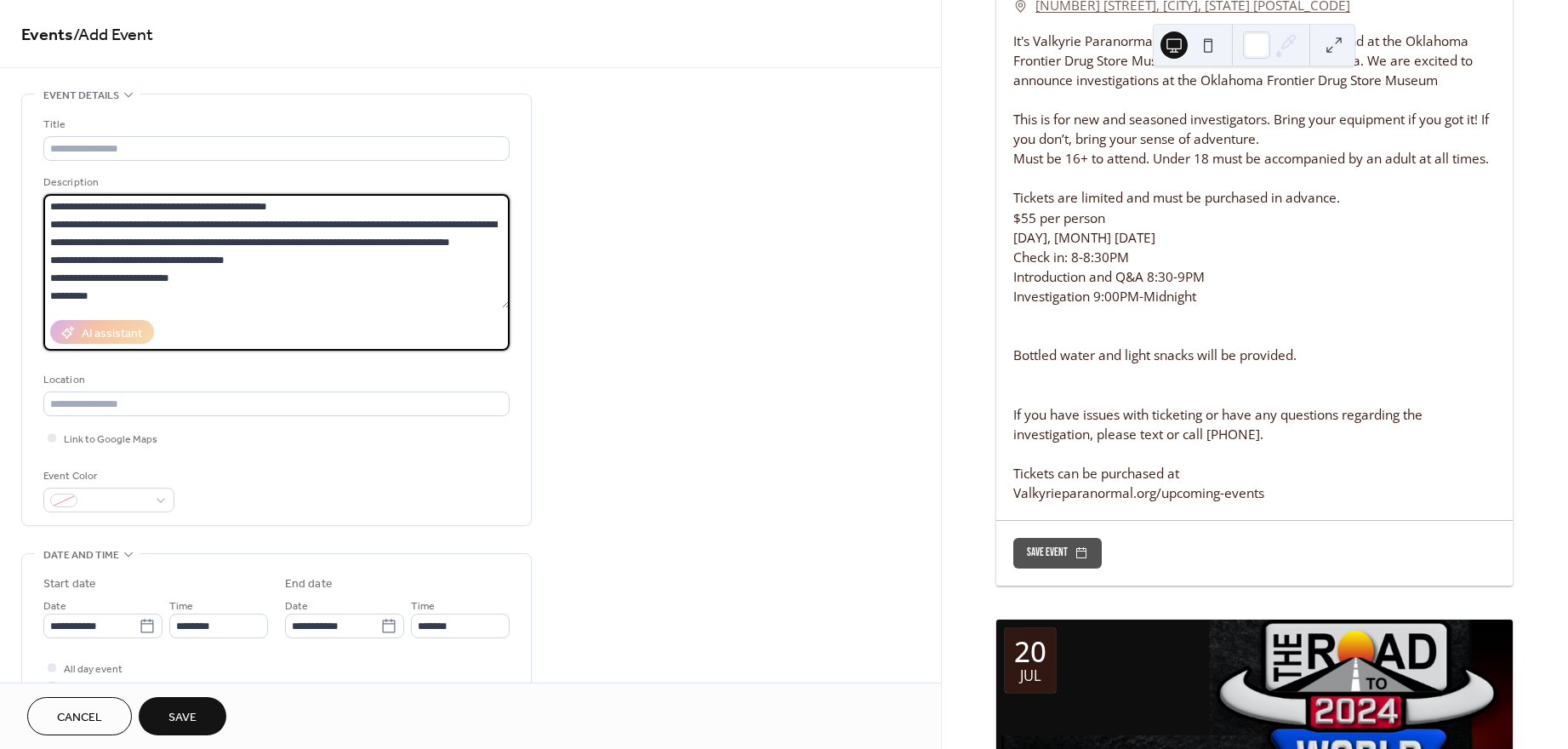 scroll, scrollTop: 123, scrollLeft: 0, axis: vertical 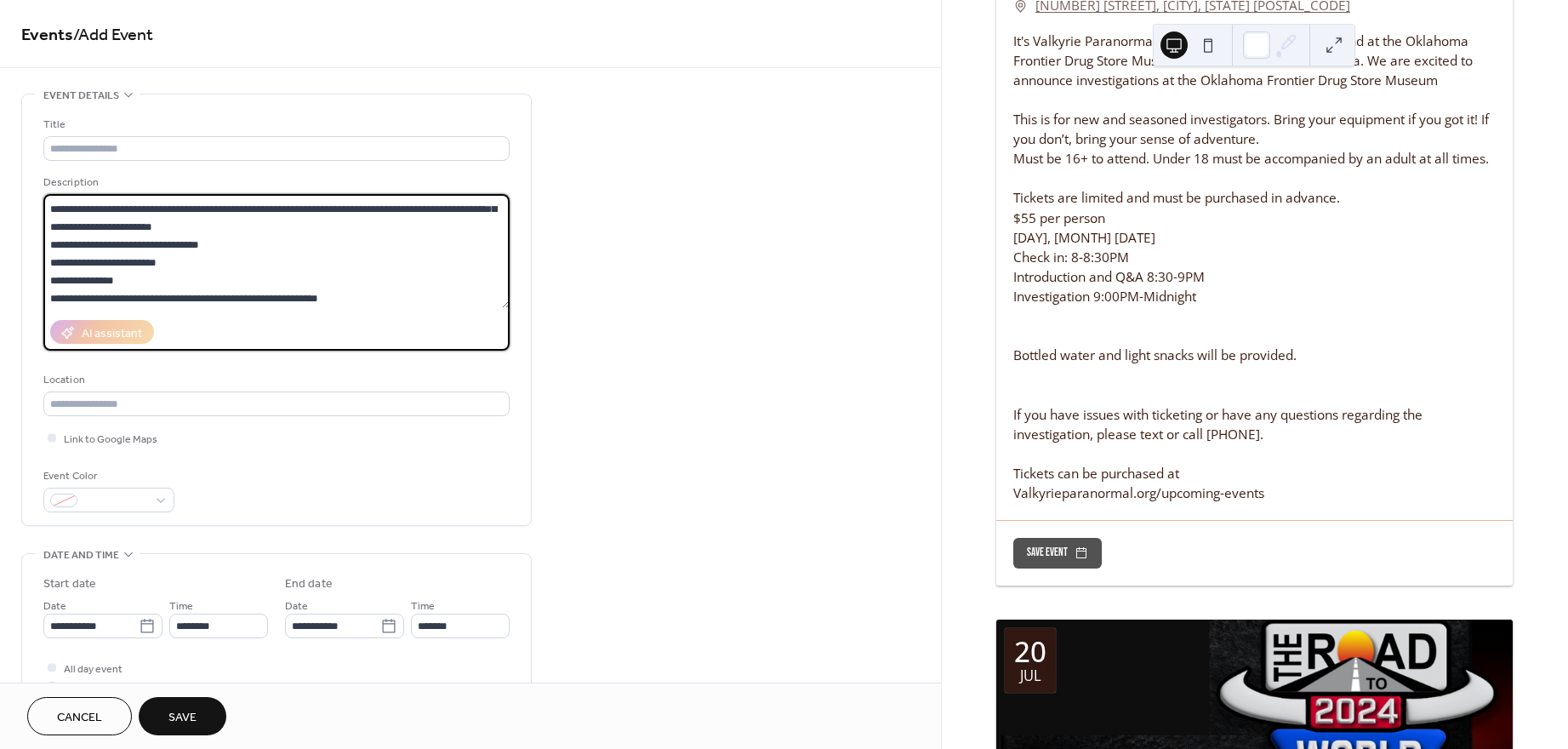 drag, startPoint x: 505, startPoint y: 276, endPoint x: 505, endPoint y: 261, distance: 15 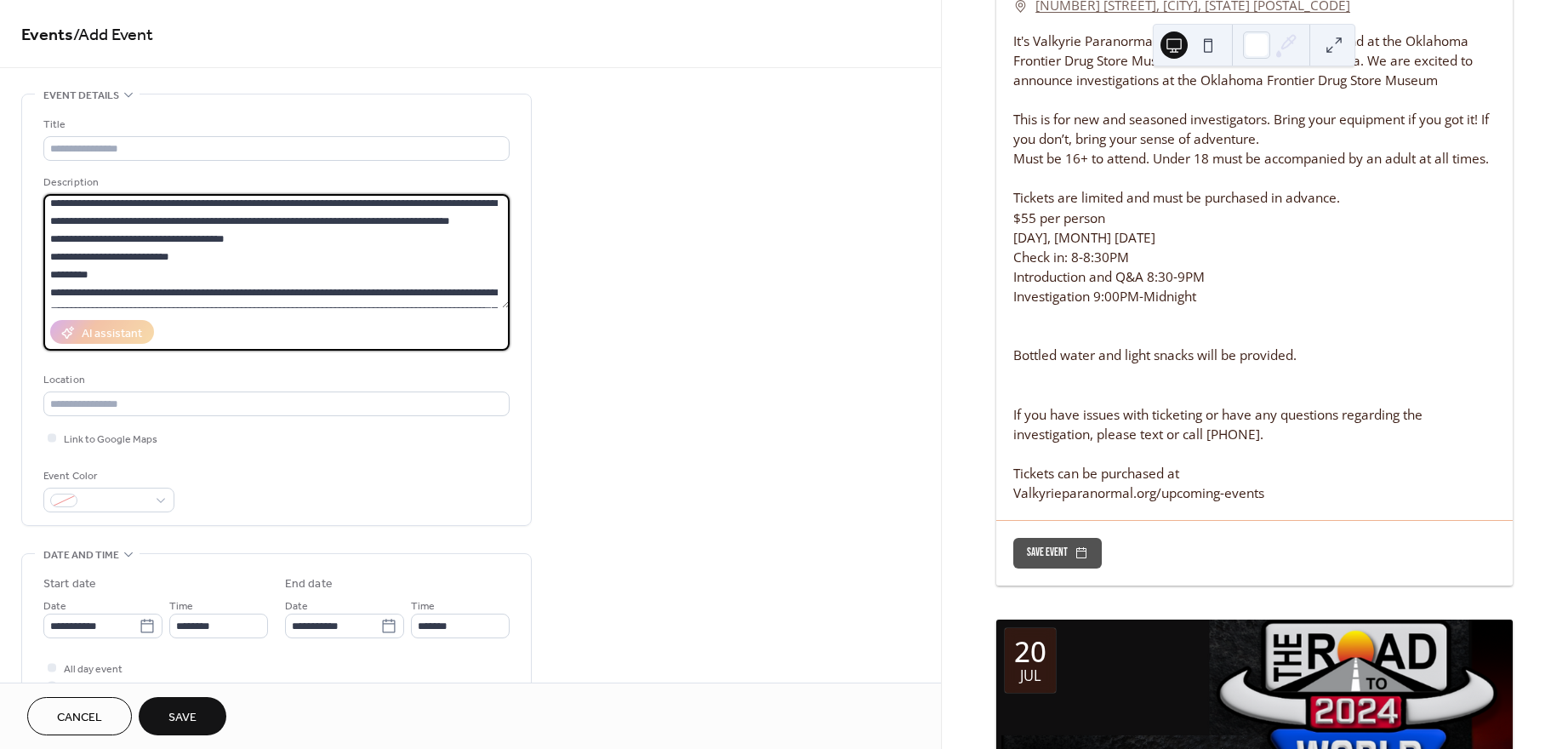 scroll, scrollTop: 0, scrollLeft: 0, axis: both 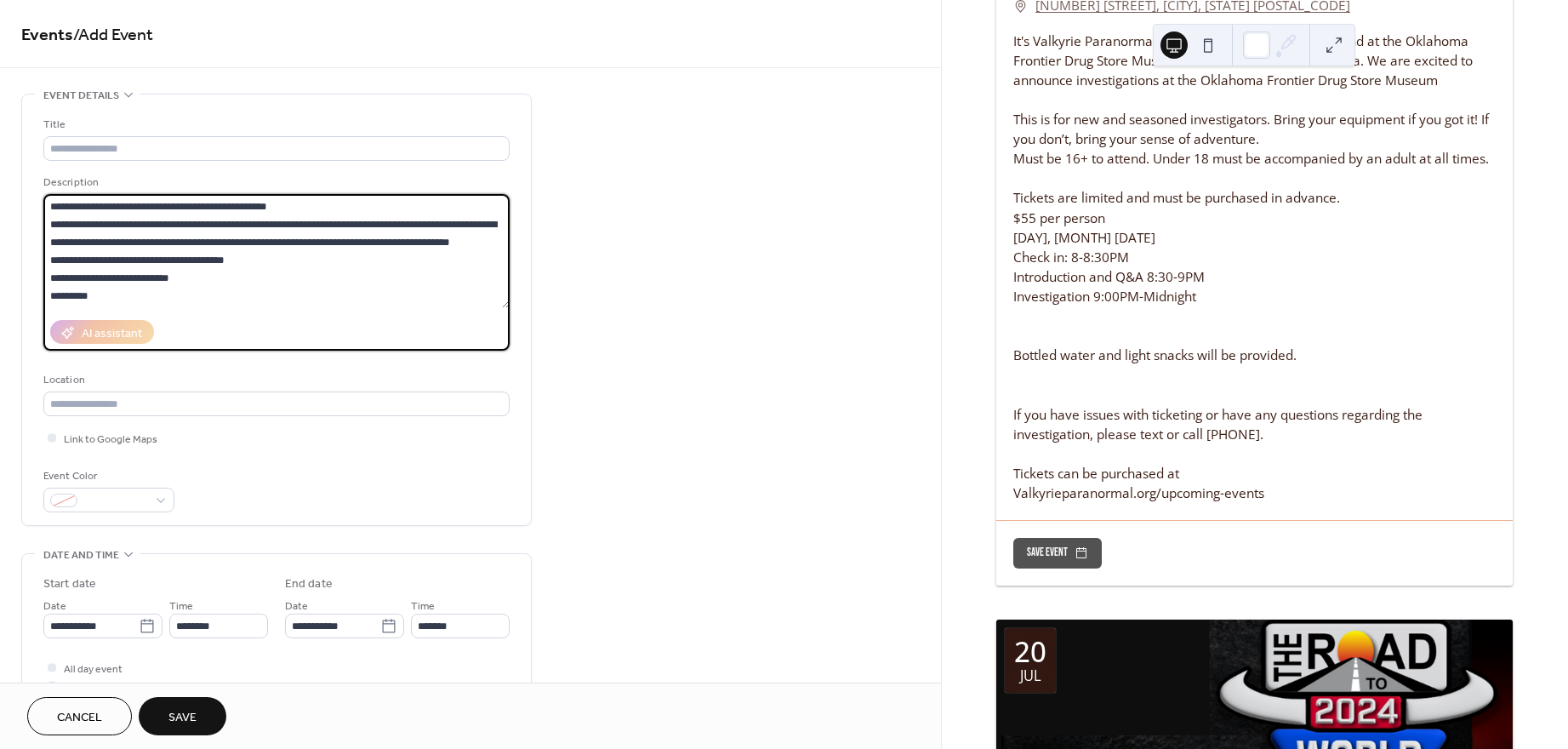 click on "**********" at bounding box center [277, 251] 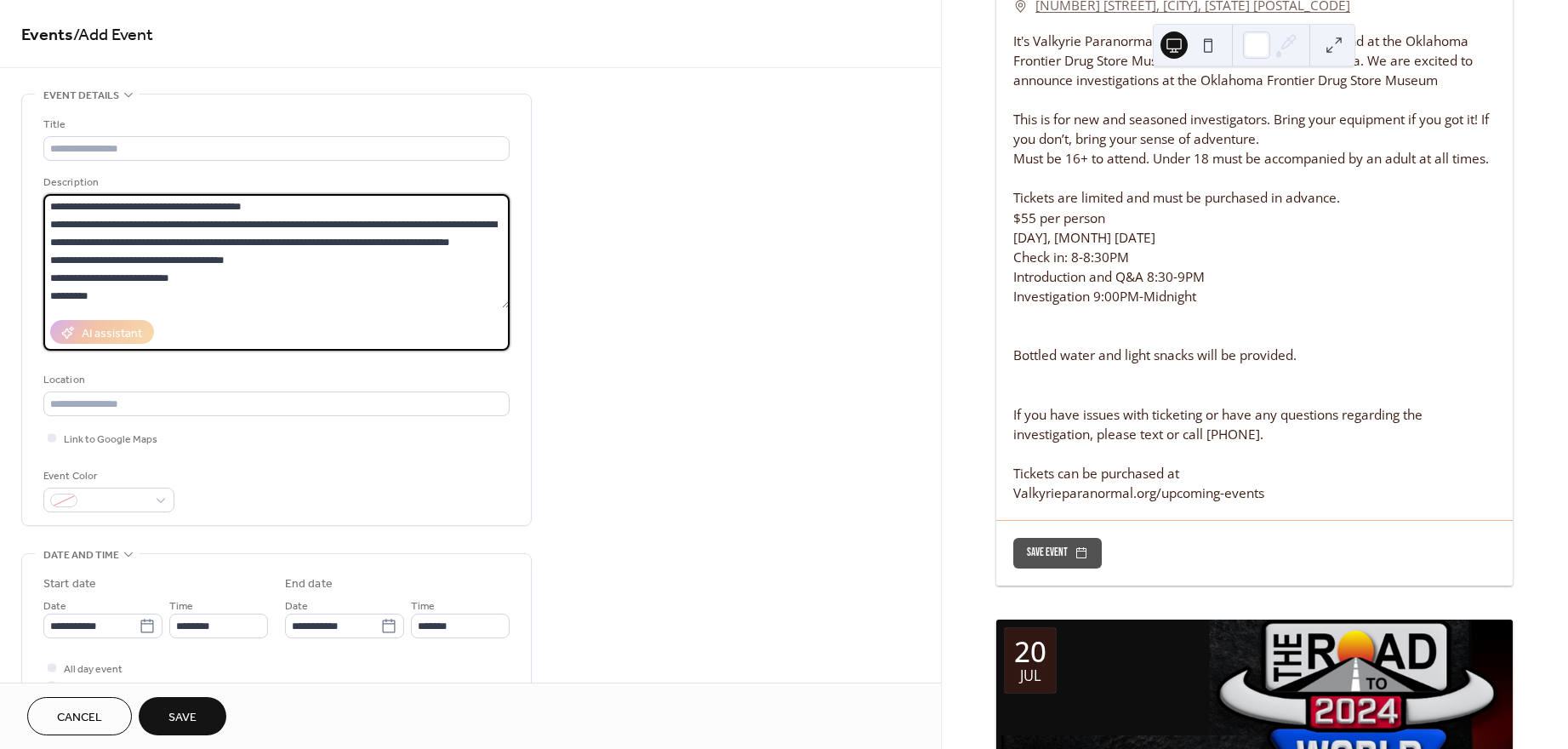 click on "**********" at bounding box center (277, 251) 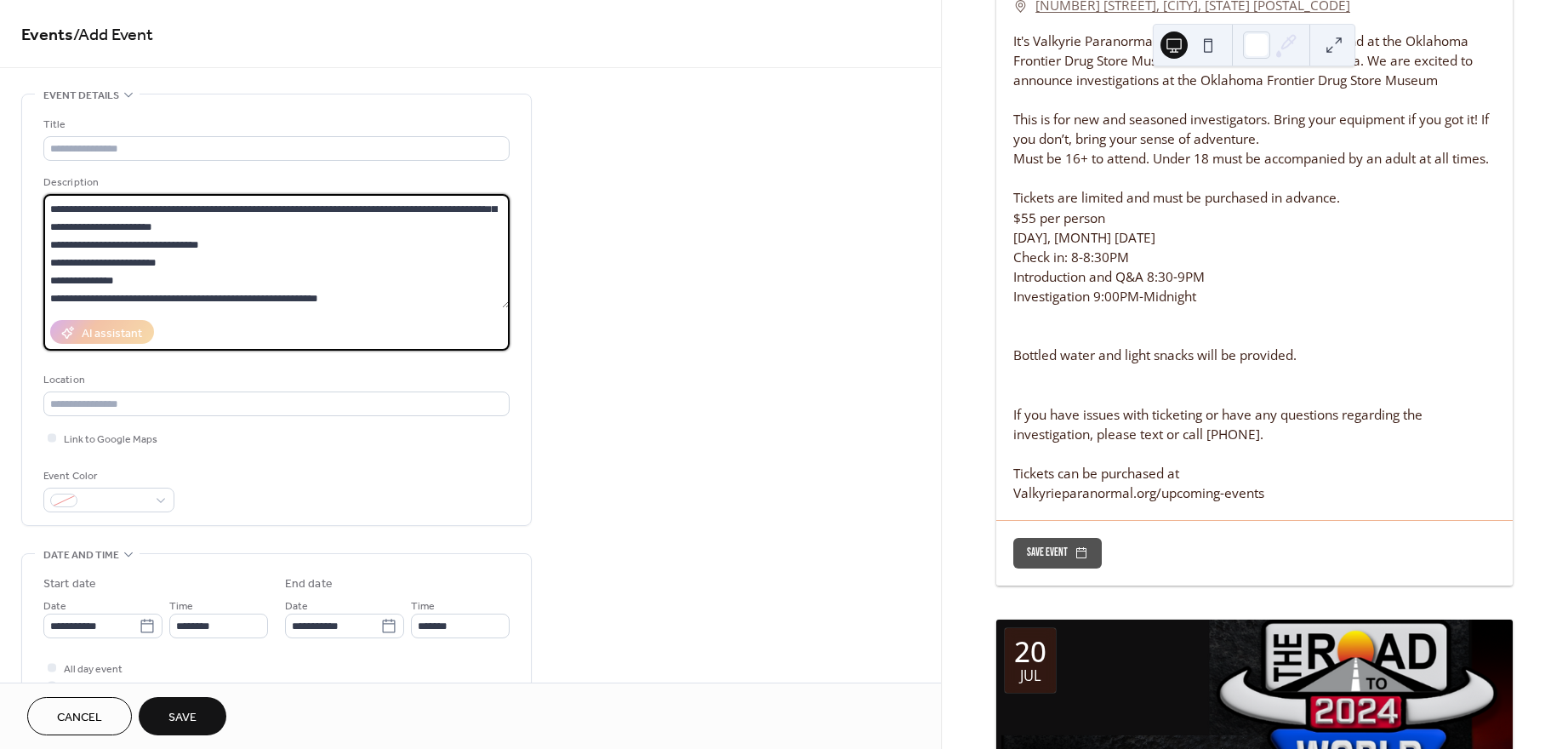 scroll, scrollTop: 124, scrollLeft: 0, axis: vertical 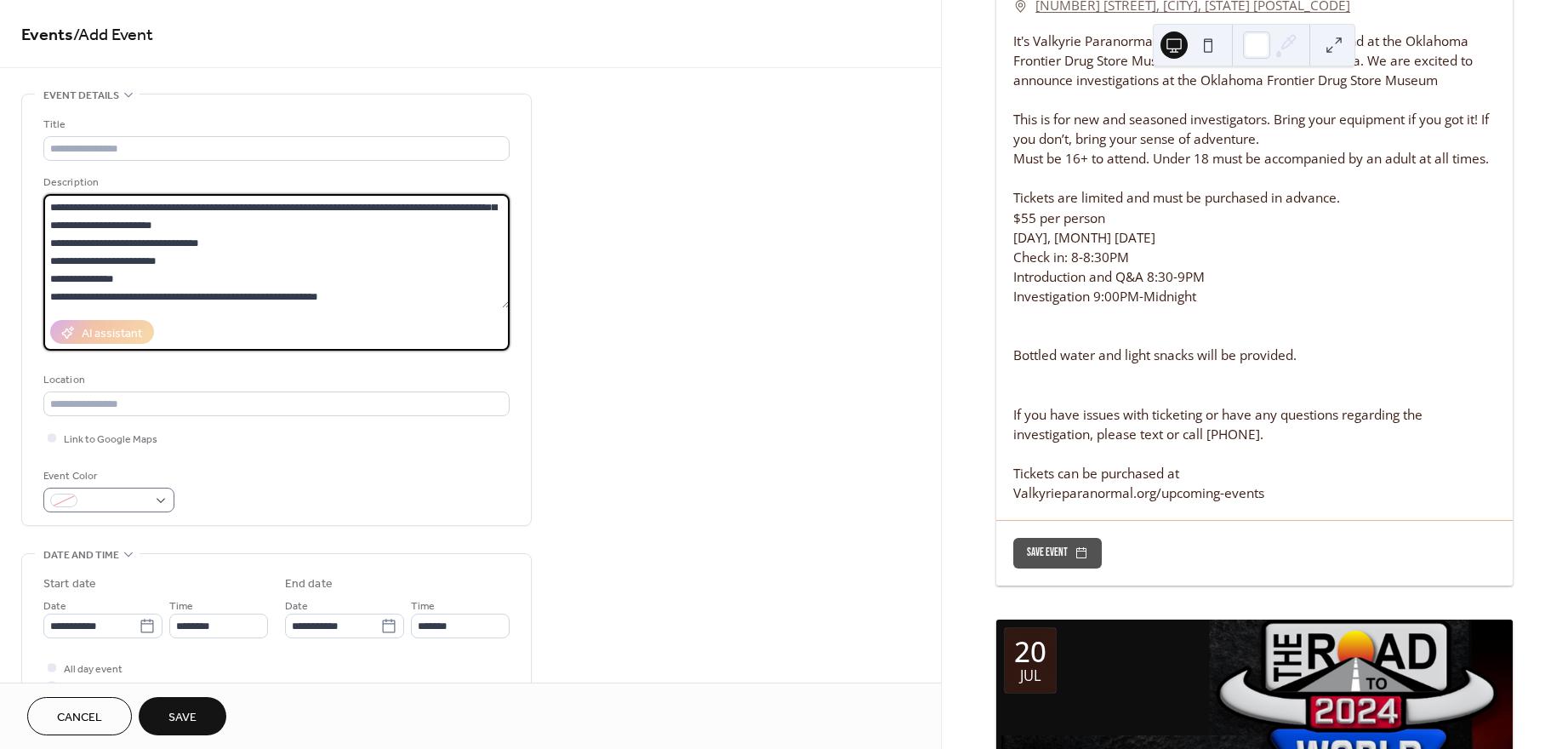 type on "**********" 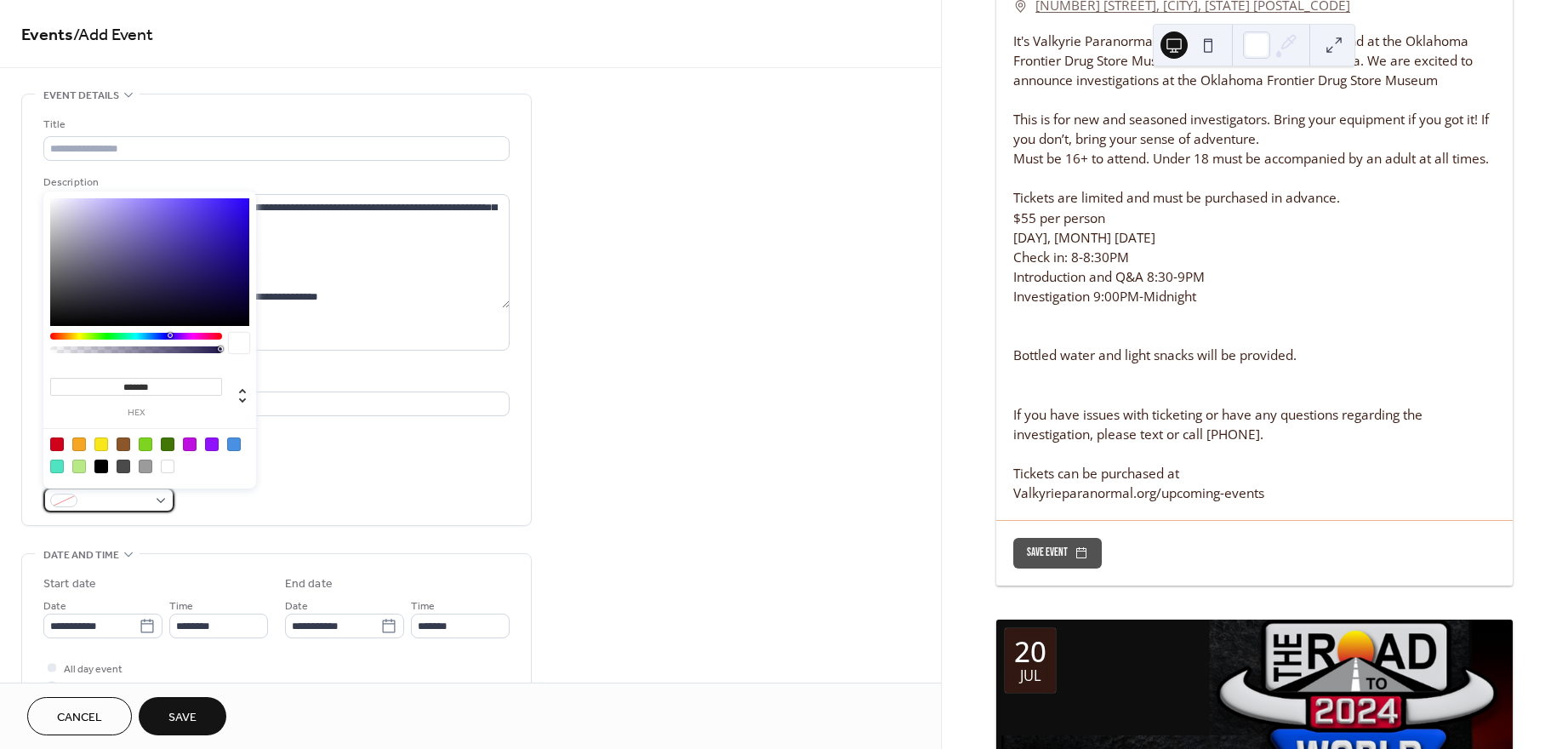 click at bounding box center [109, 500] 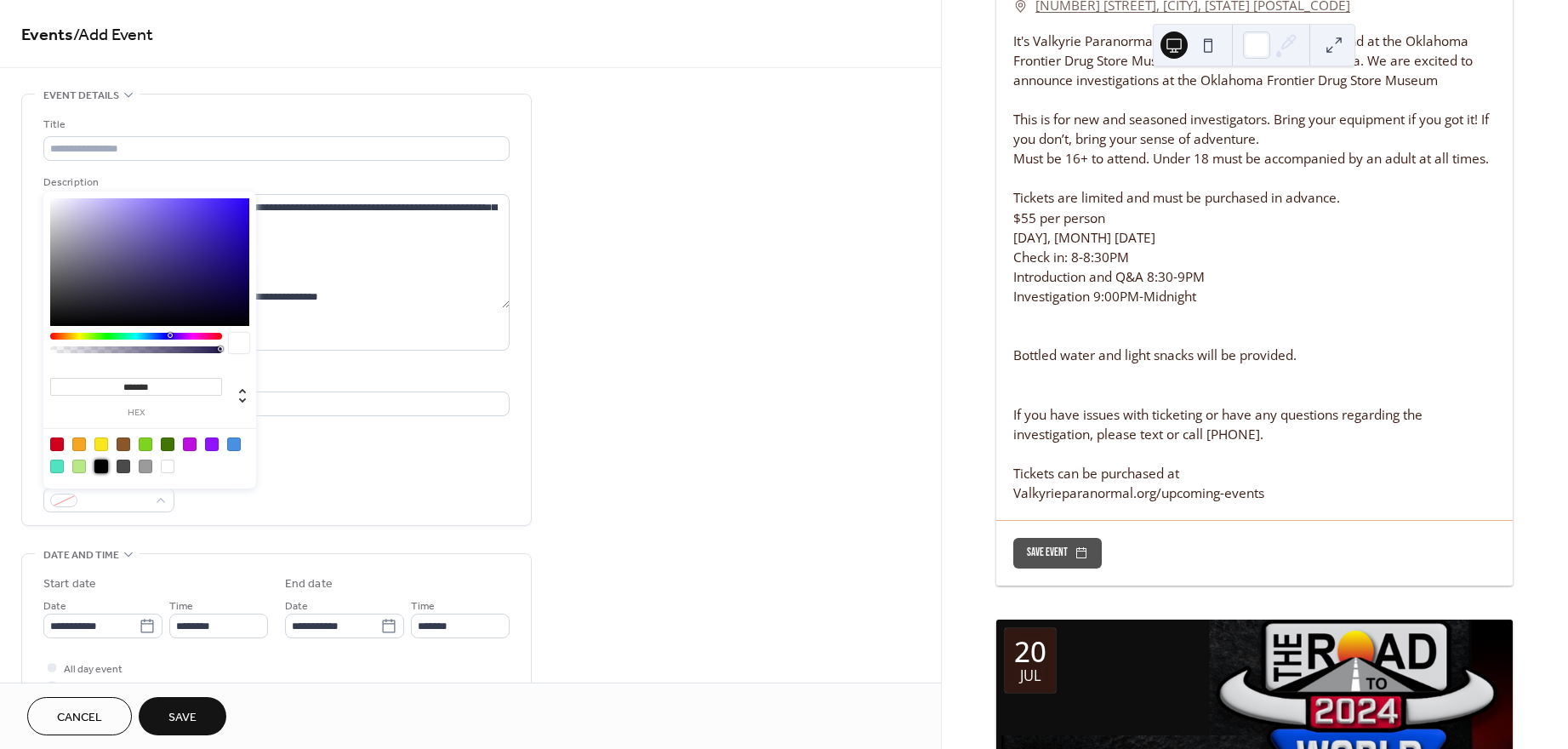 click at bounding box center (101, 466) 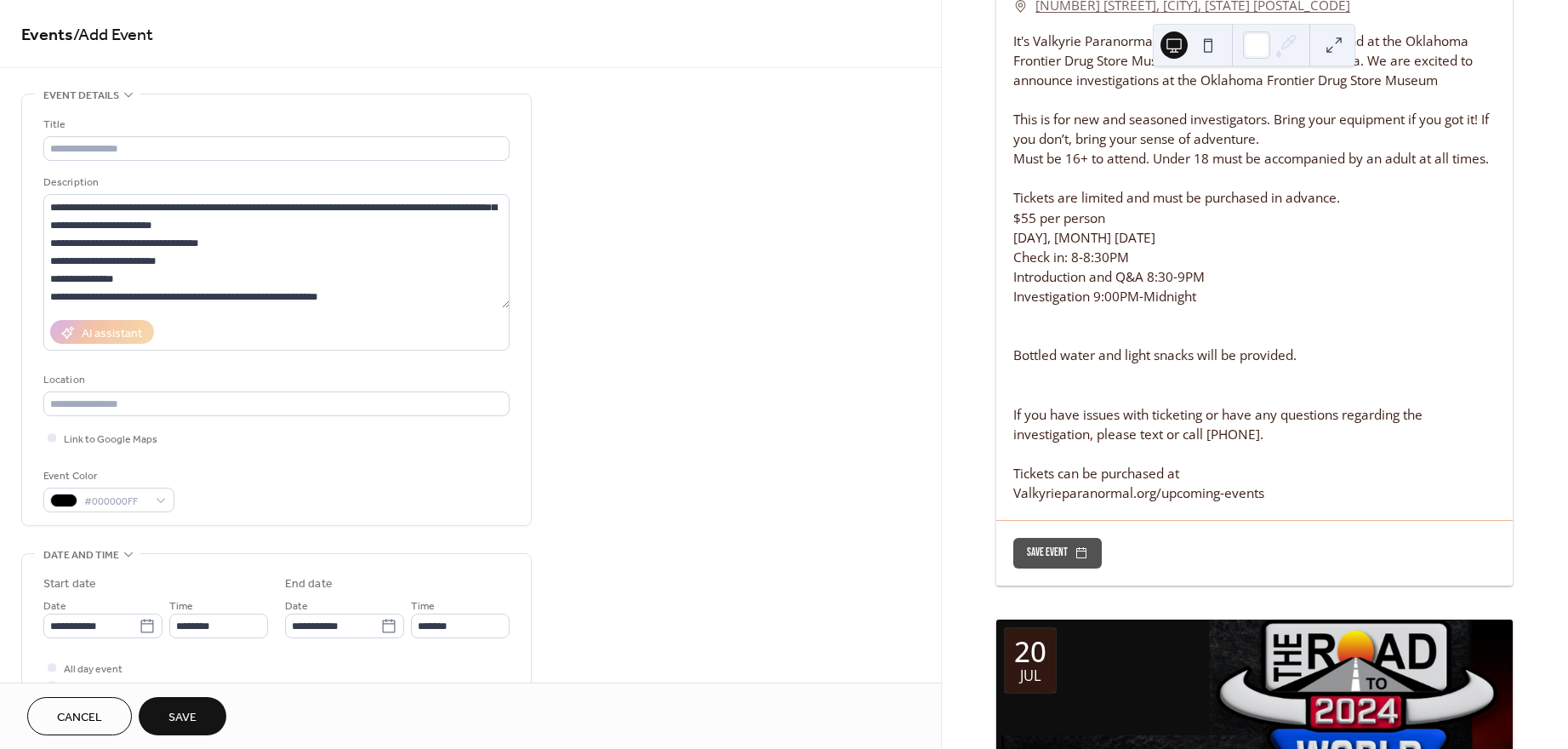 click on "**********" at bounding box center (470, 678) 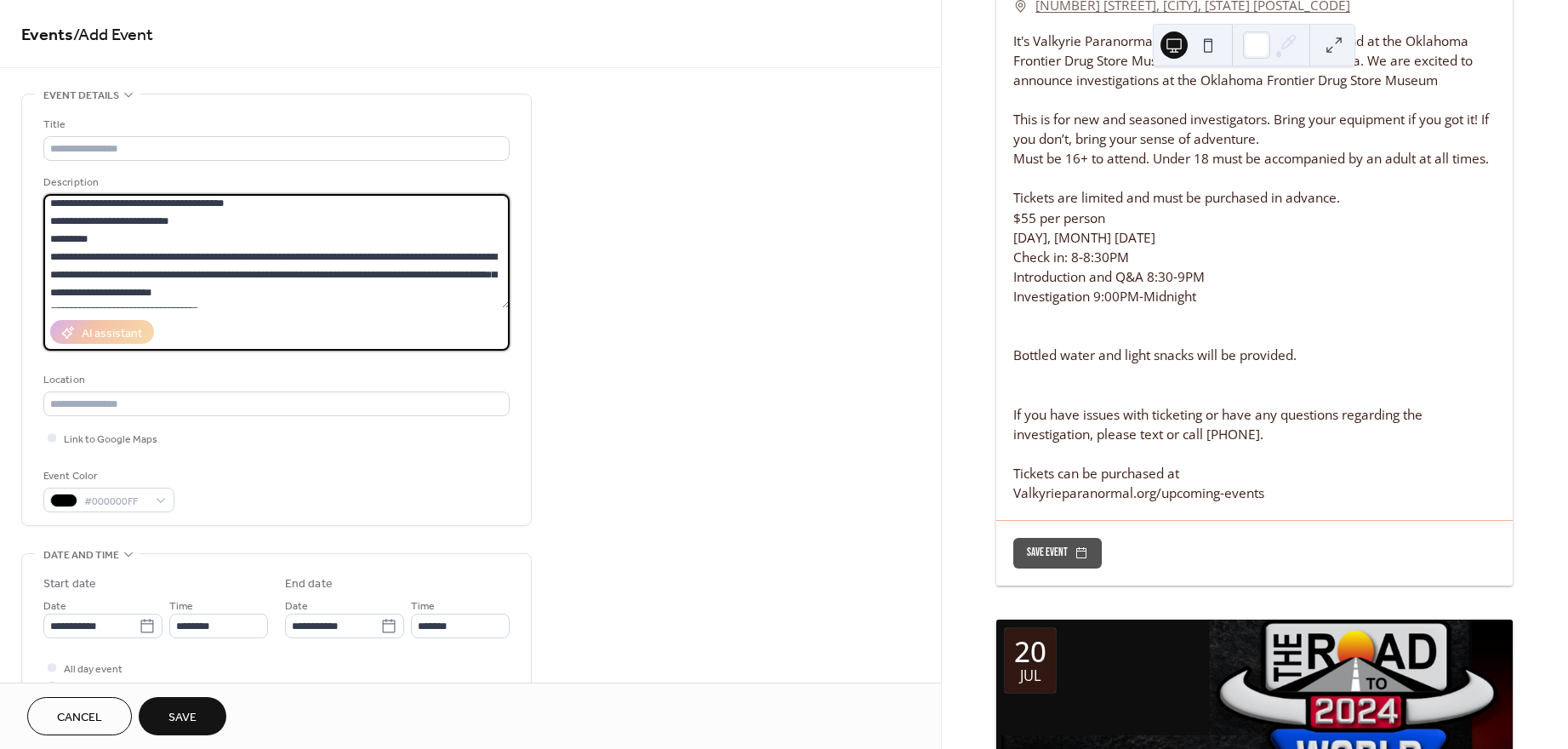scroll, scrollTop: 45, scrollLeft: 0, axis: vertical 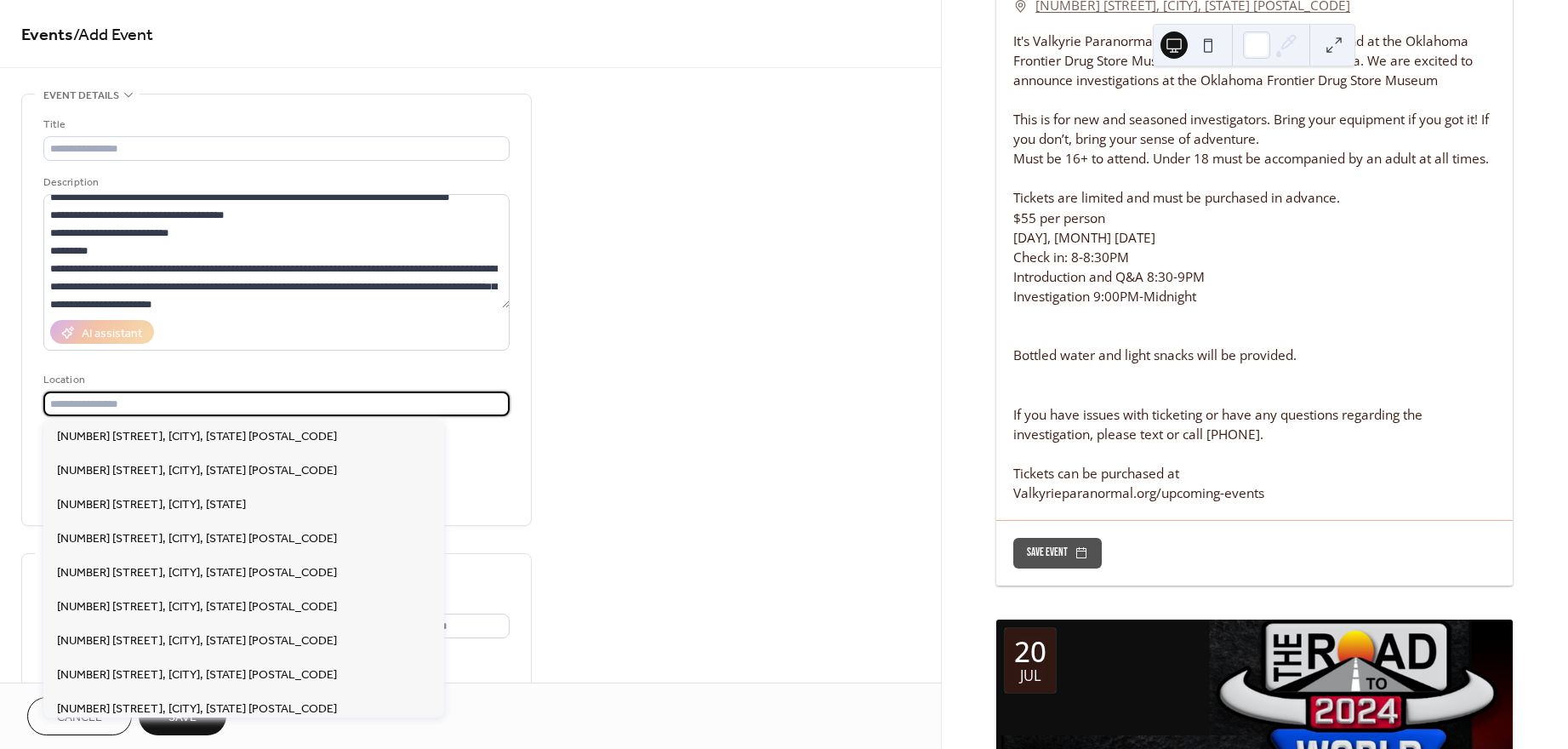 click at bounding box center [277, 403] 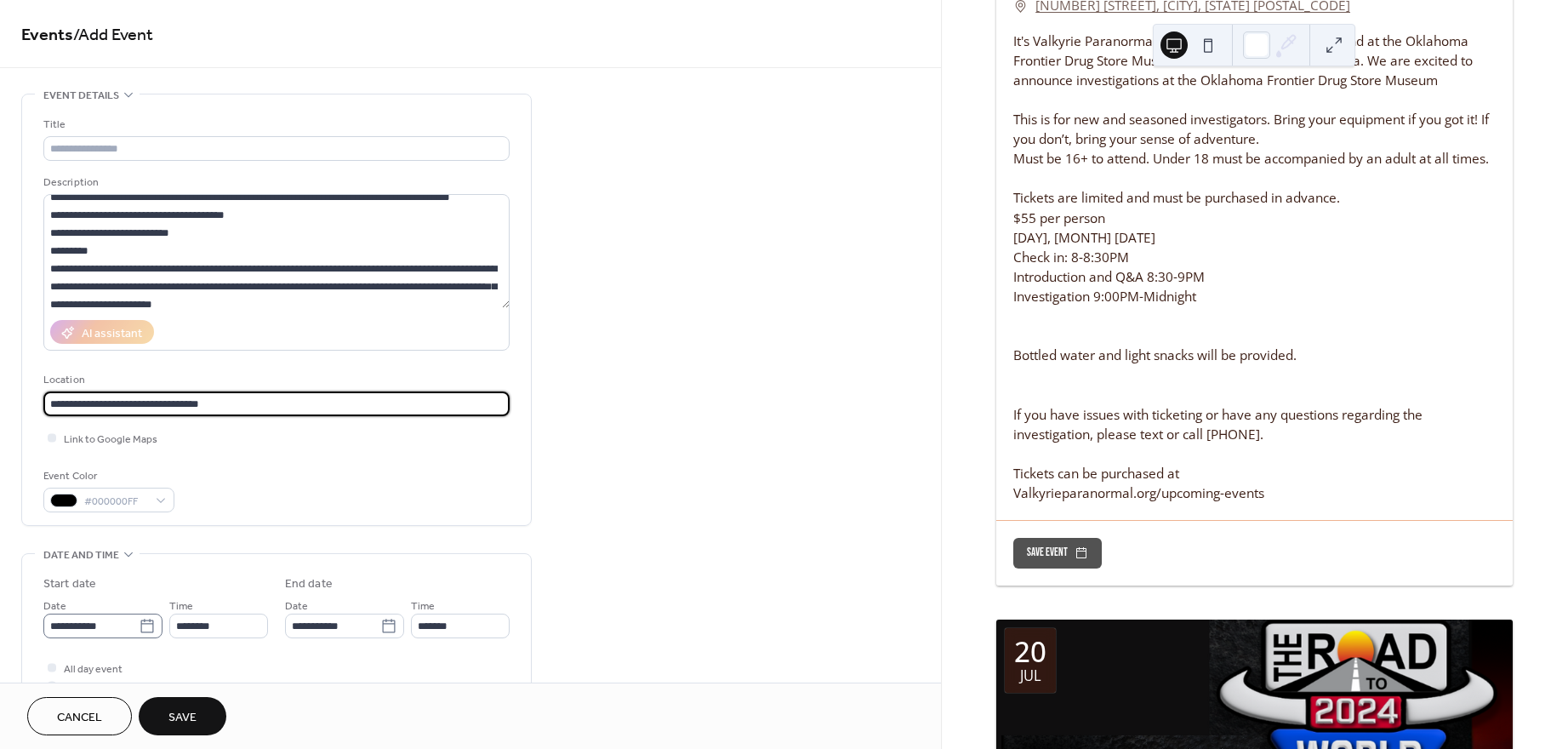 type on "**********" 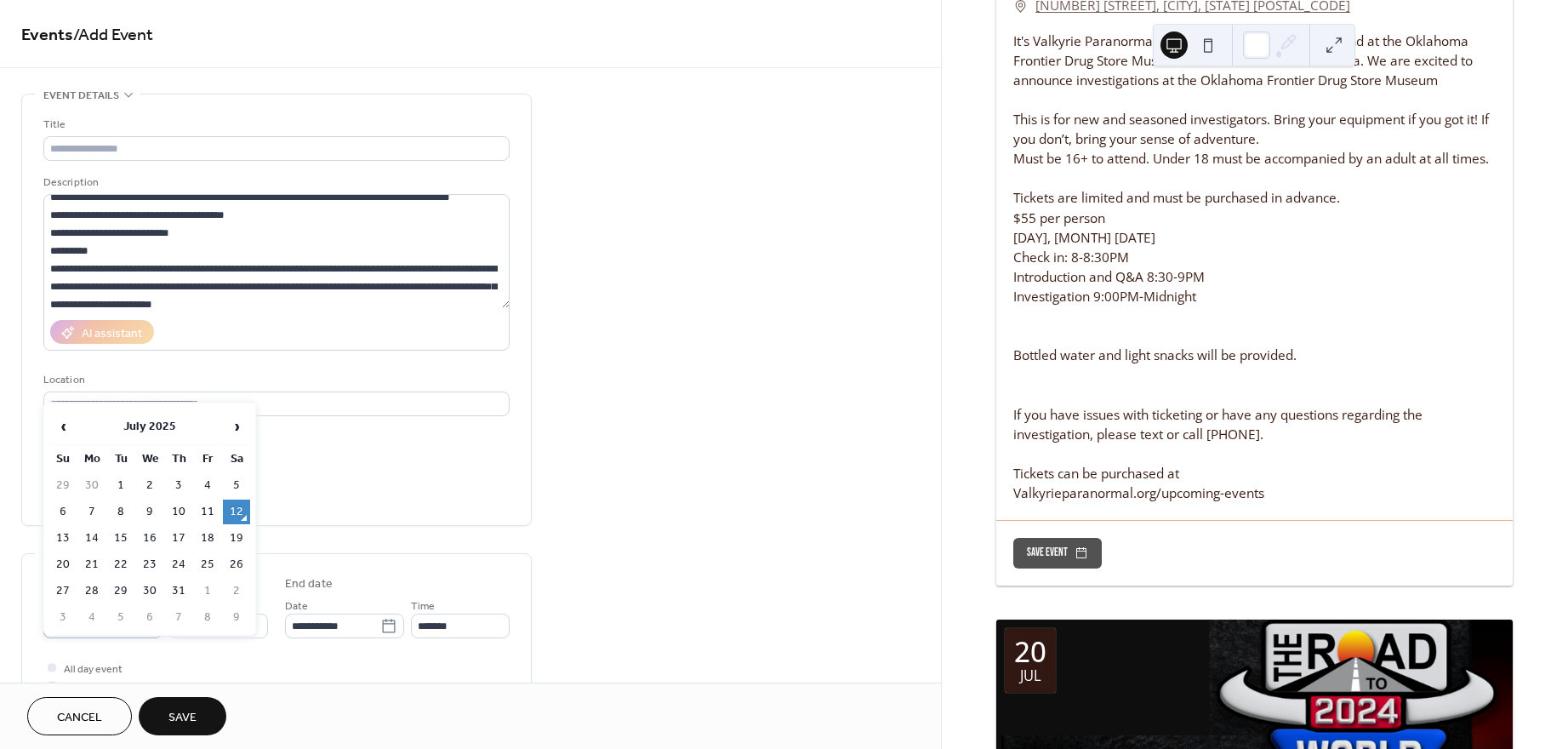click 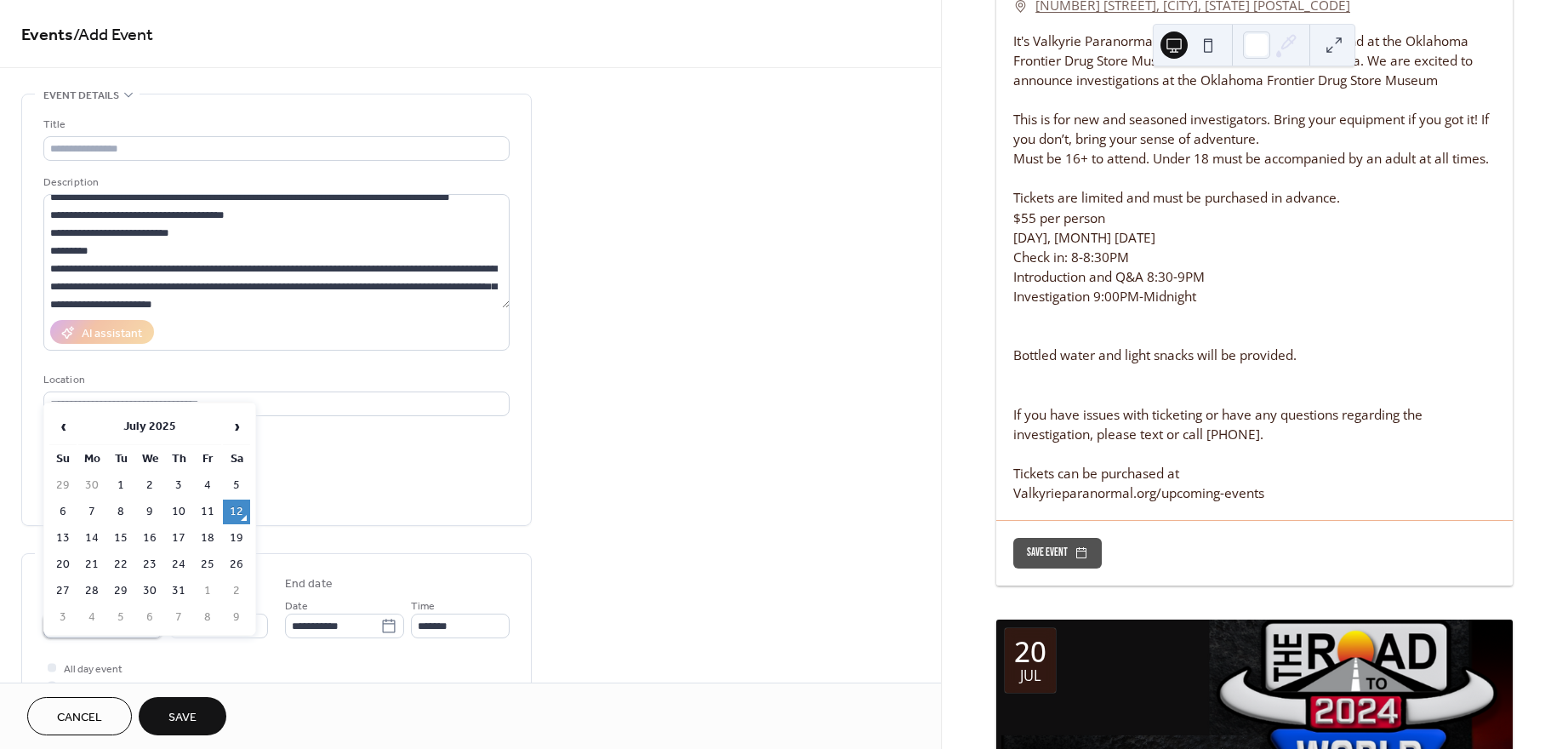 click on "**********" at bounding box center [91, 626] 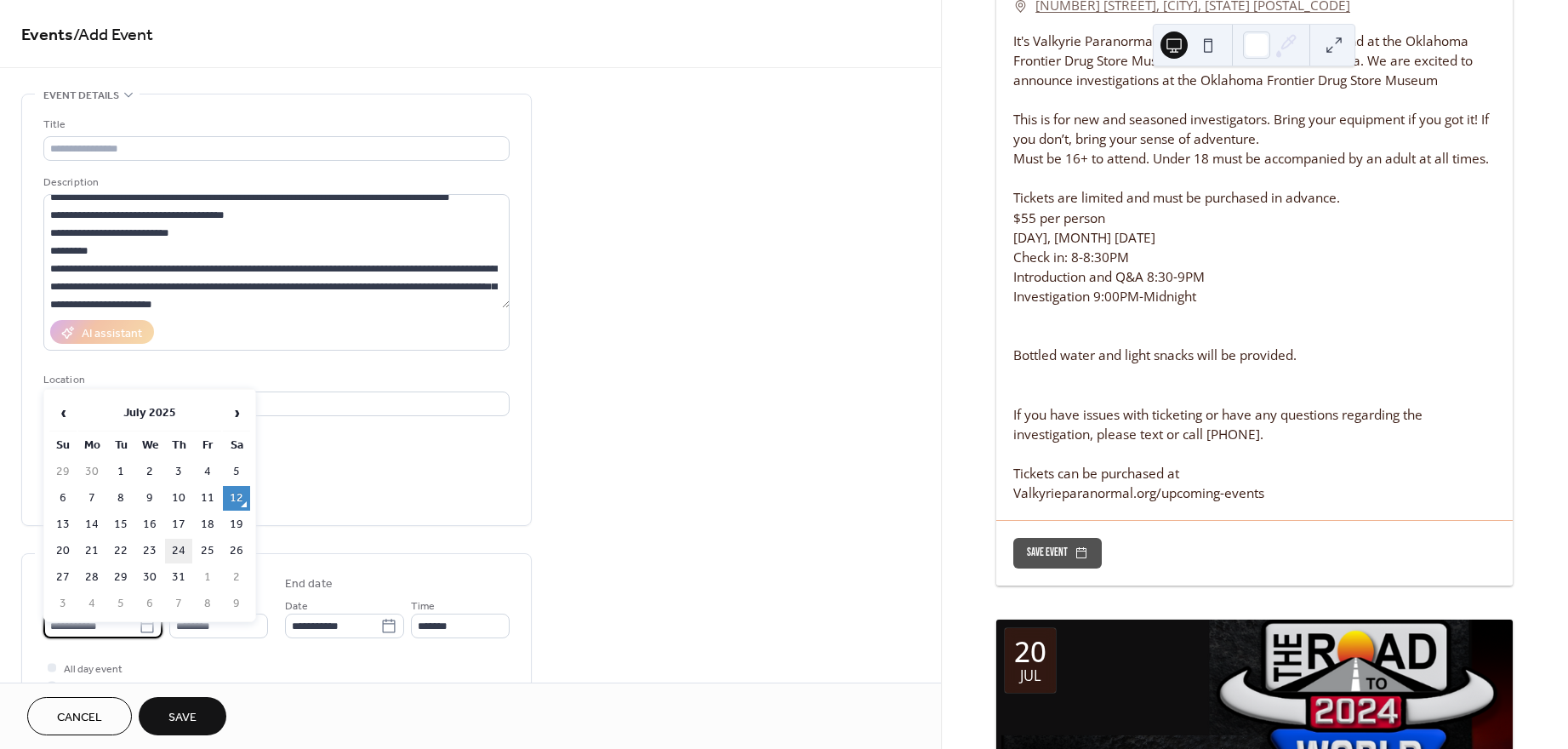 click on "24" at bounding box center (179, 551) 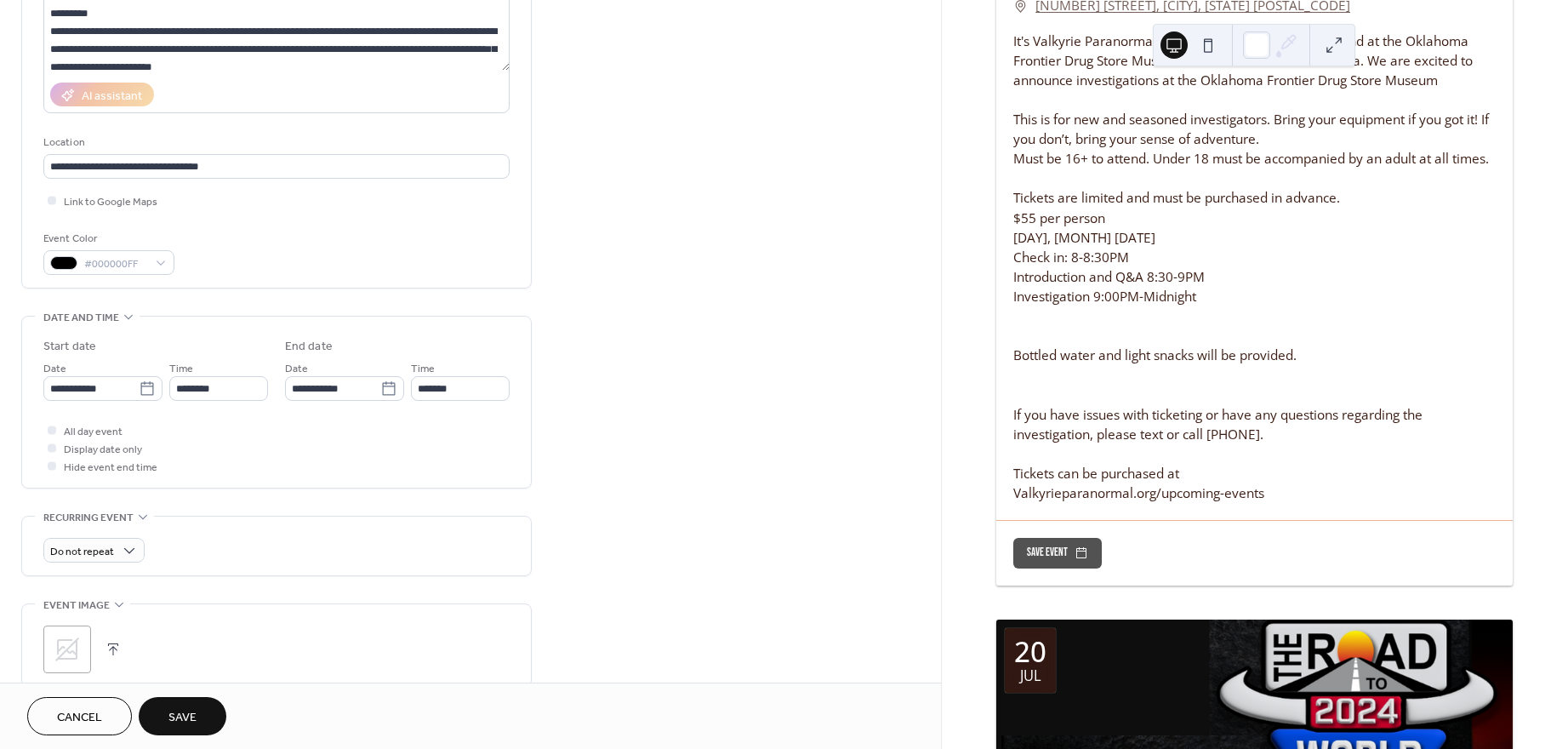 scroll, scrollTop: 246, scrollLeft: 0, axis: vertical 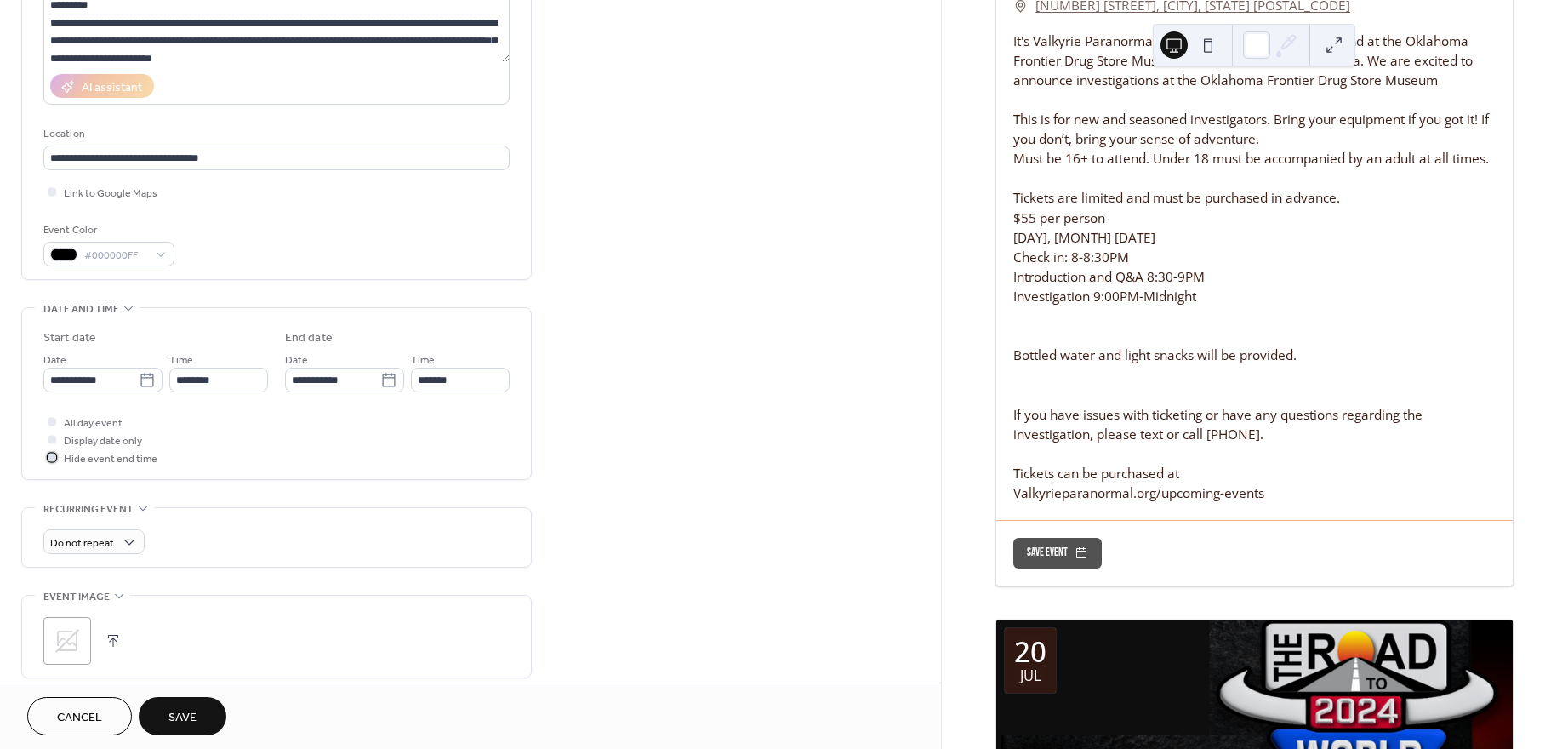 click at bounding box center (52, 457) 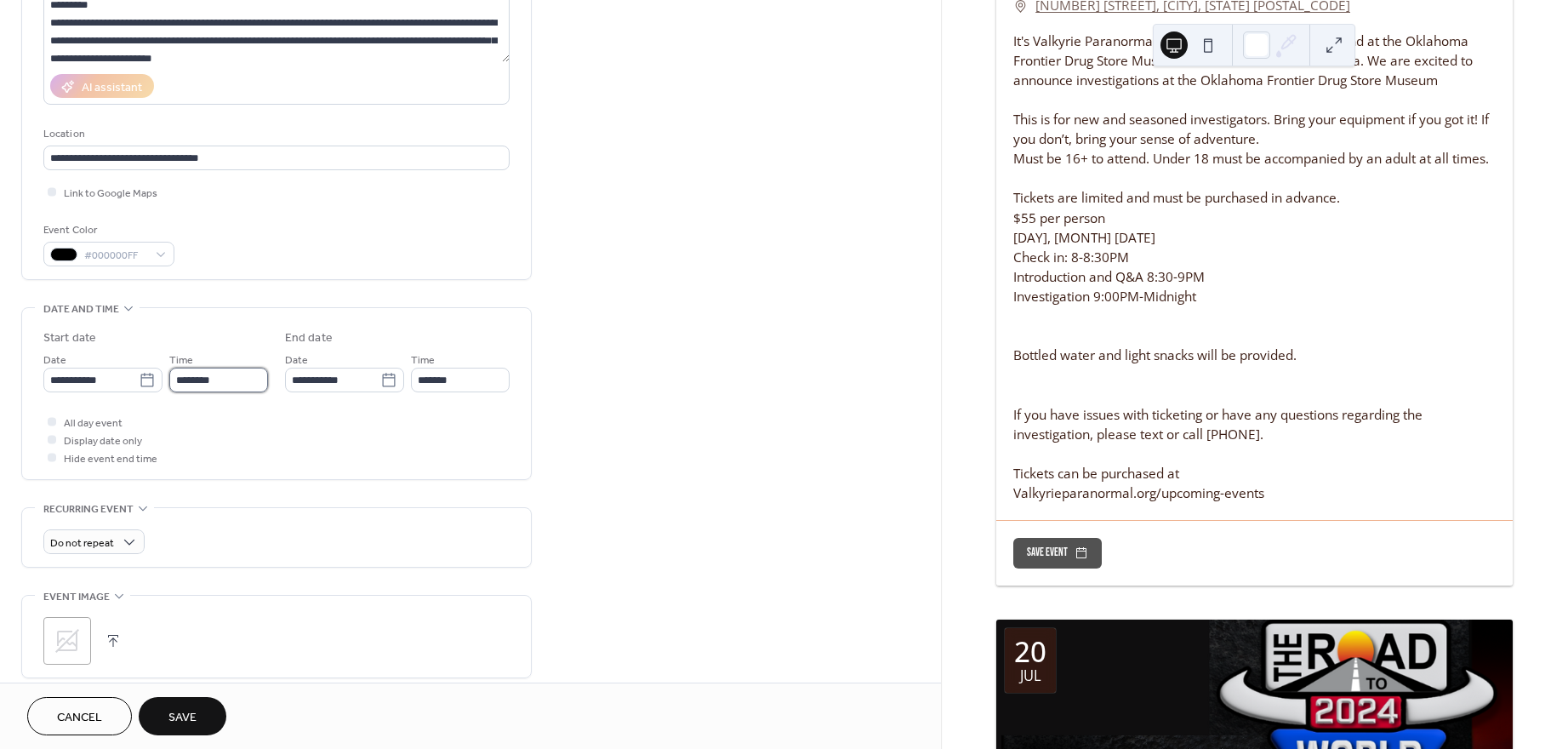 click on "********" at bounding box center [219, 380] 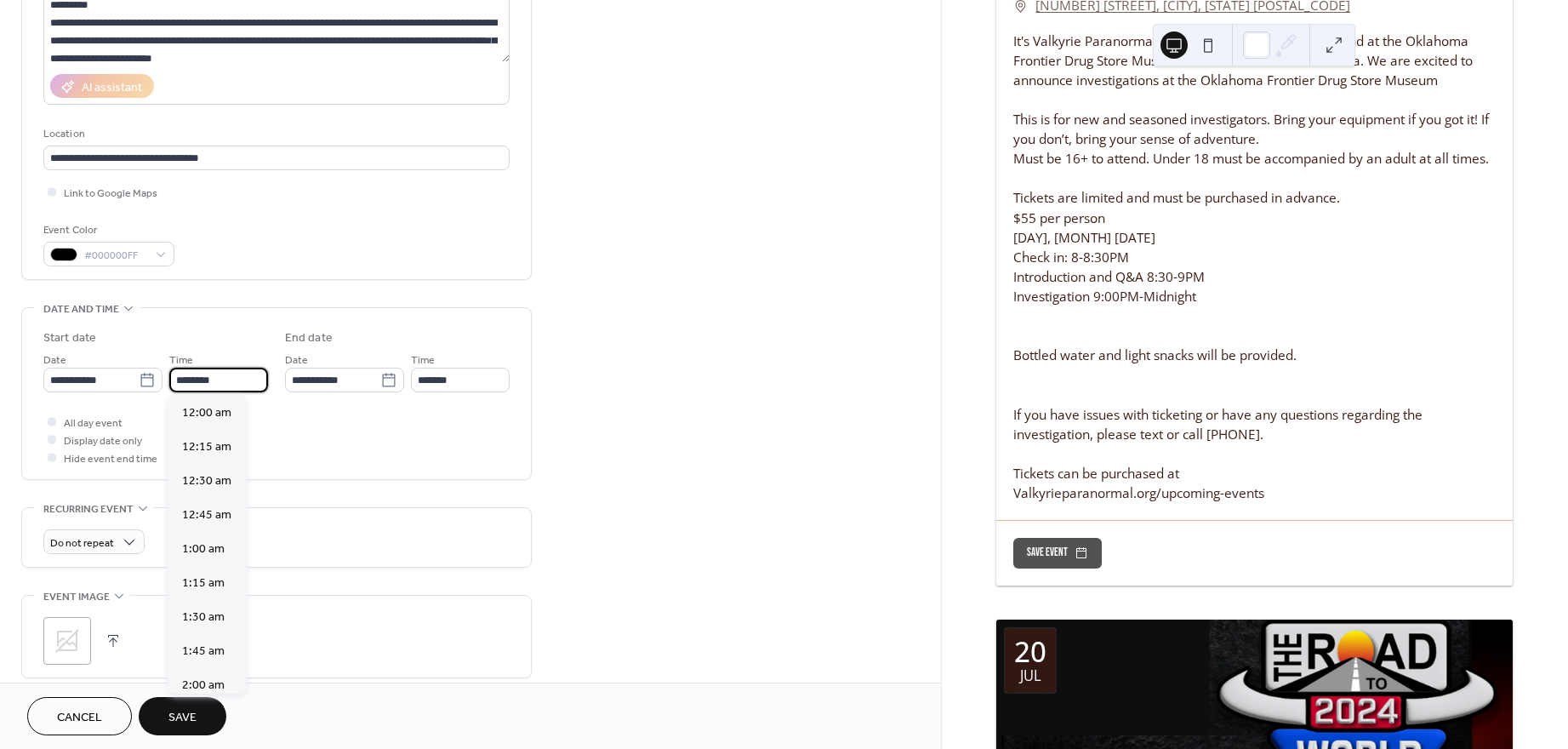 scroll, scrollTop: 1642, scrollLeft: 0, axis: vertical 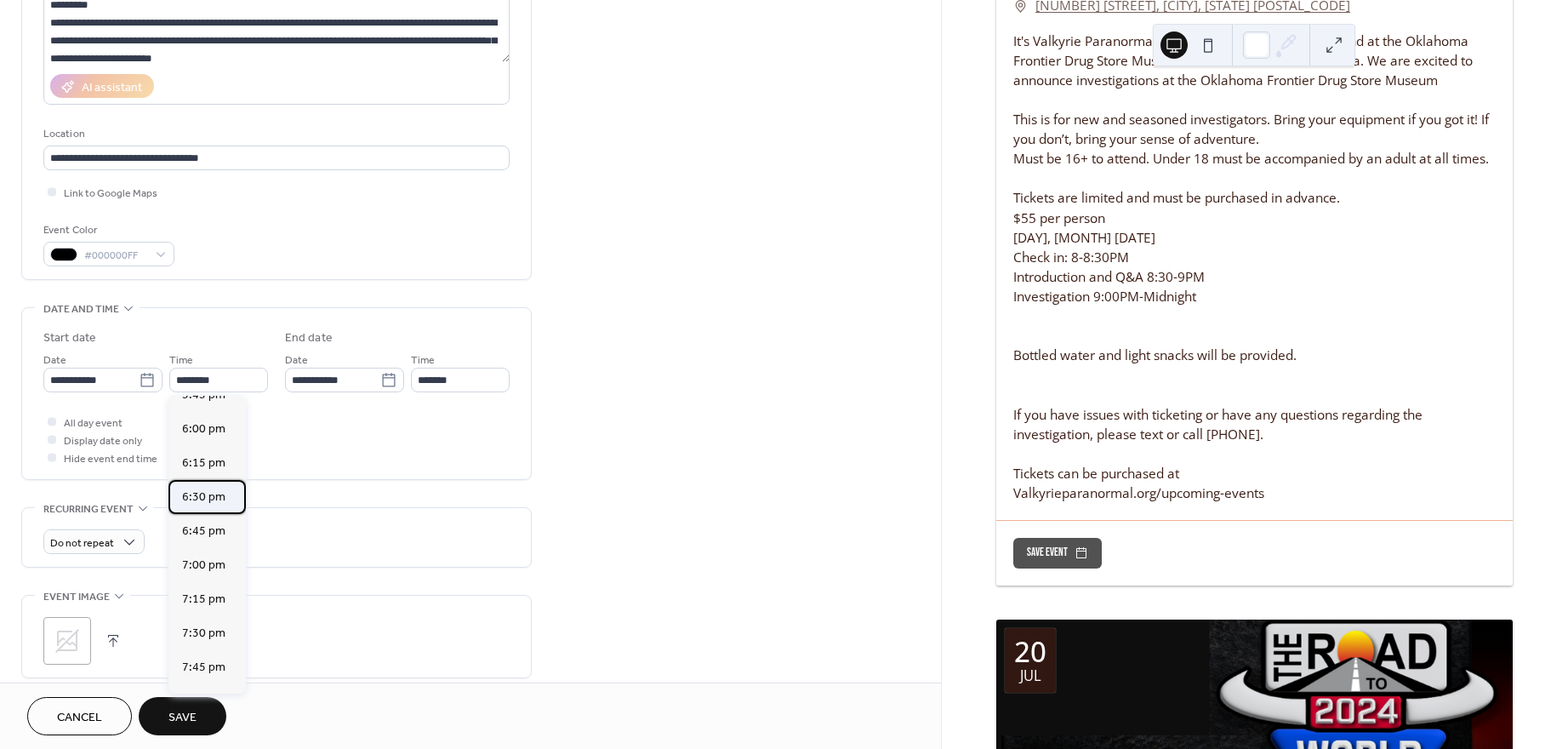 click on "6:30 pm" at bounding box center [203, 497] 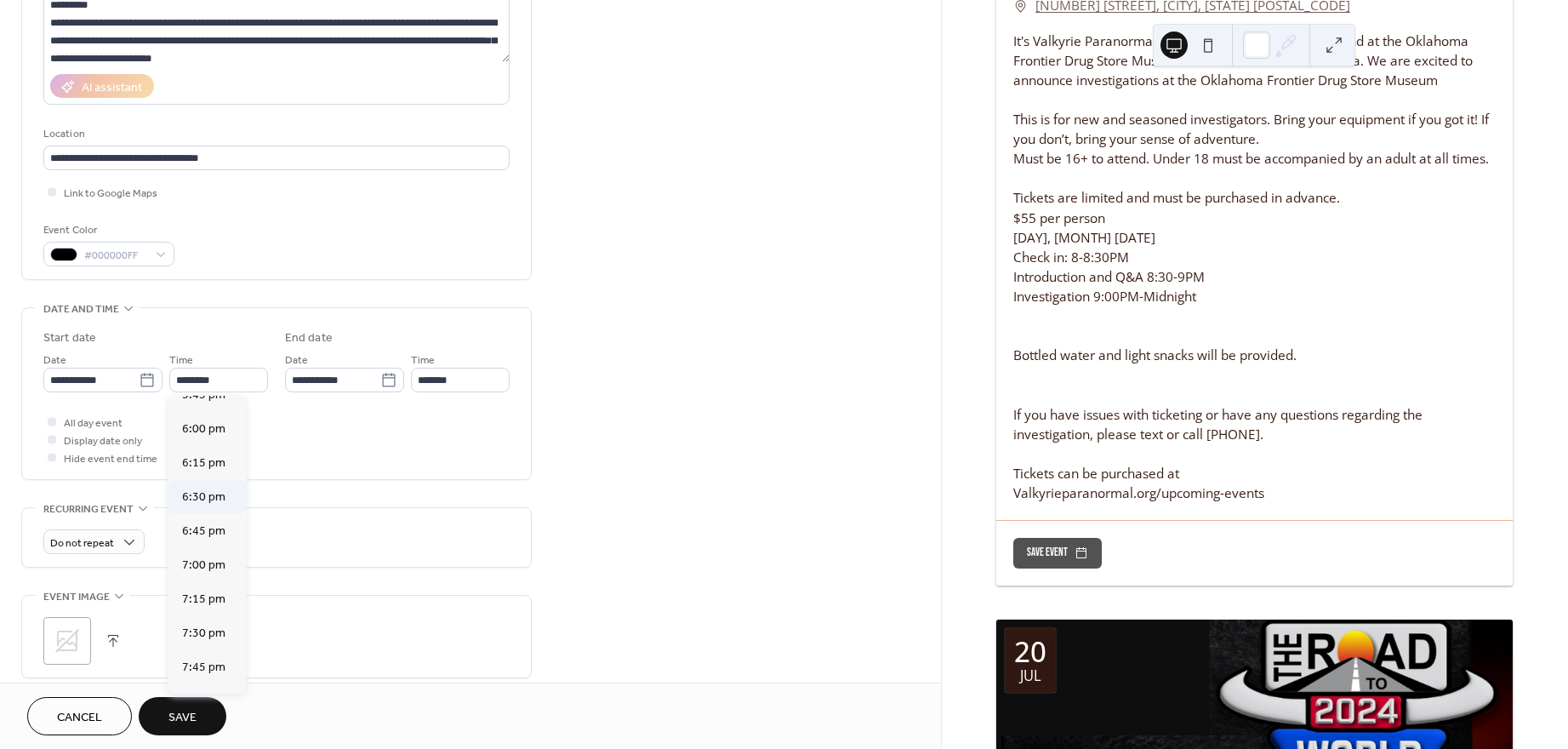 type on "*******" 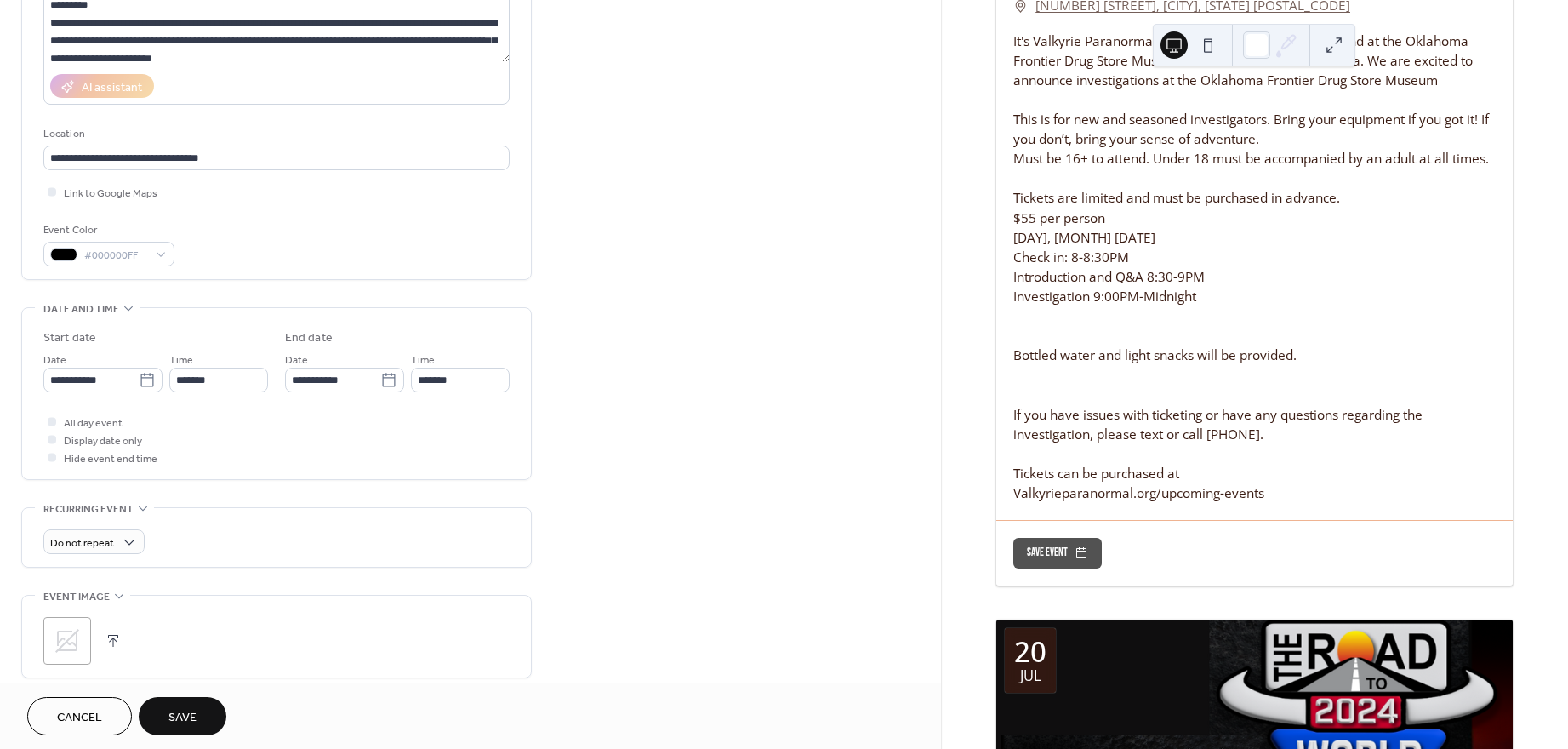 click at bounding box center (113, 641) 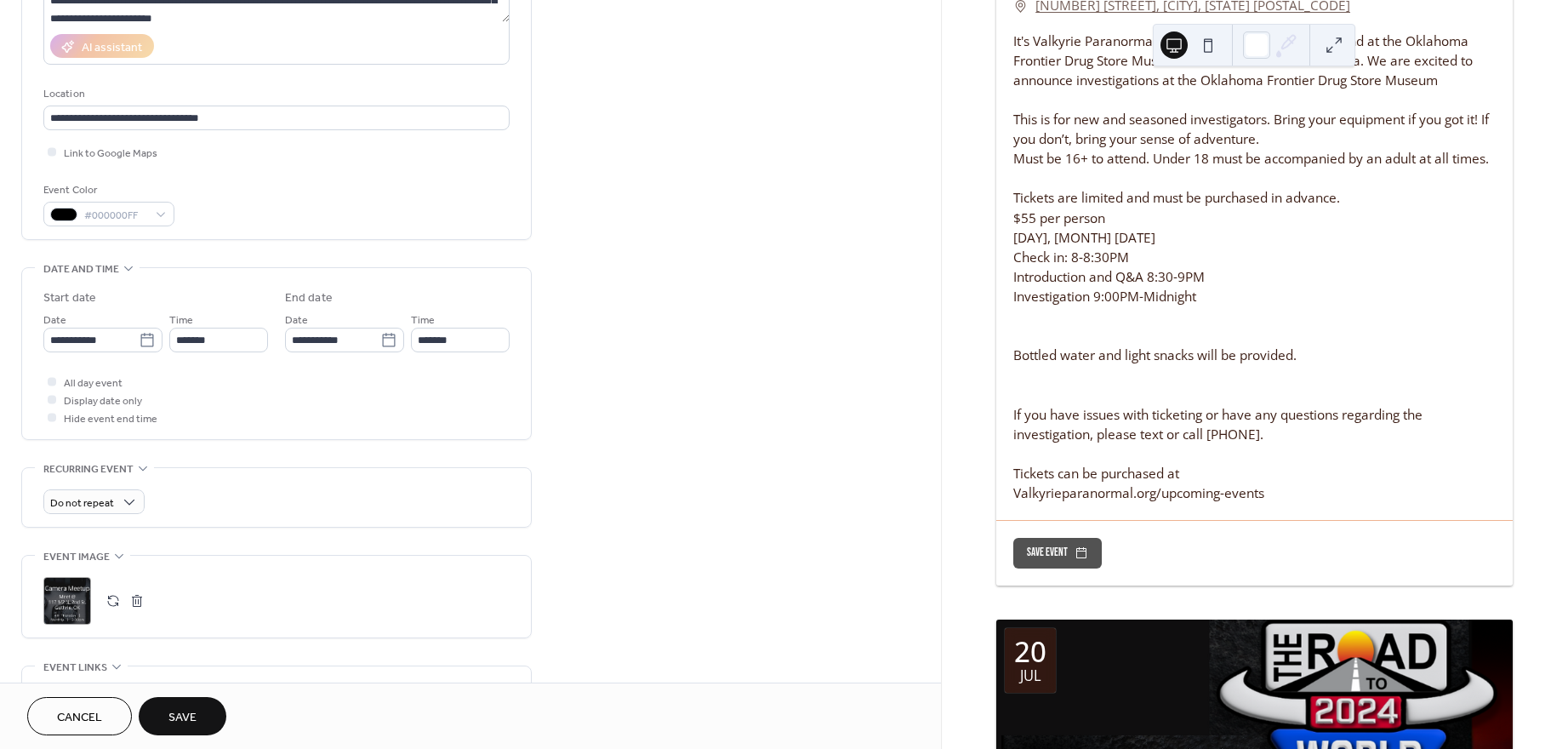 scroll, scrollTop: 288, scrollLeft: 0, axis: vertical 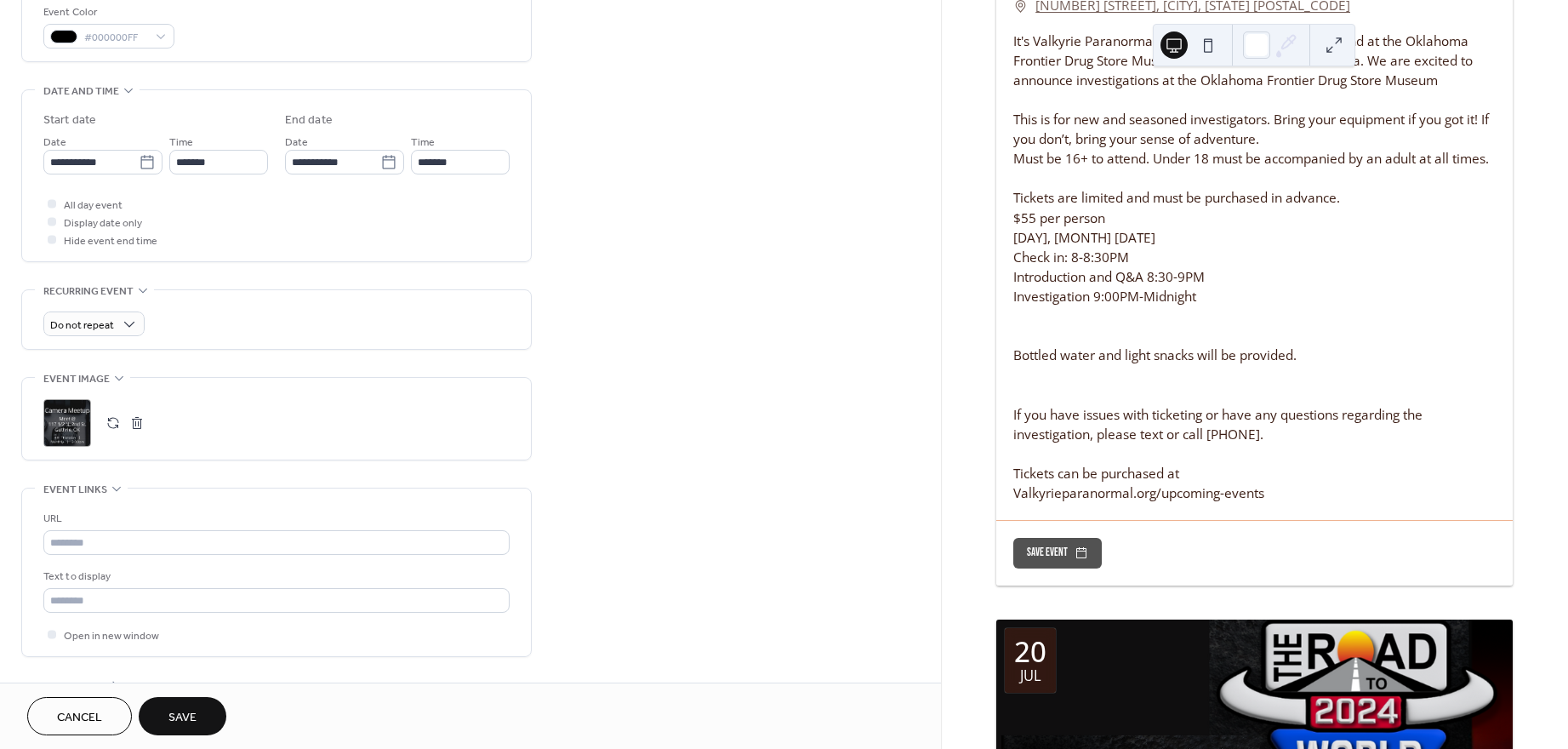 click on "Save" at bounding box center (182, 718) 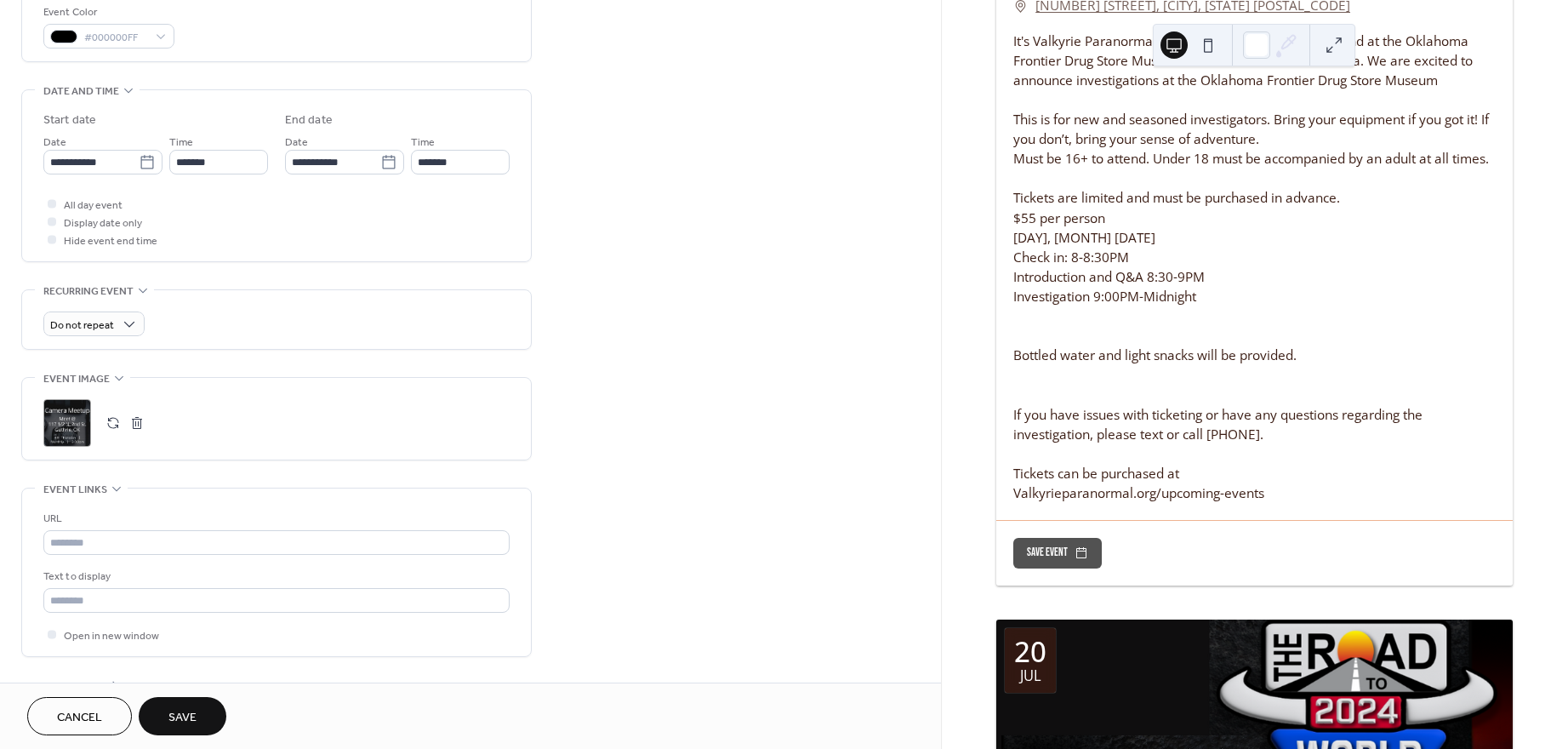 scroll, scrollTop: 136, scrollLeft: 0, axis: vertical 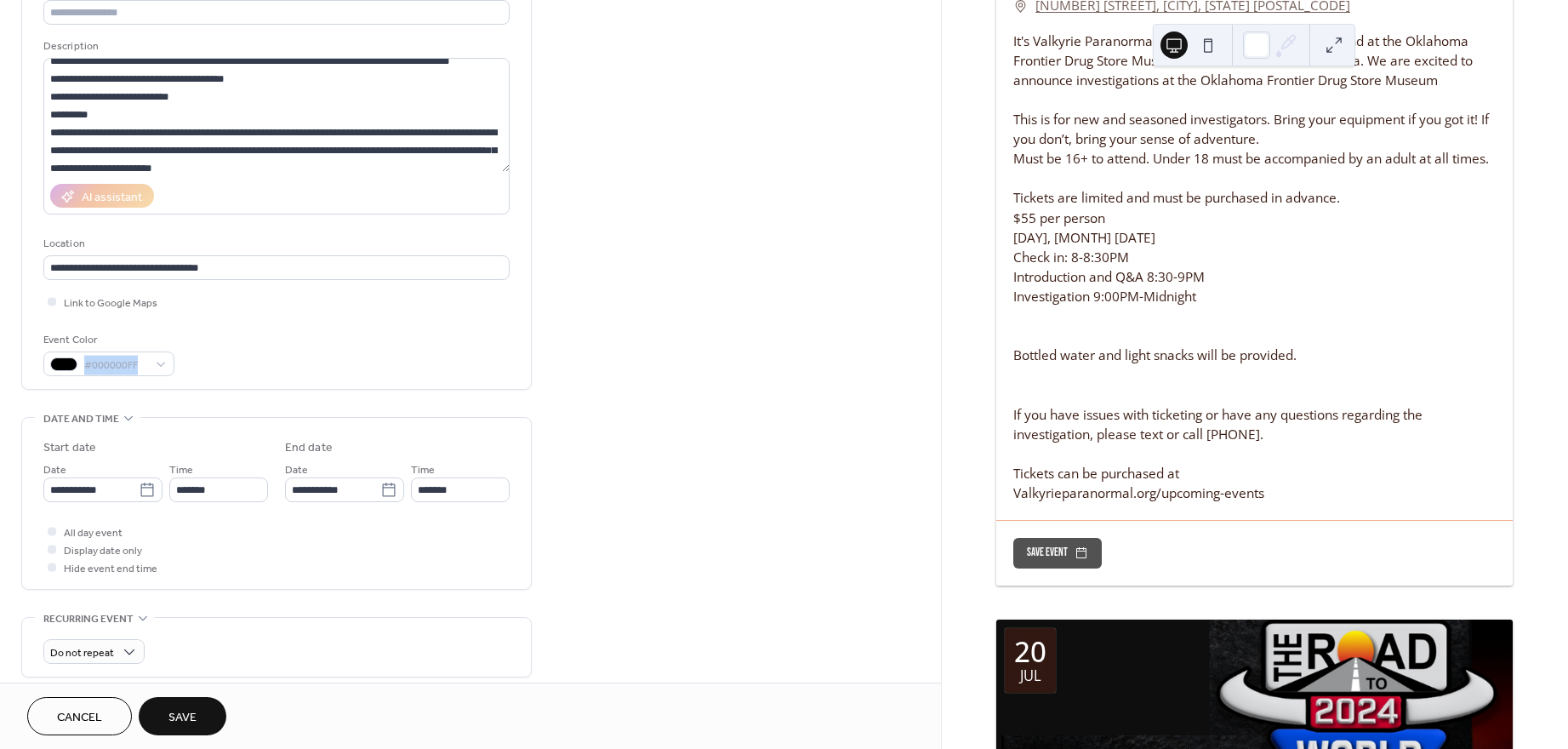 drag, startPoint x: 935, startPoint y: 369, endPoint x: 940, endPoint y: 324, distance: 45.27693 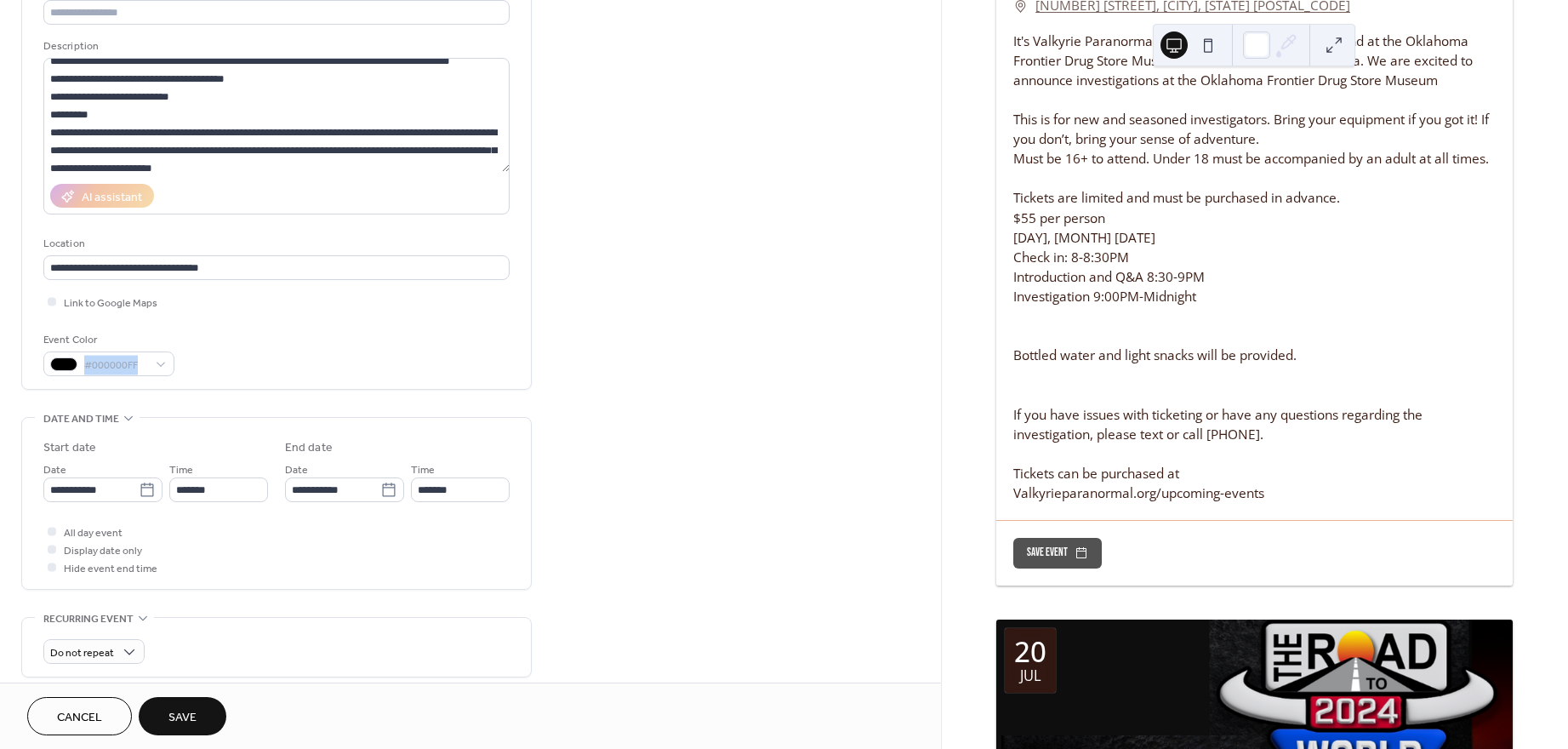 click on "**********" at bounding box center [470, 341] 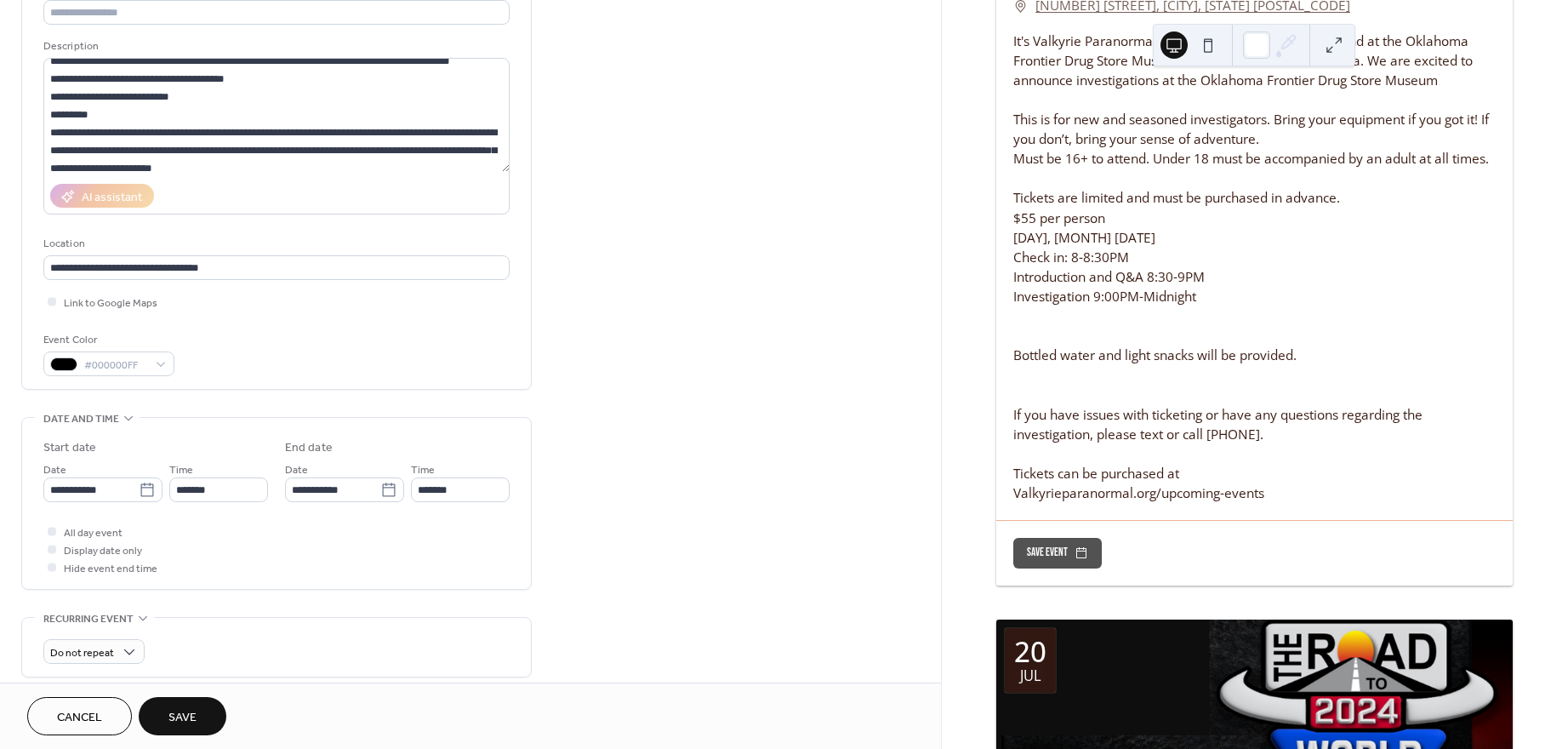 click on "**********" at bounding box center (470, 542) 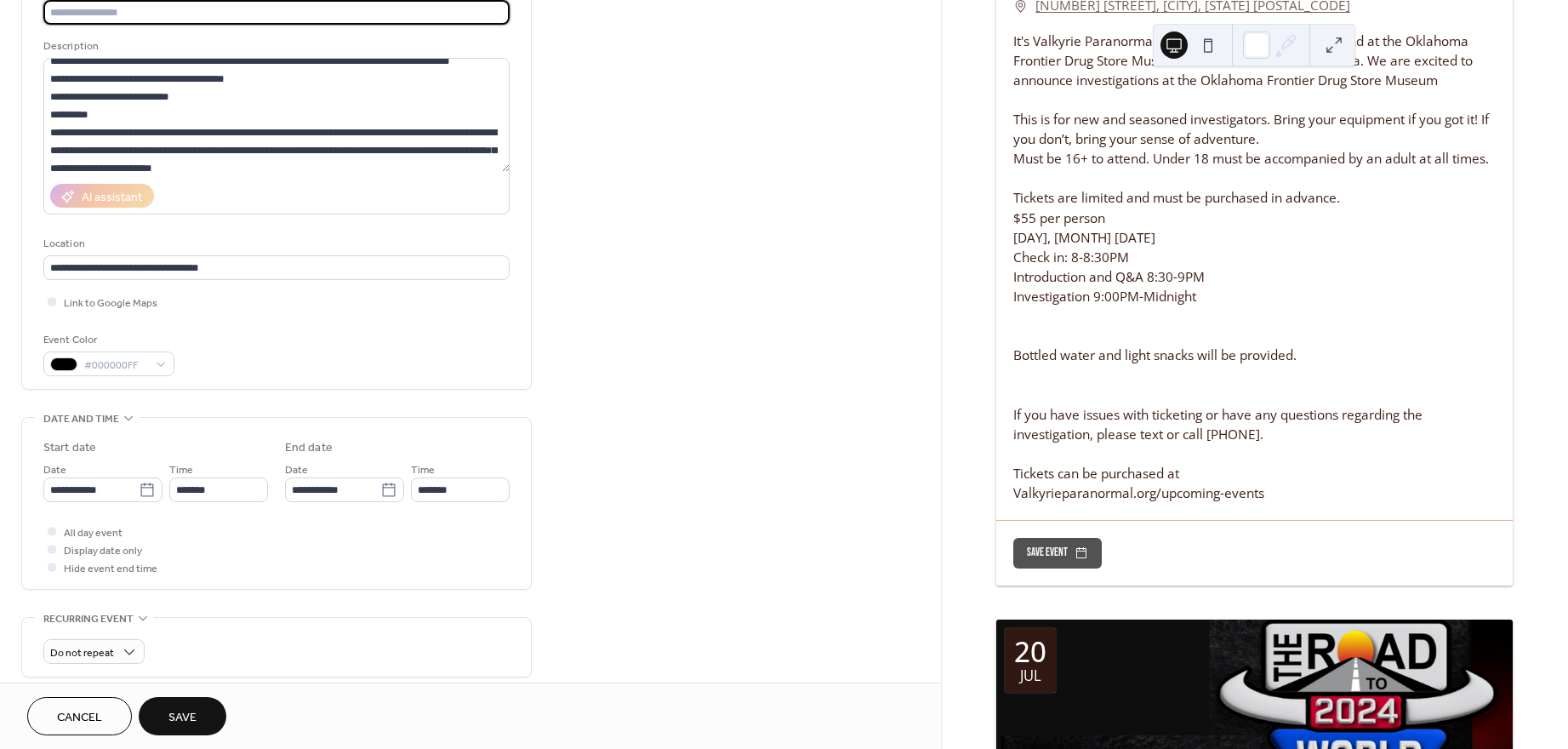 click at bounding box center [277, 12] 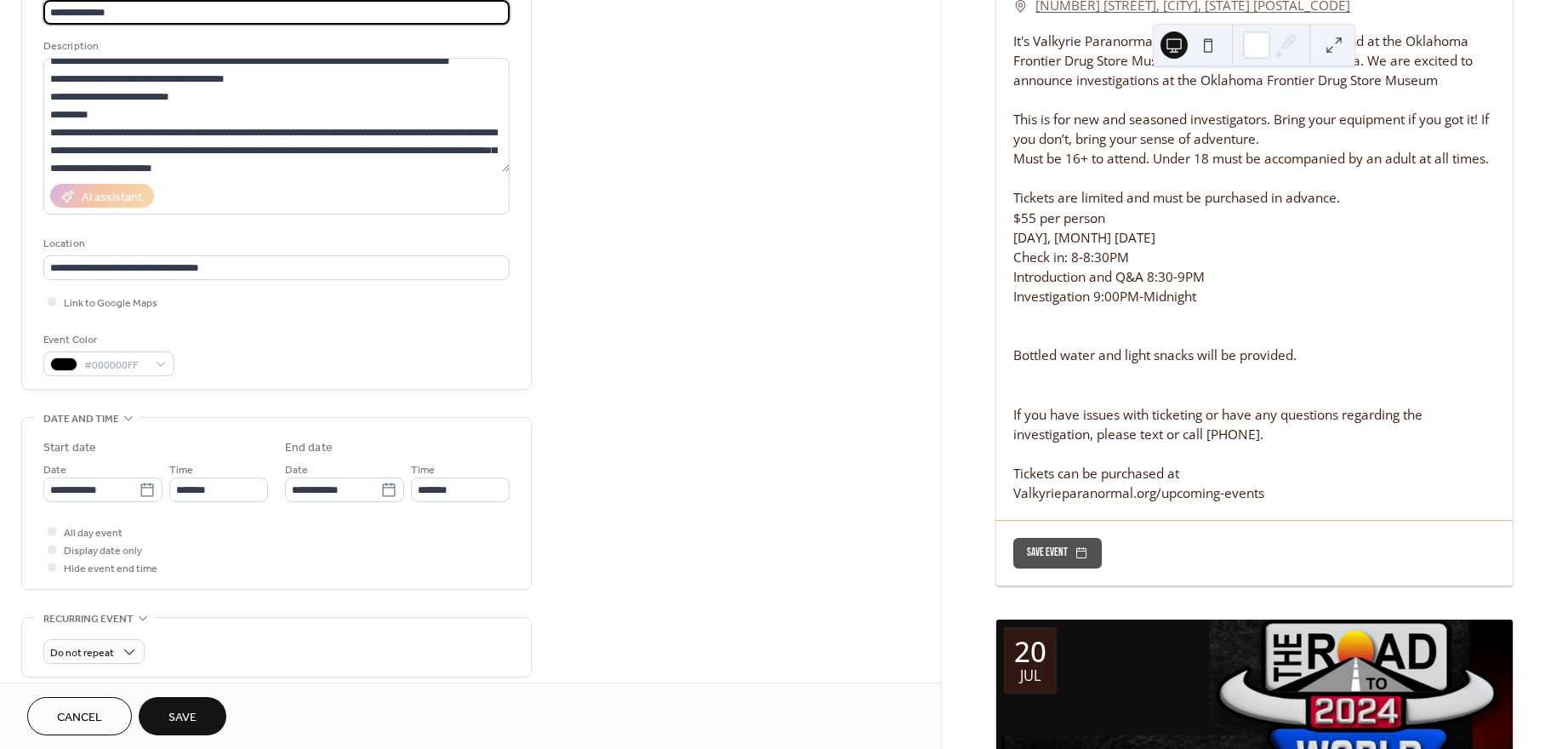 type on "**********" 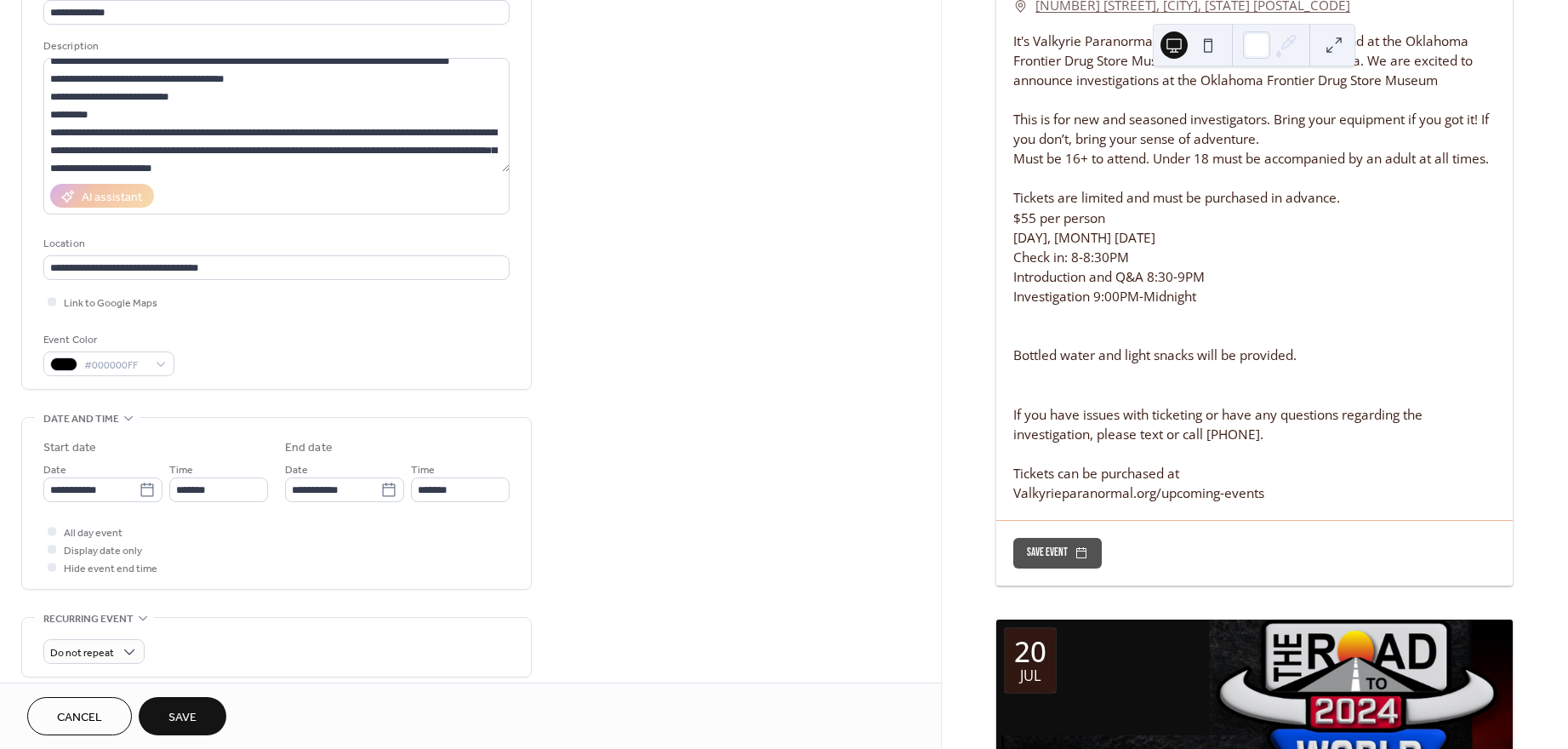 click on "Save" at bounding box center [182, 718] 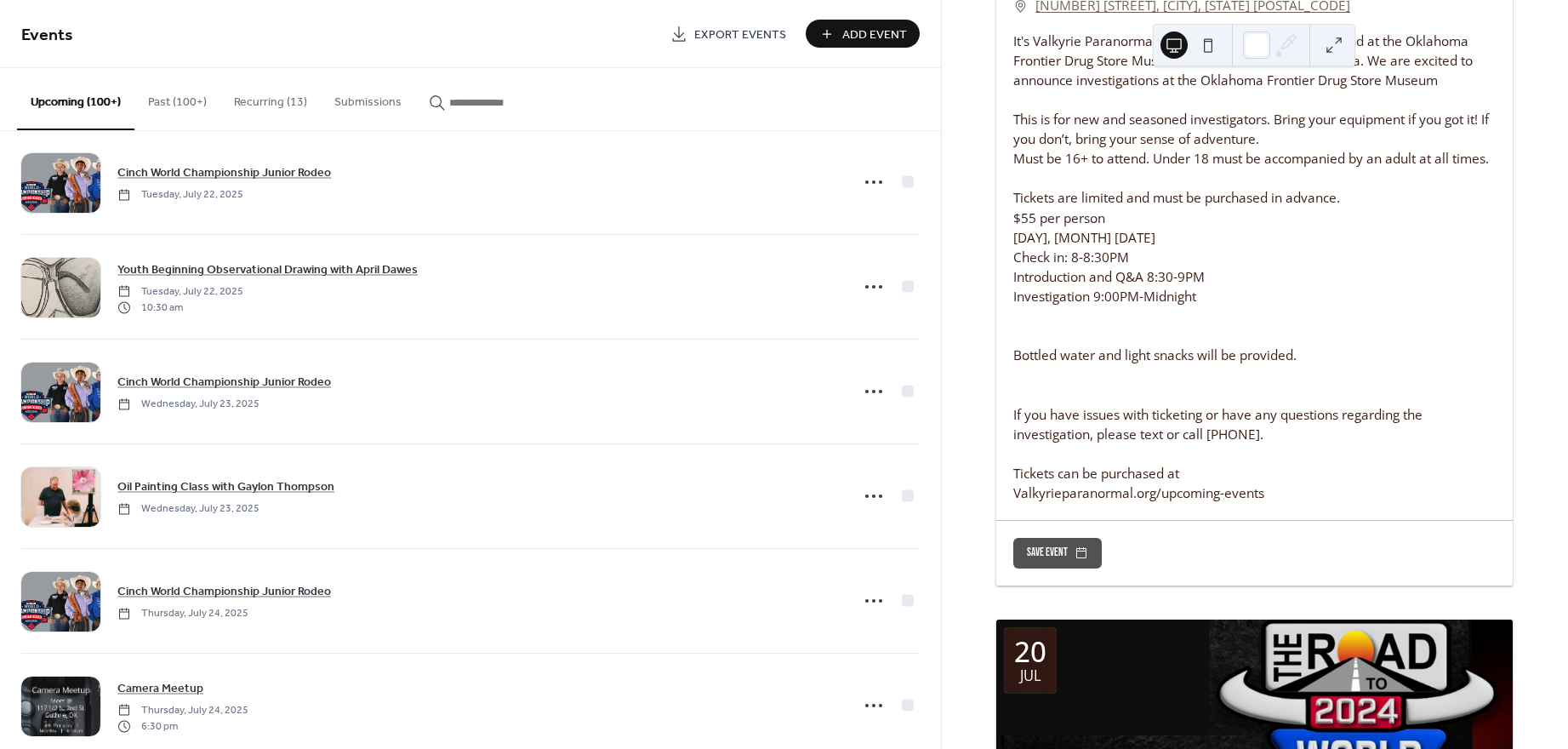 scroll, scrollTop: 1726, scrollLeft: 0, axis: vertical 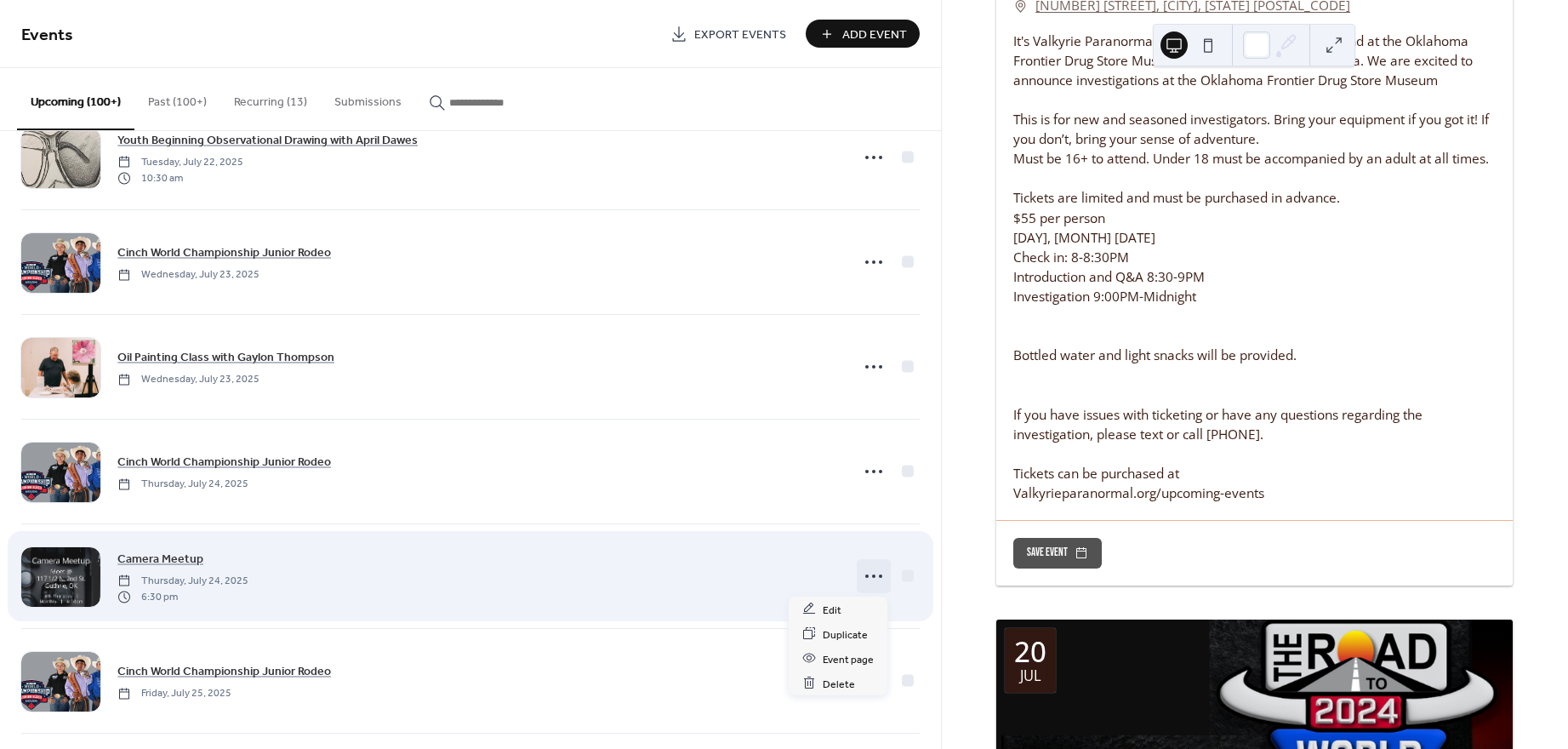 click 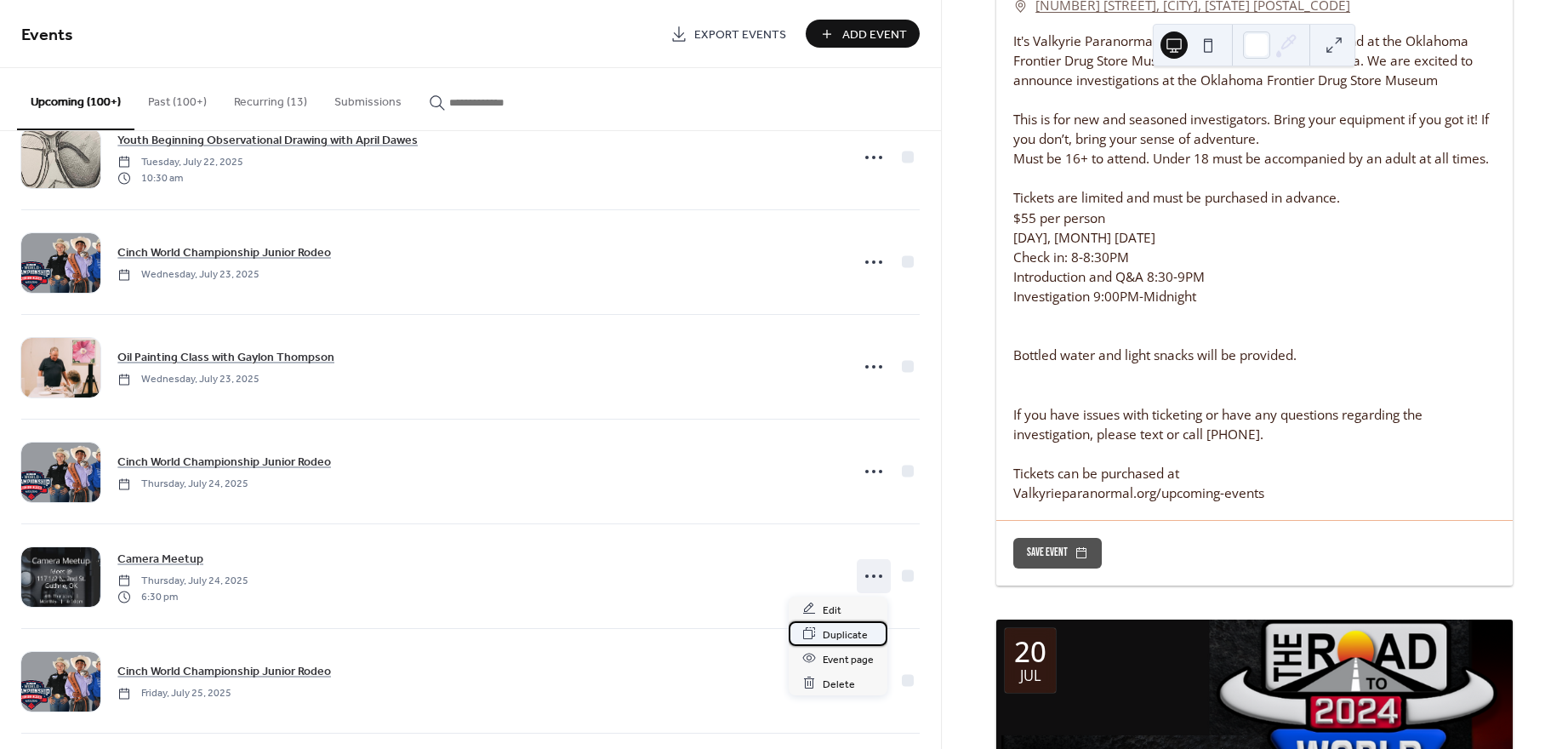 click on "Duplicate" at bounding box center (845, 634) 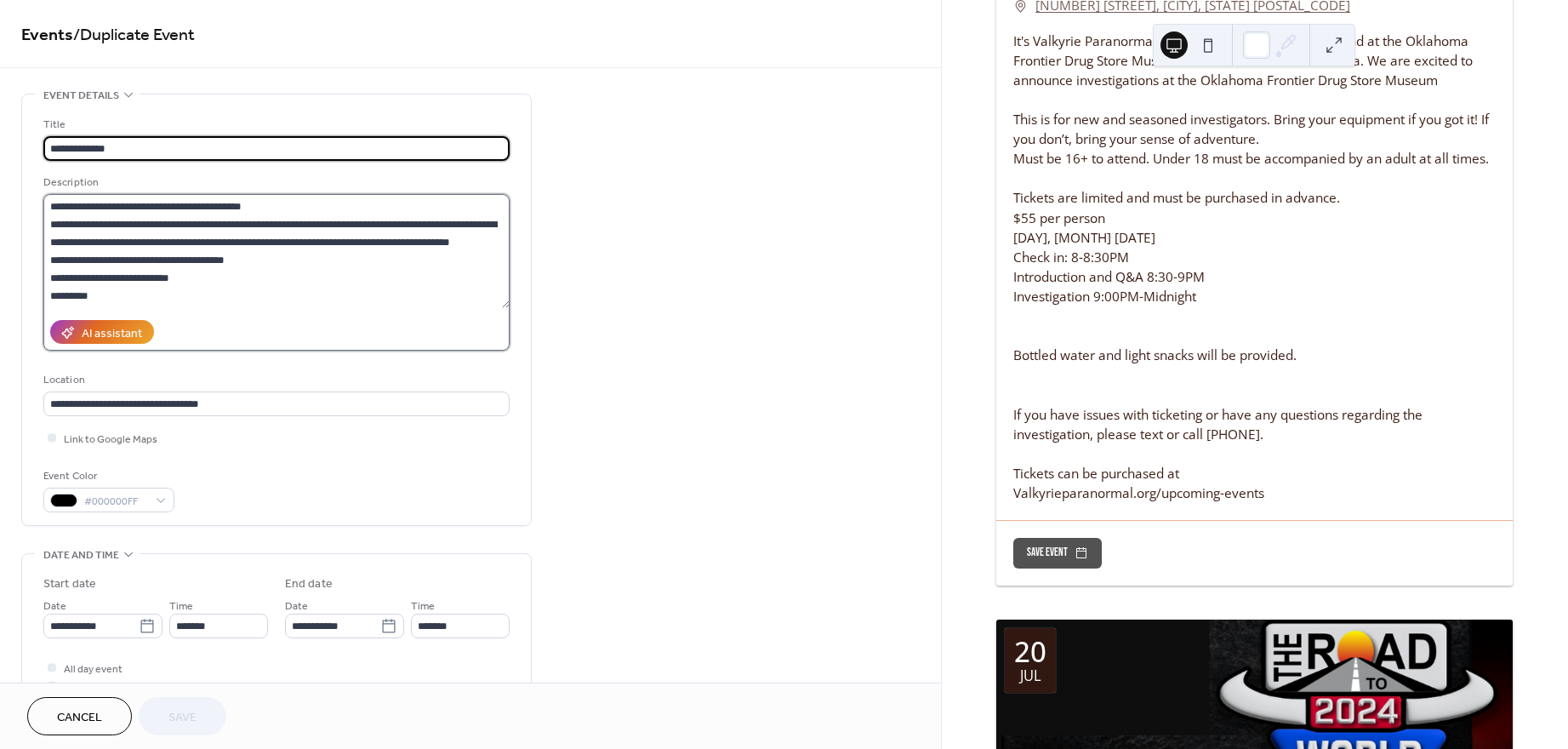 click on "**********" at bounding box center [277, 251] 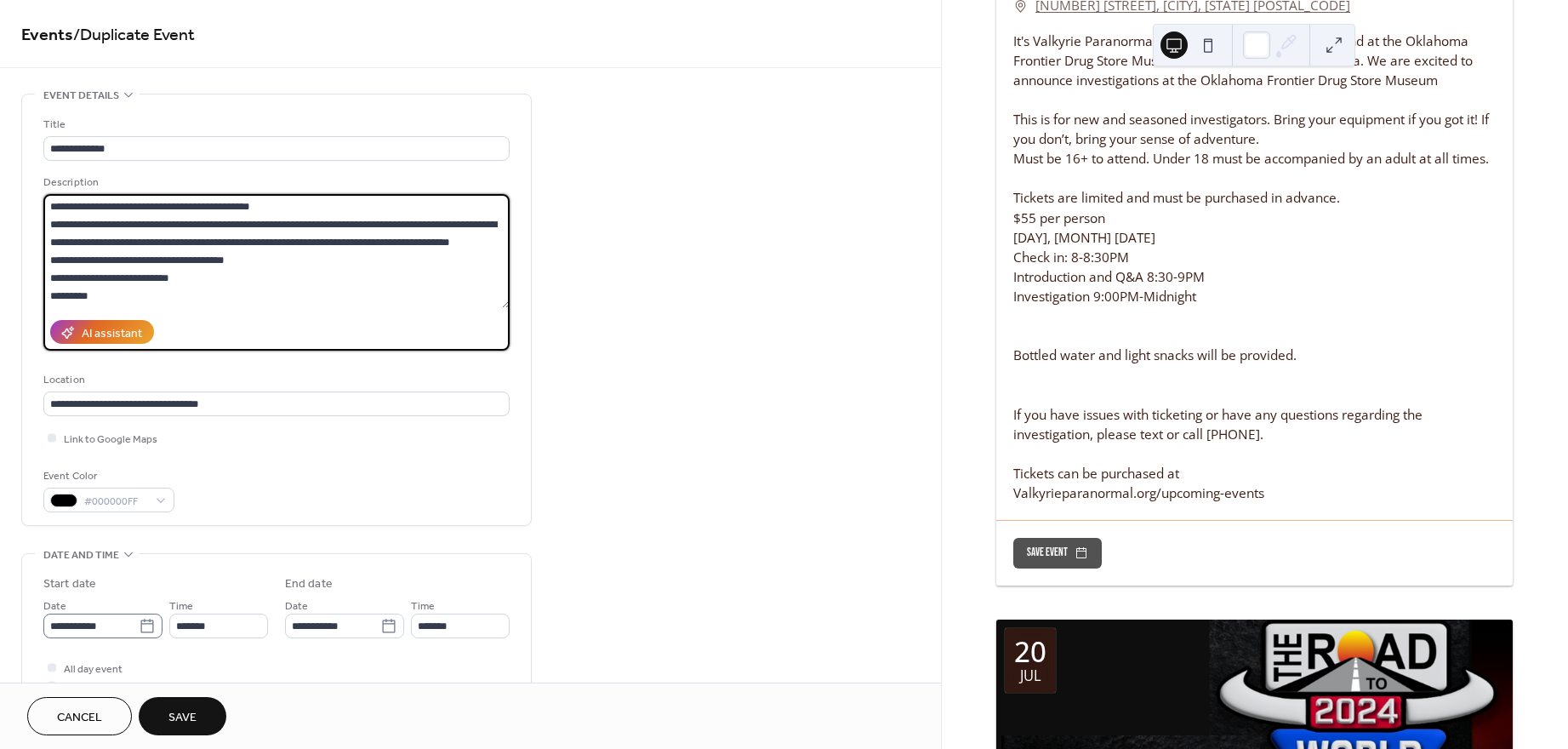 type on "**********" 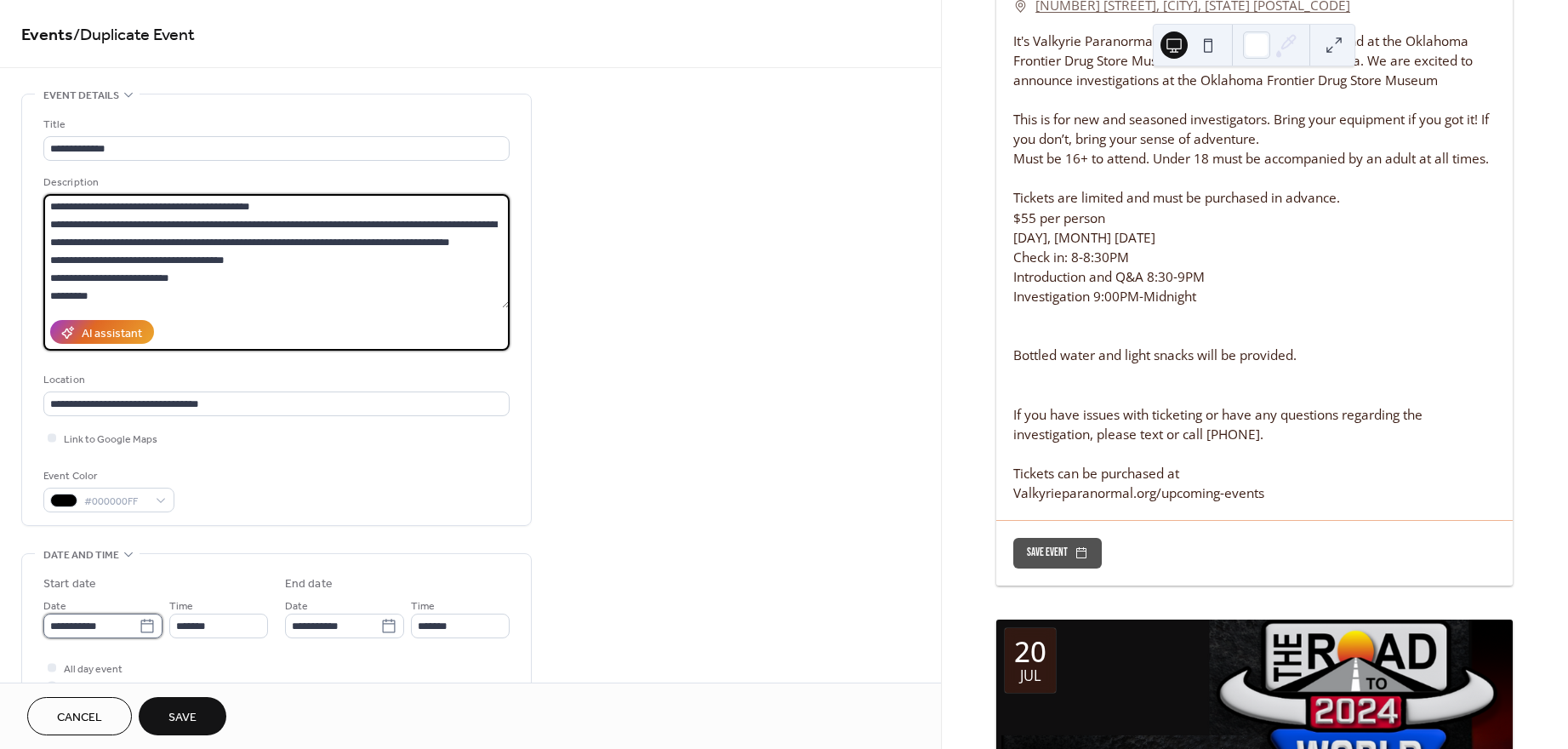 click on "**********" at bounding box center (91, 626) 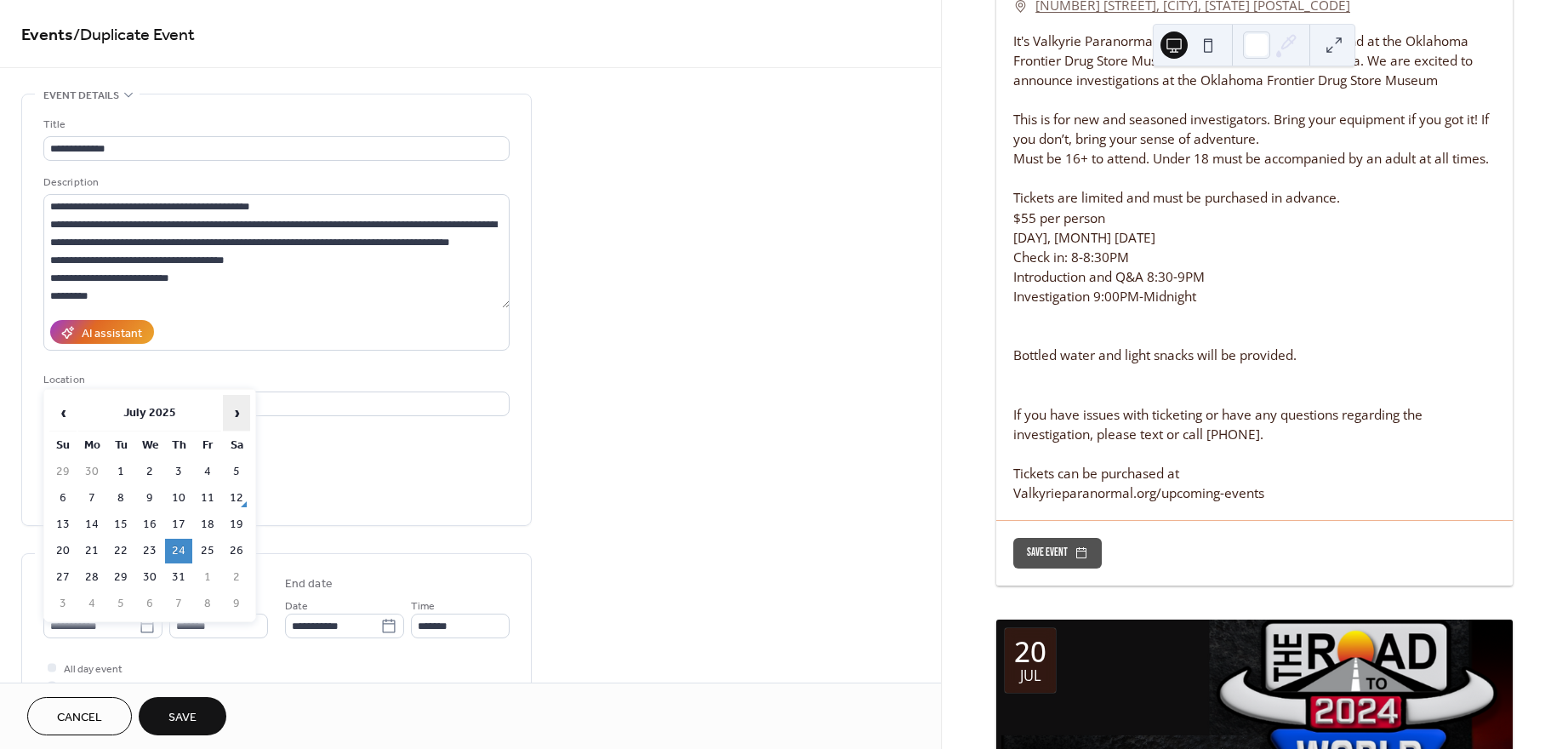 click on "›" at bounding box center (237, 413) 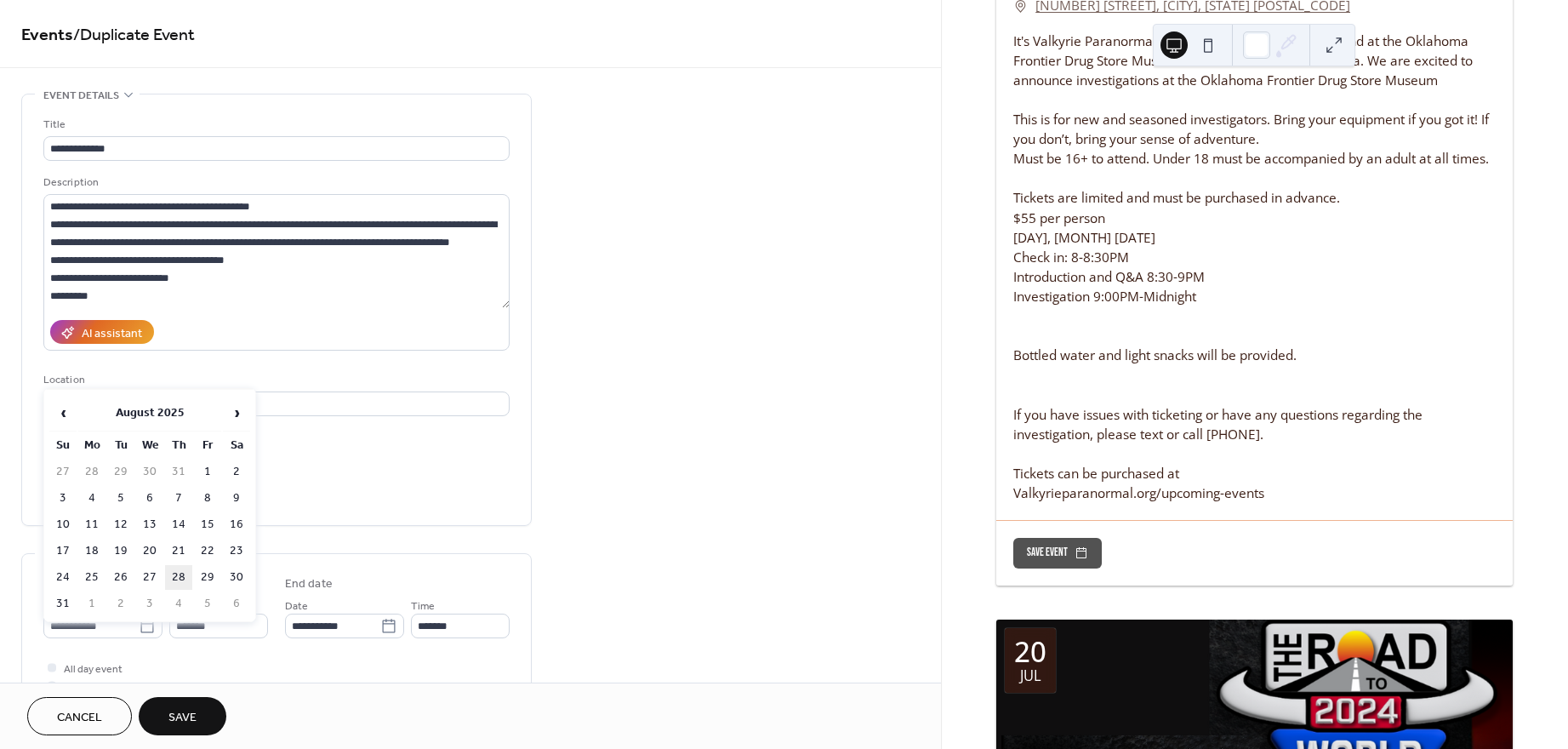 click on "28" at bounding box center (179, 577) 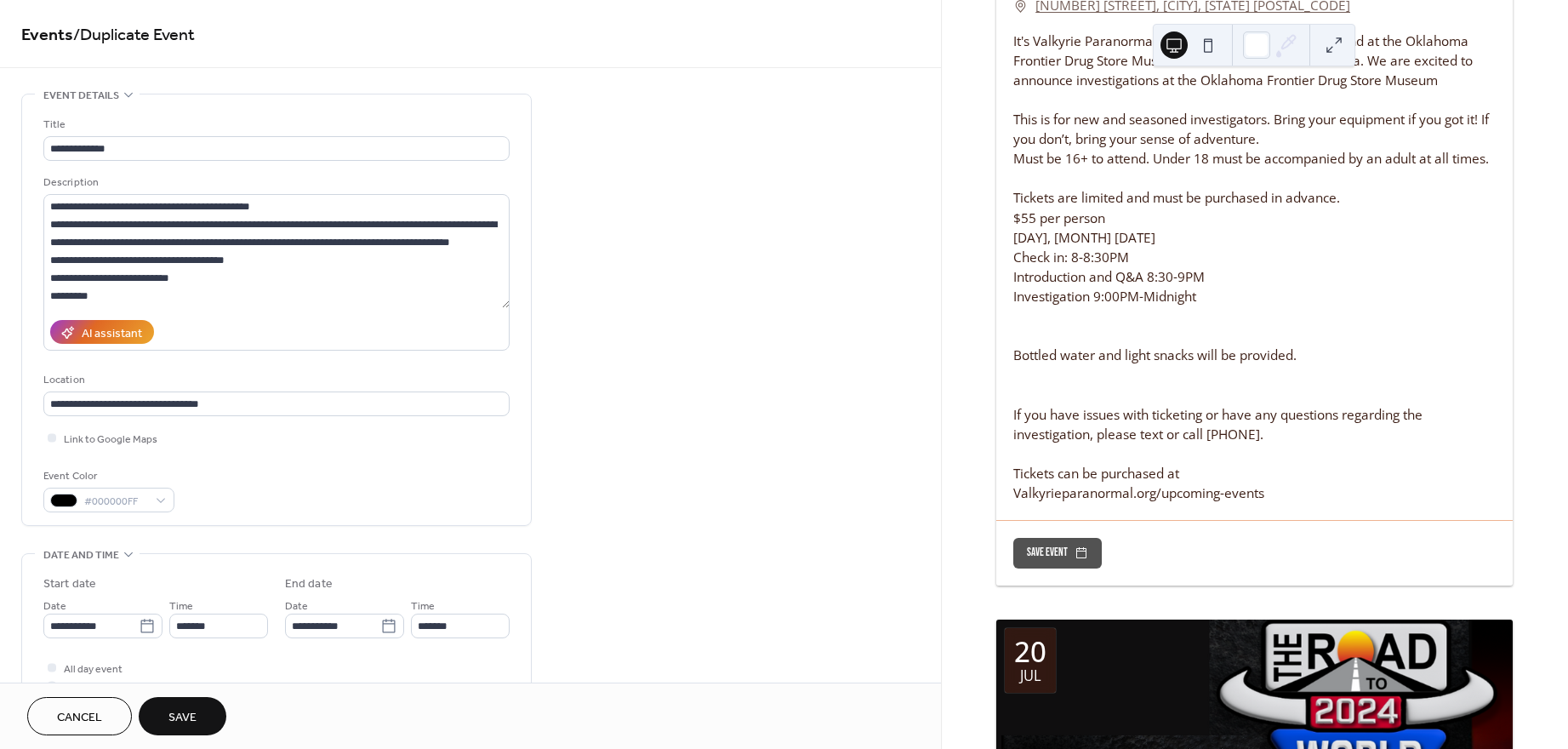 click on "Save" at bounding box center [182, 718] 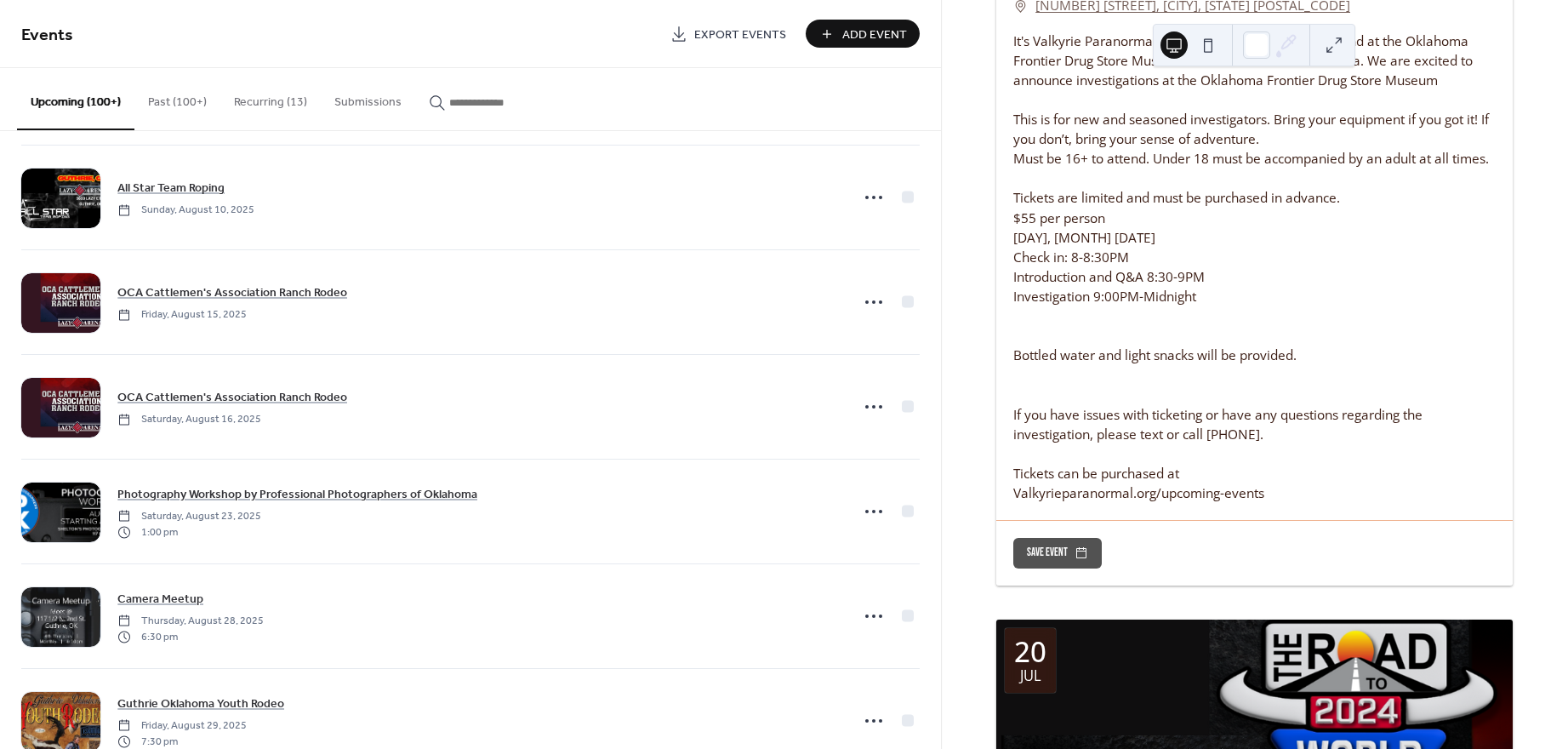 scroll, scrollTop: 4328, scrollLeft: 0, axis: vertical 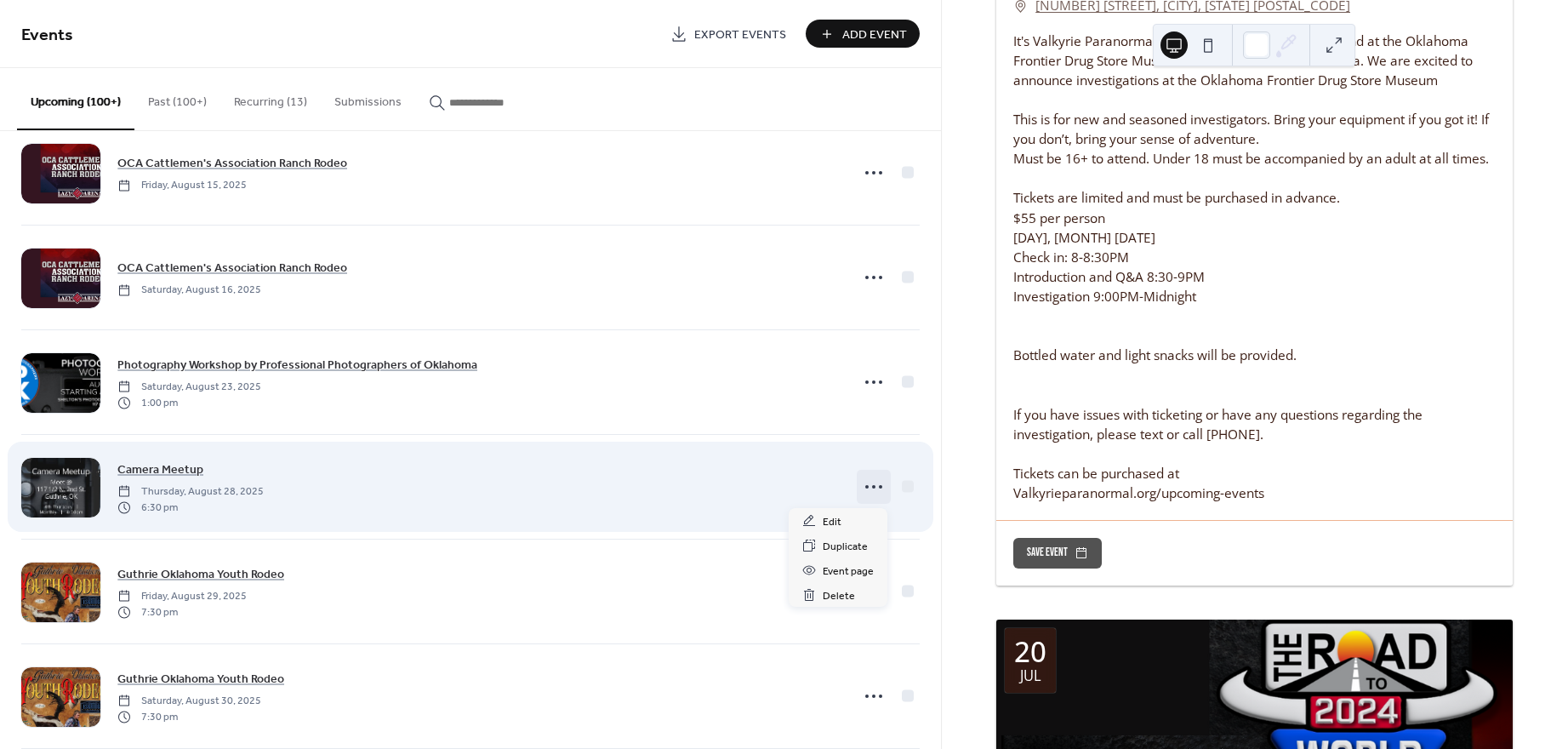 click 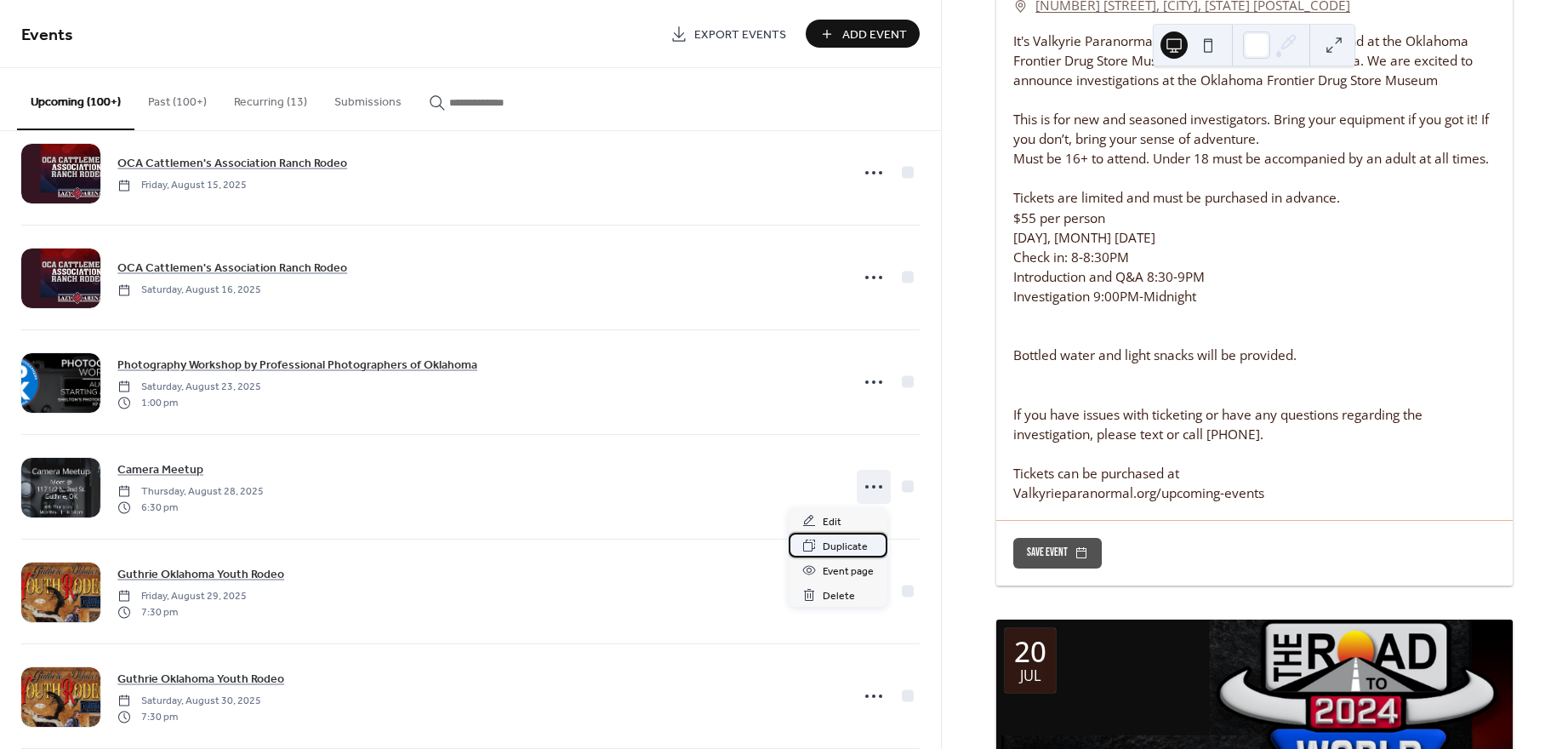 click on "Duplicate" at bounding box center (845, 546) 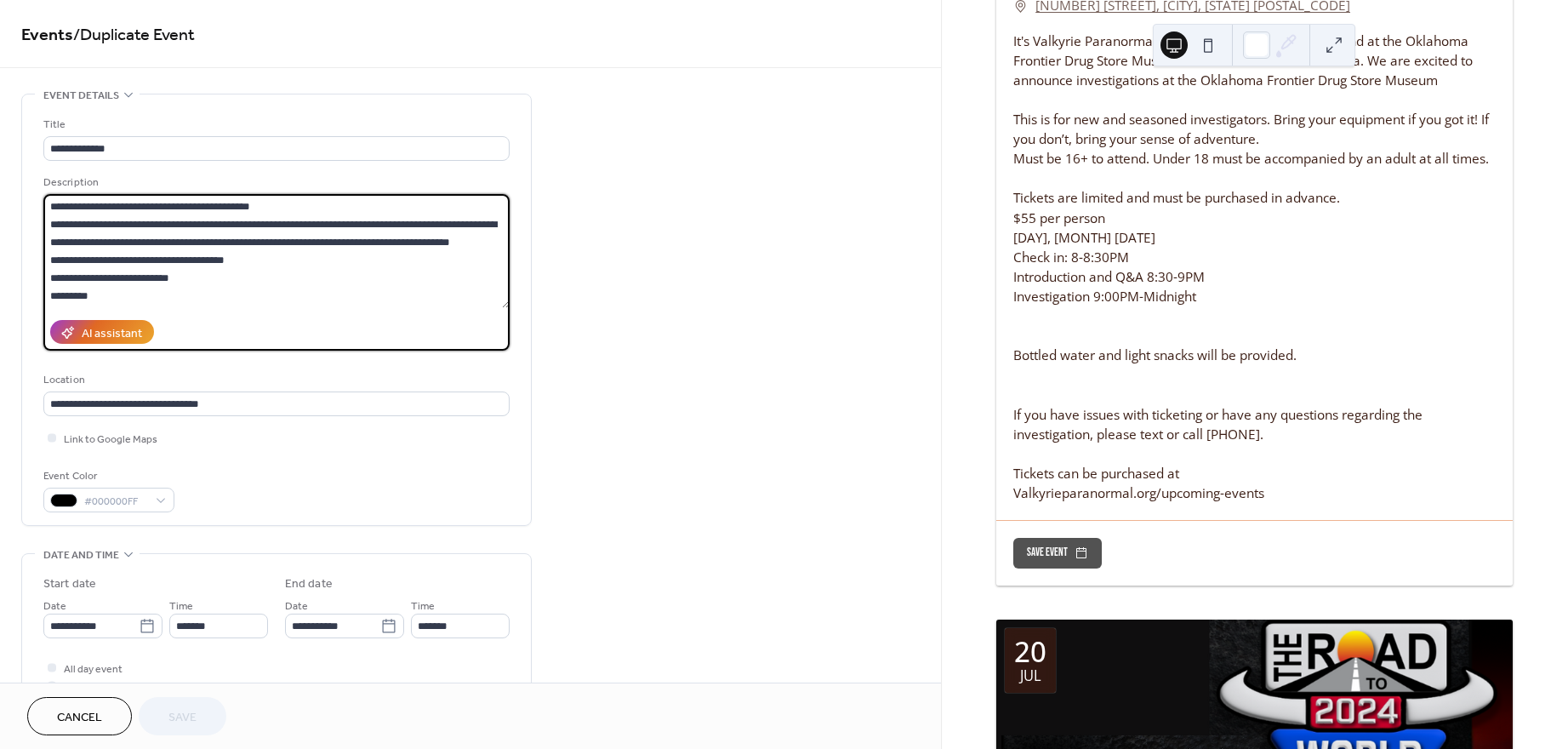 click on "**********" at bounding box center (277, 251) 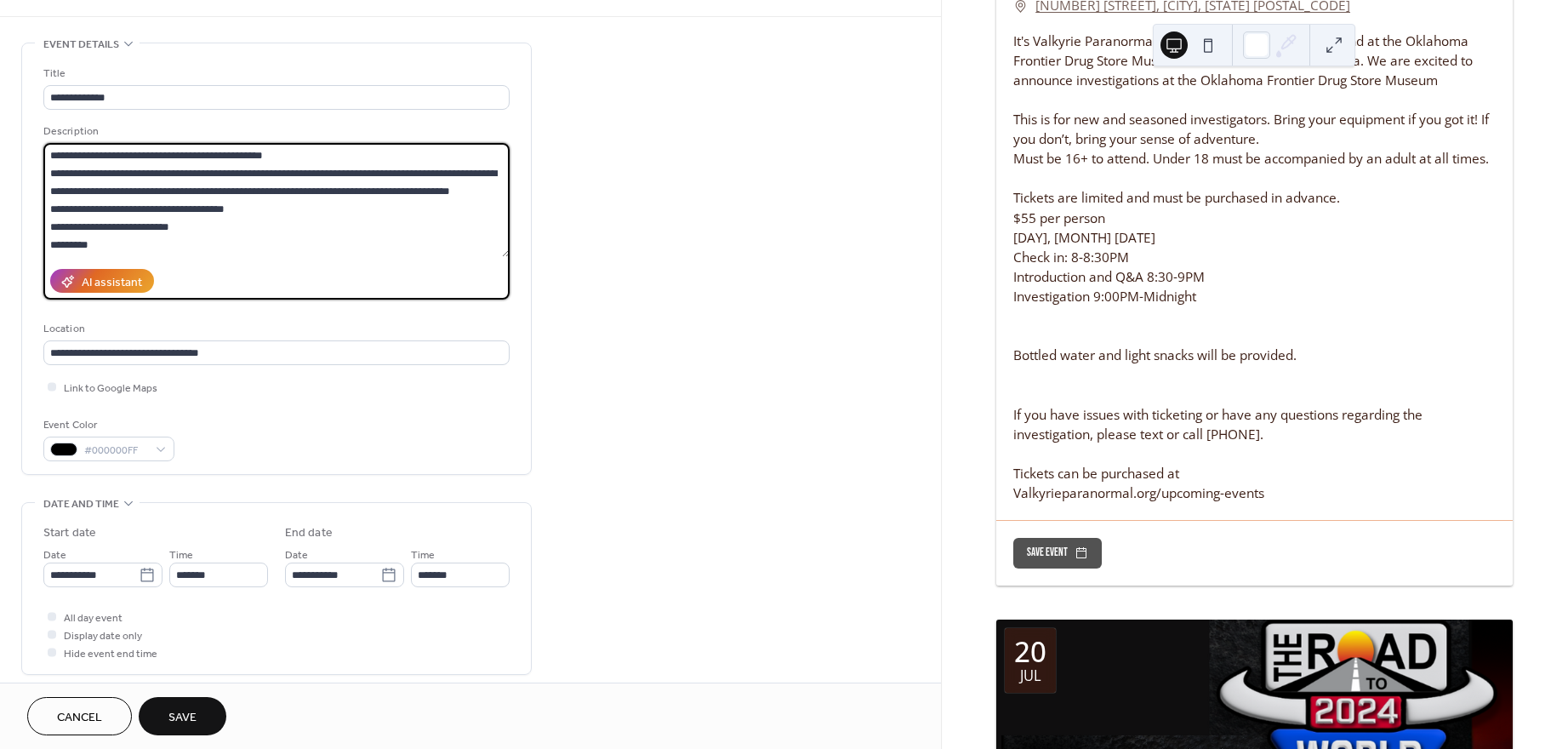 scroll, scrollTop: 54, scrollLeft: 0, axis: vertical 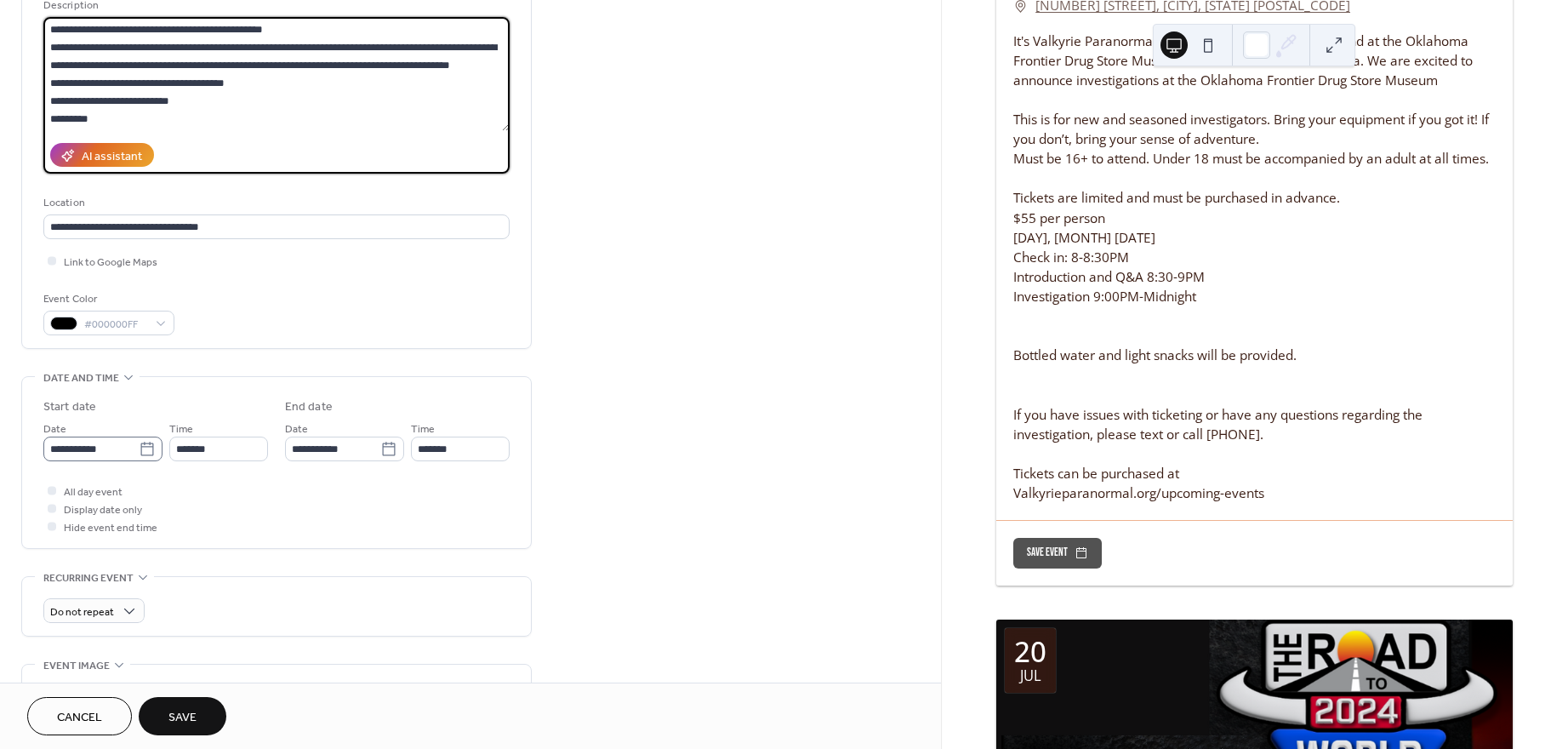 type on "**********" 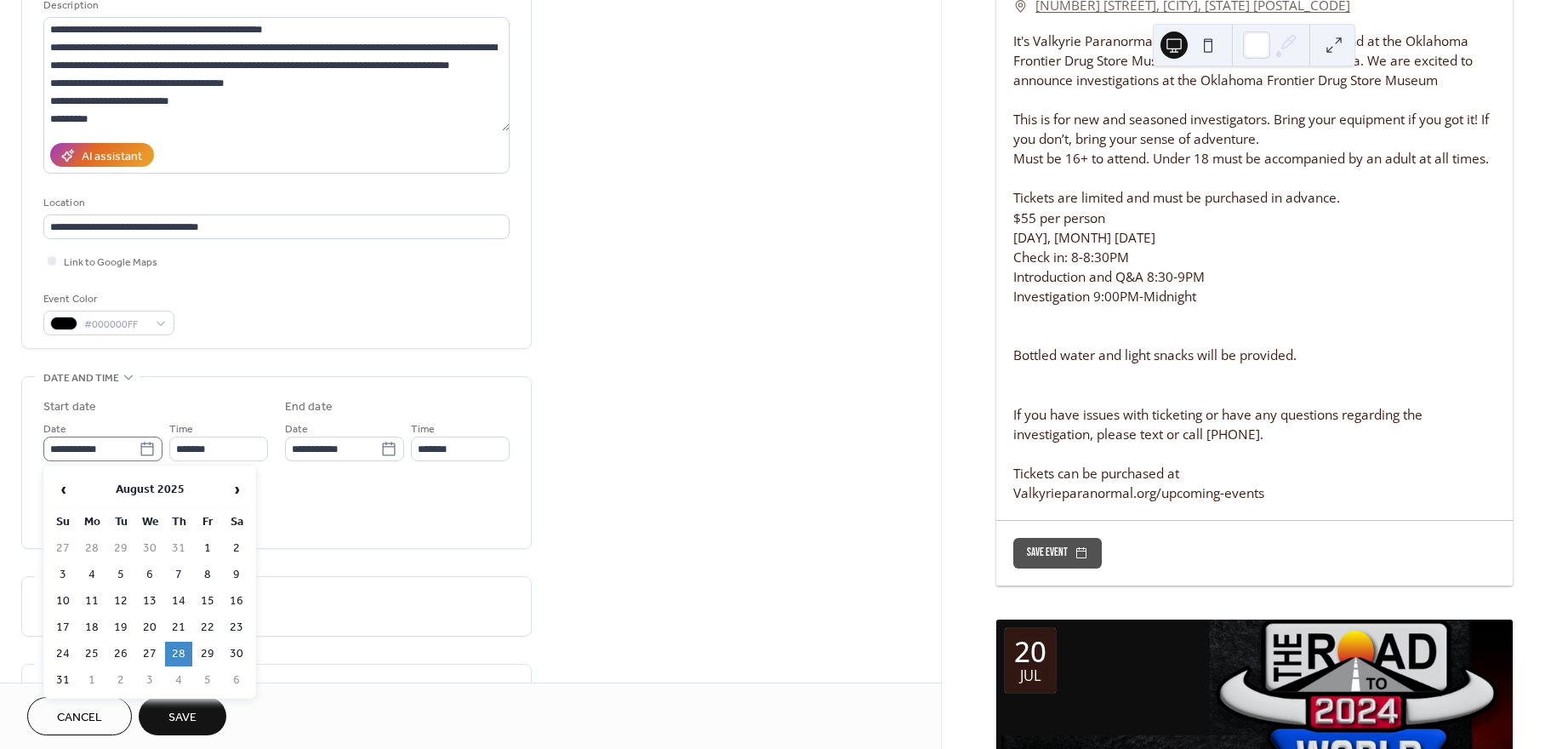 click 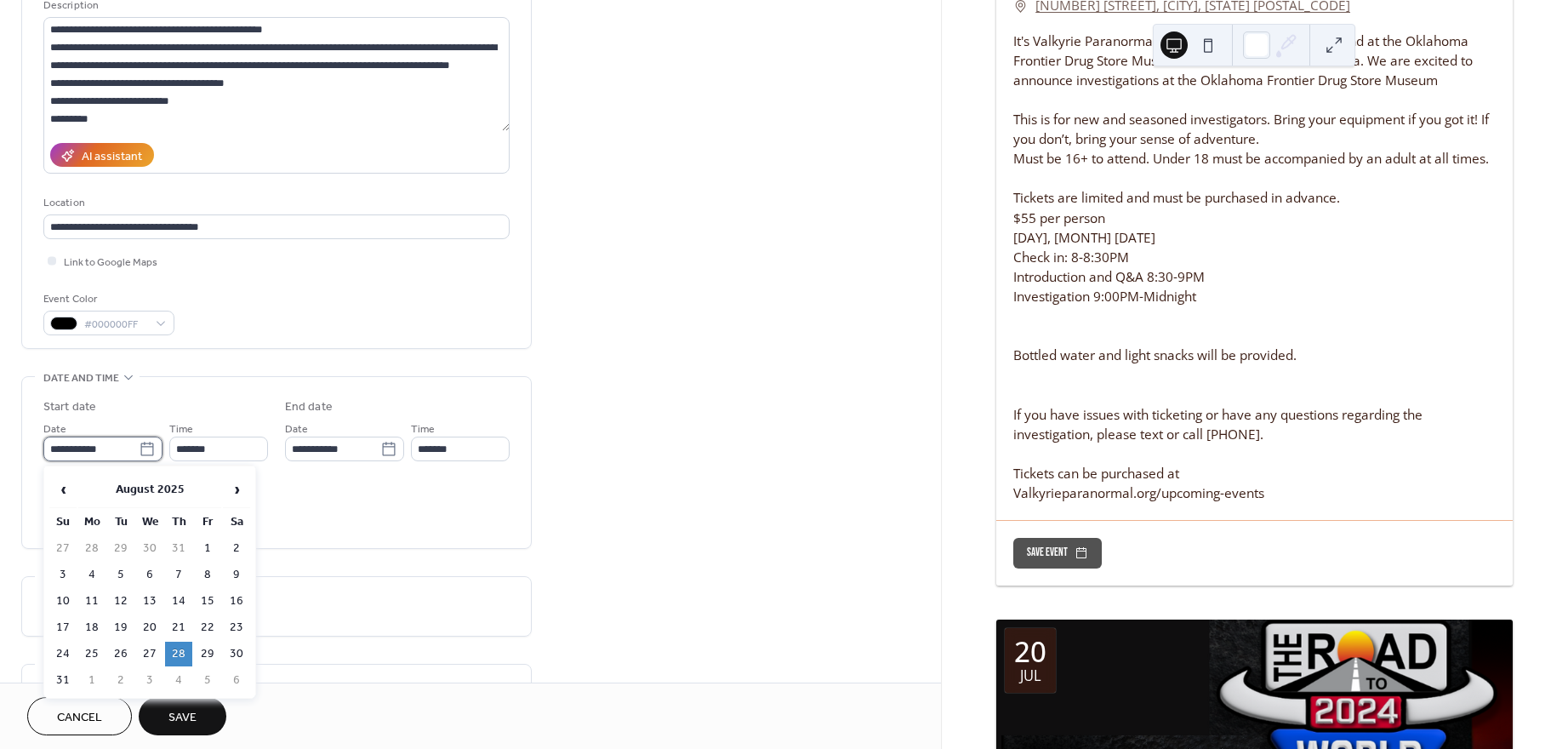click on "**********" at bounding box center (91, 449) 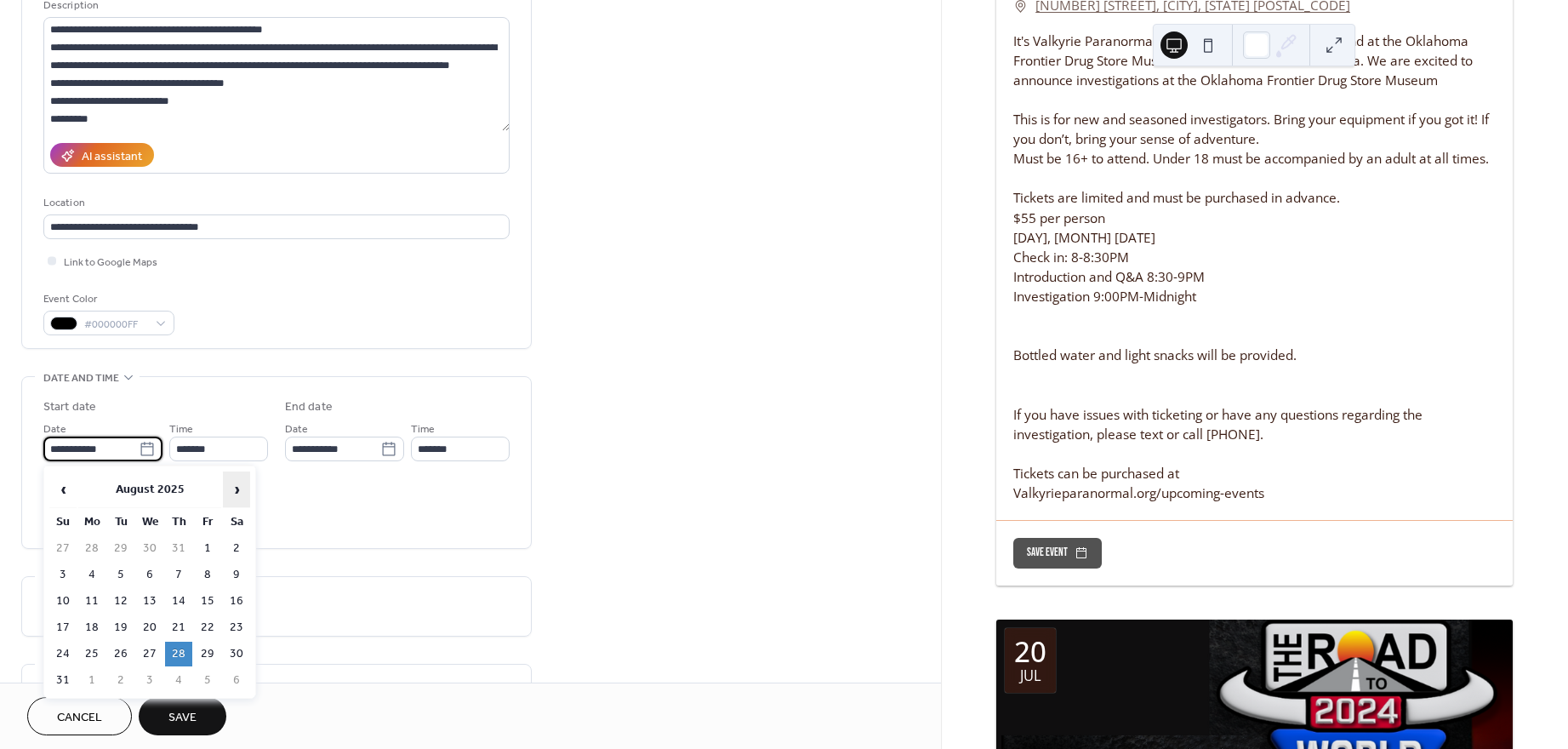 click on "›" at bounding box center [237, 489] 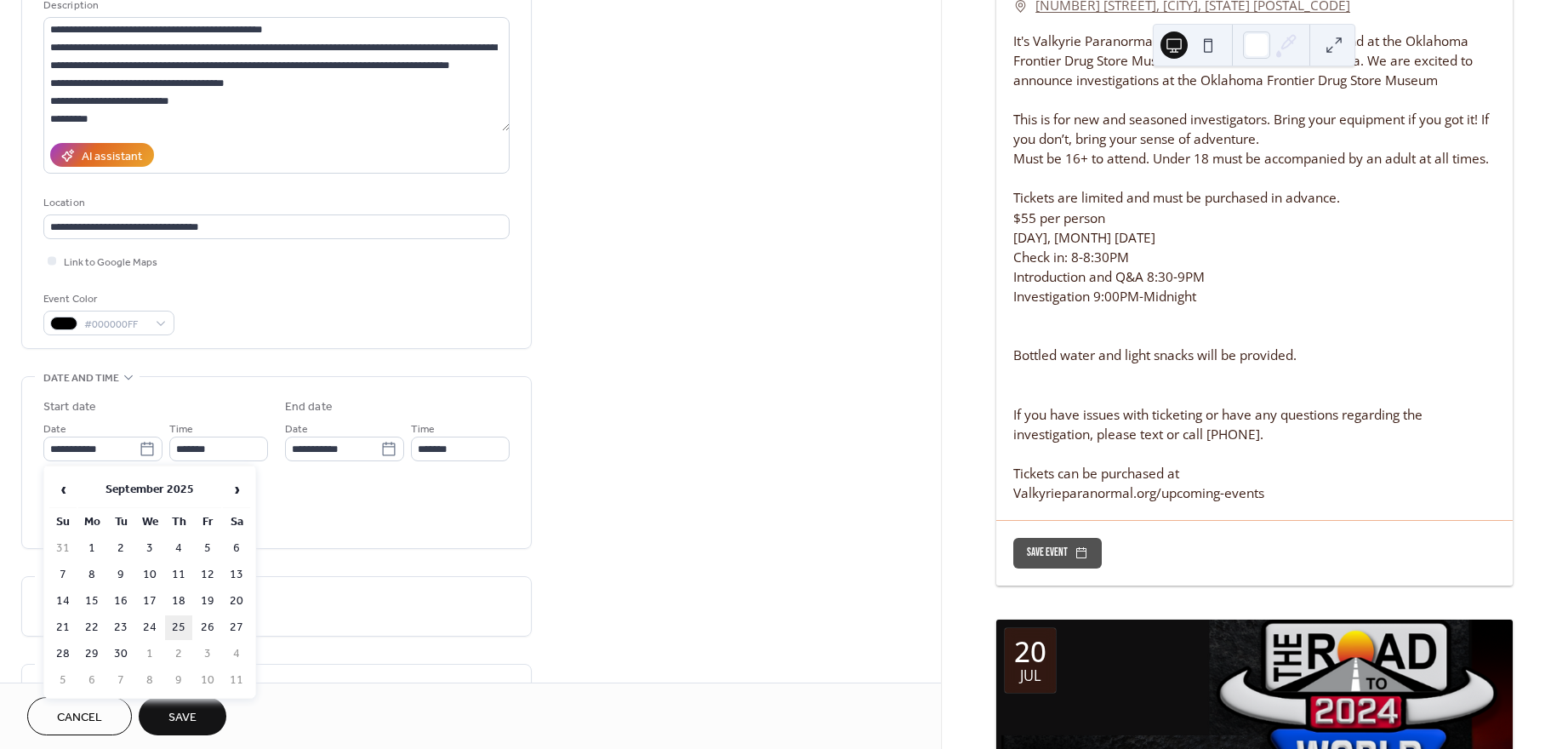 click on "25" at bounding box center [179, 627] 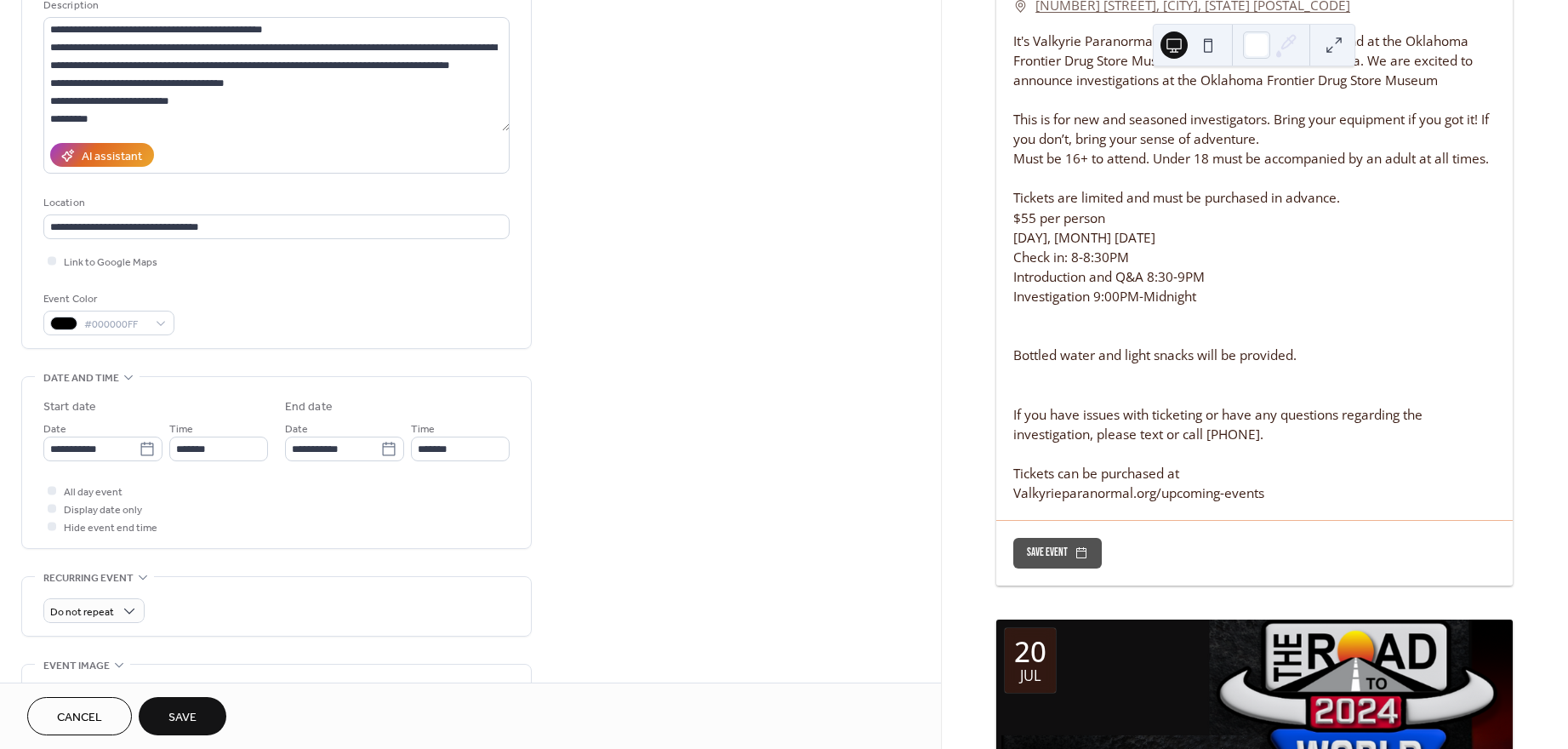 click on "Save" at bounding box center (182, 718) 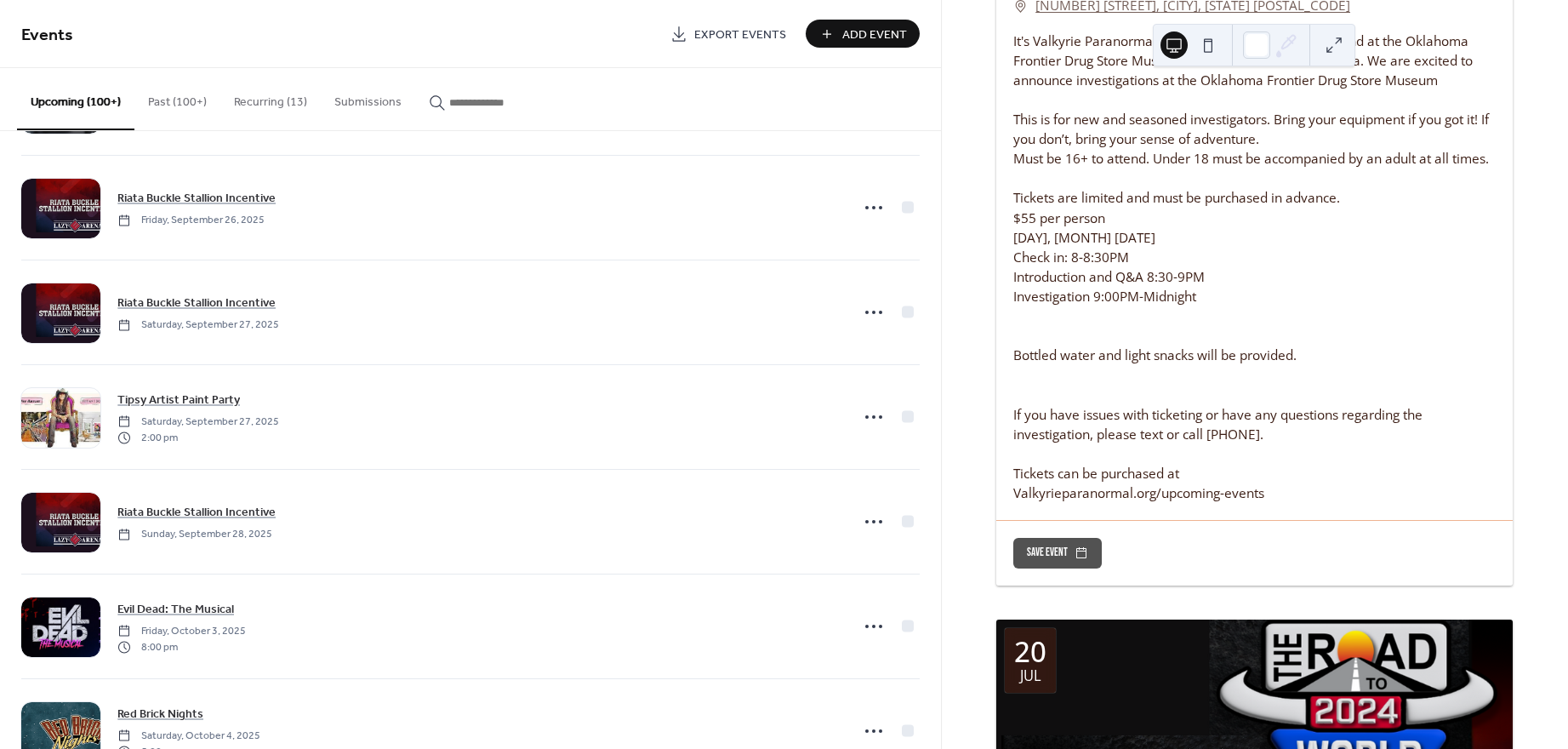 scroll, scrollTop: 6780, scrollLeft: 0, axis: vertical 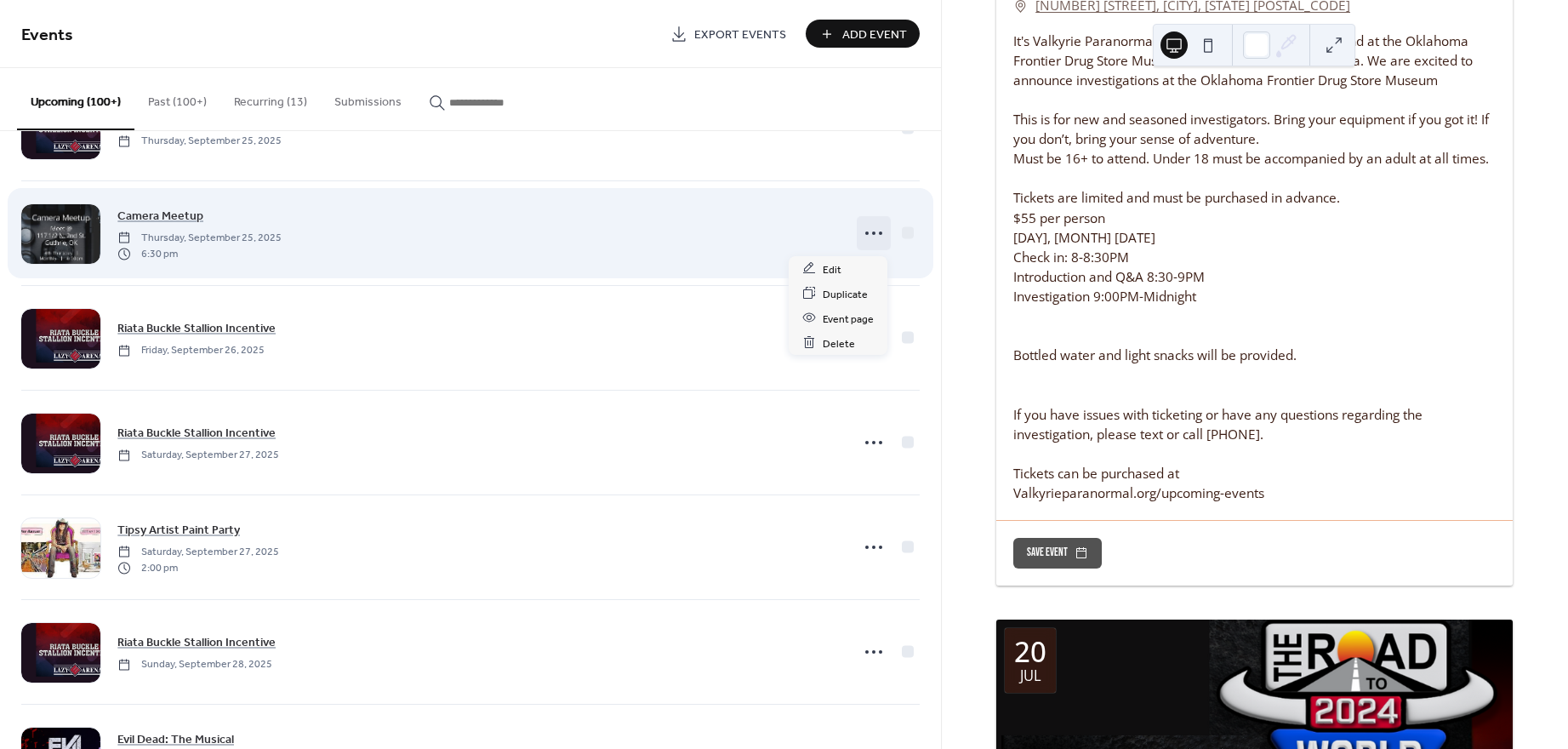 click 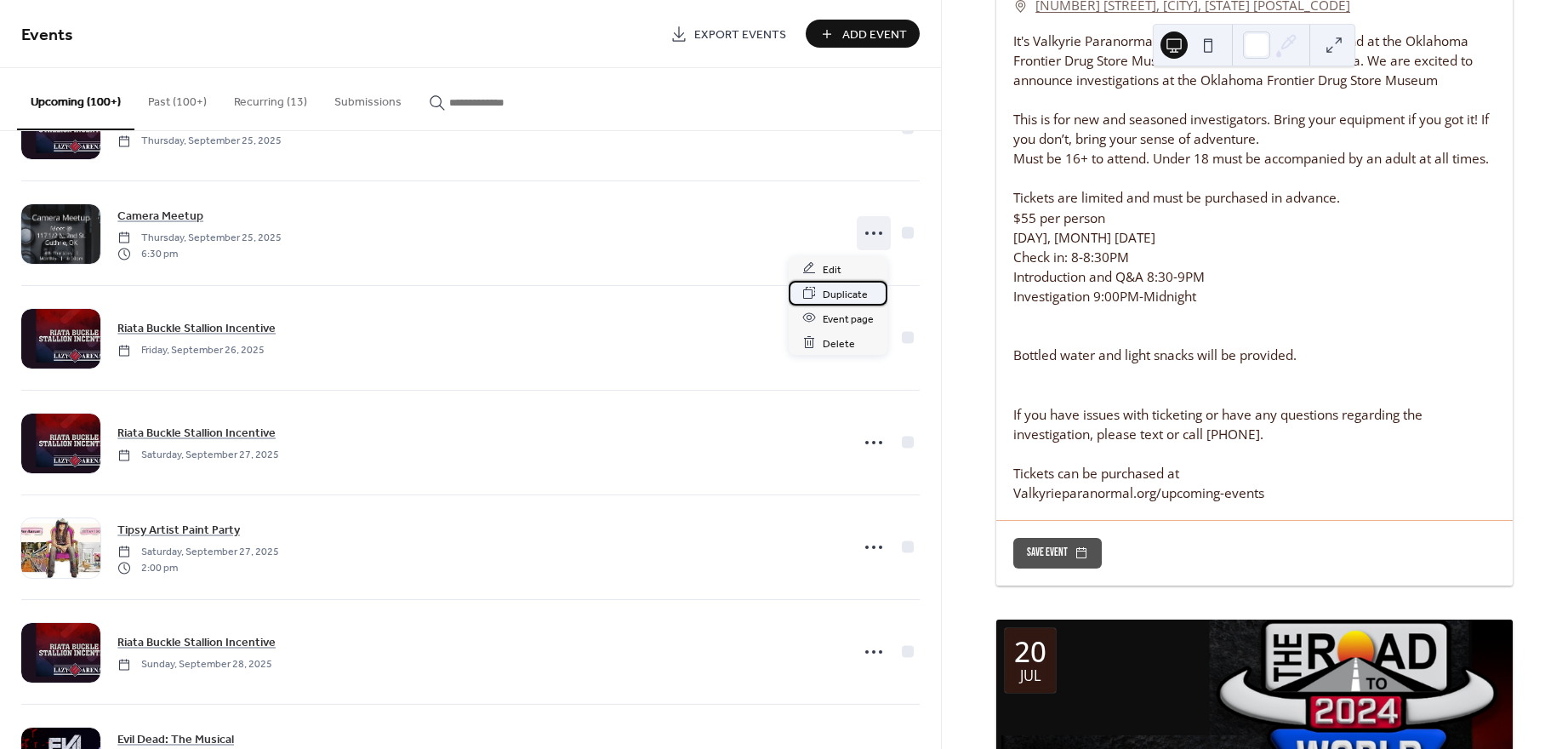 click on "Duplicate" at bounding box center [845, 294] 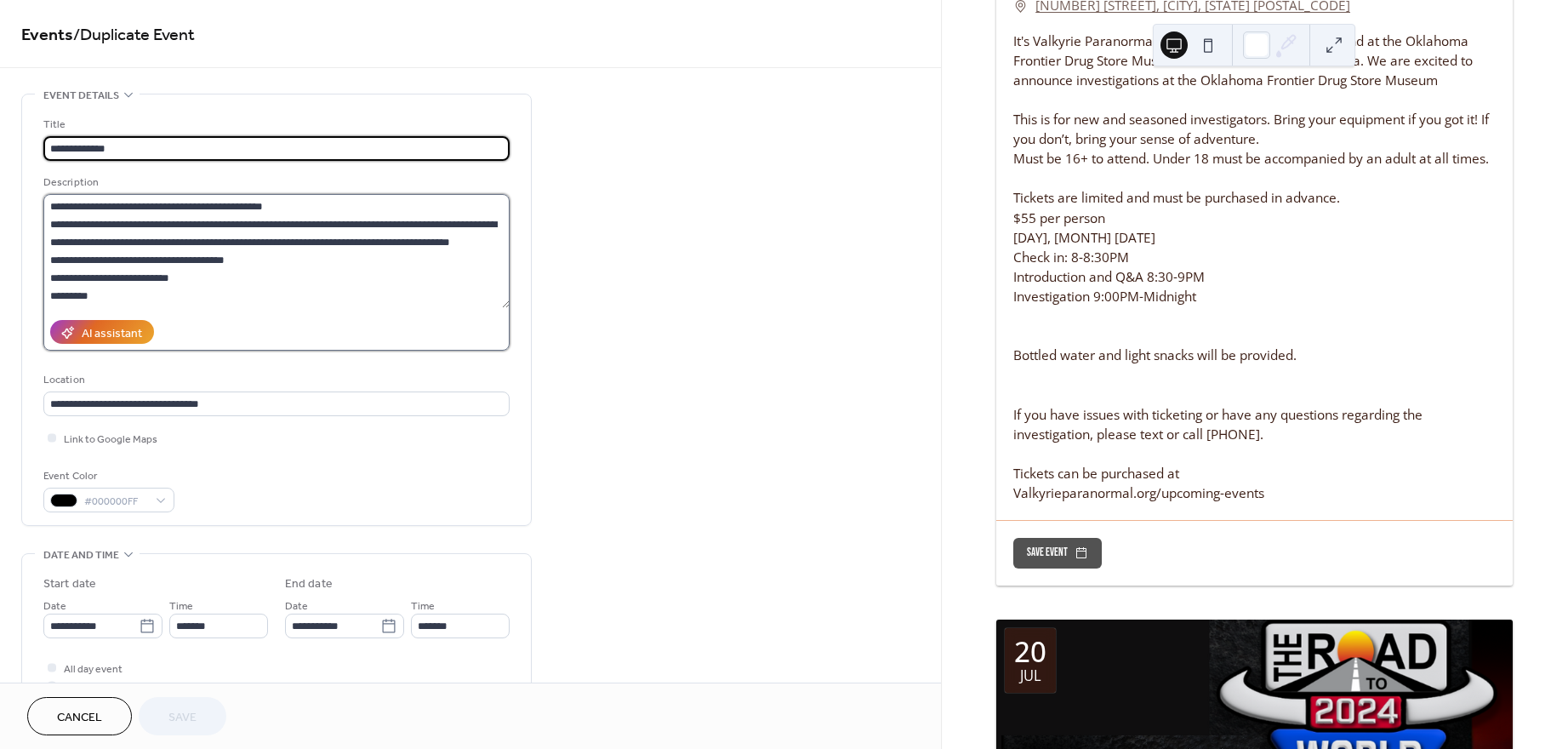 click on "**********" at bounding box center (277, 251) 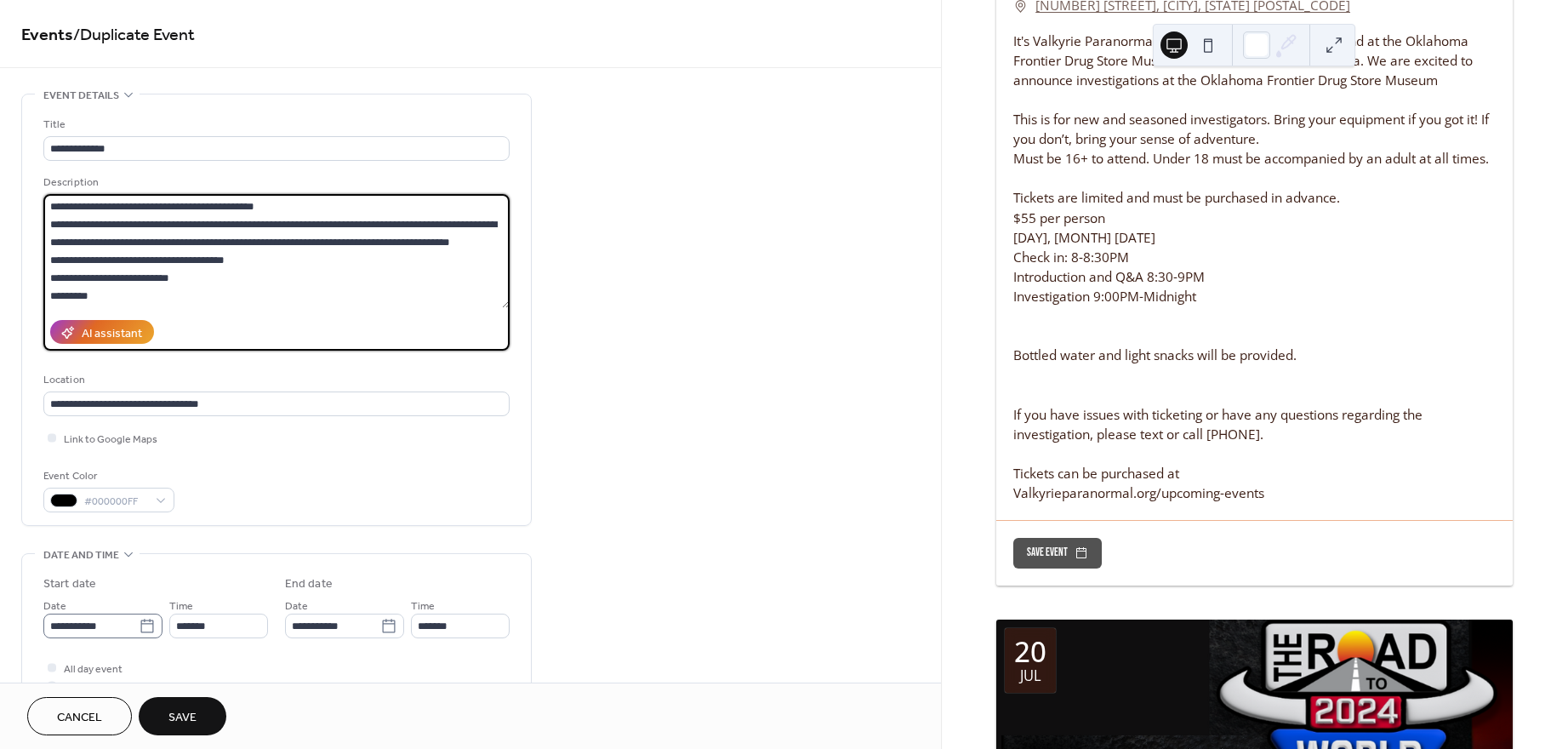 type on "**********" 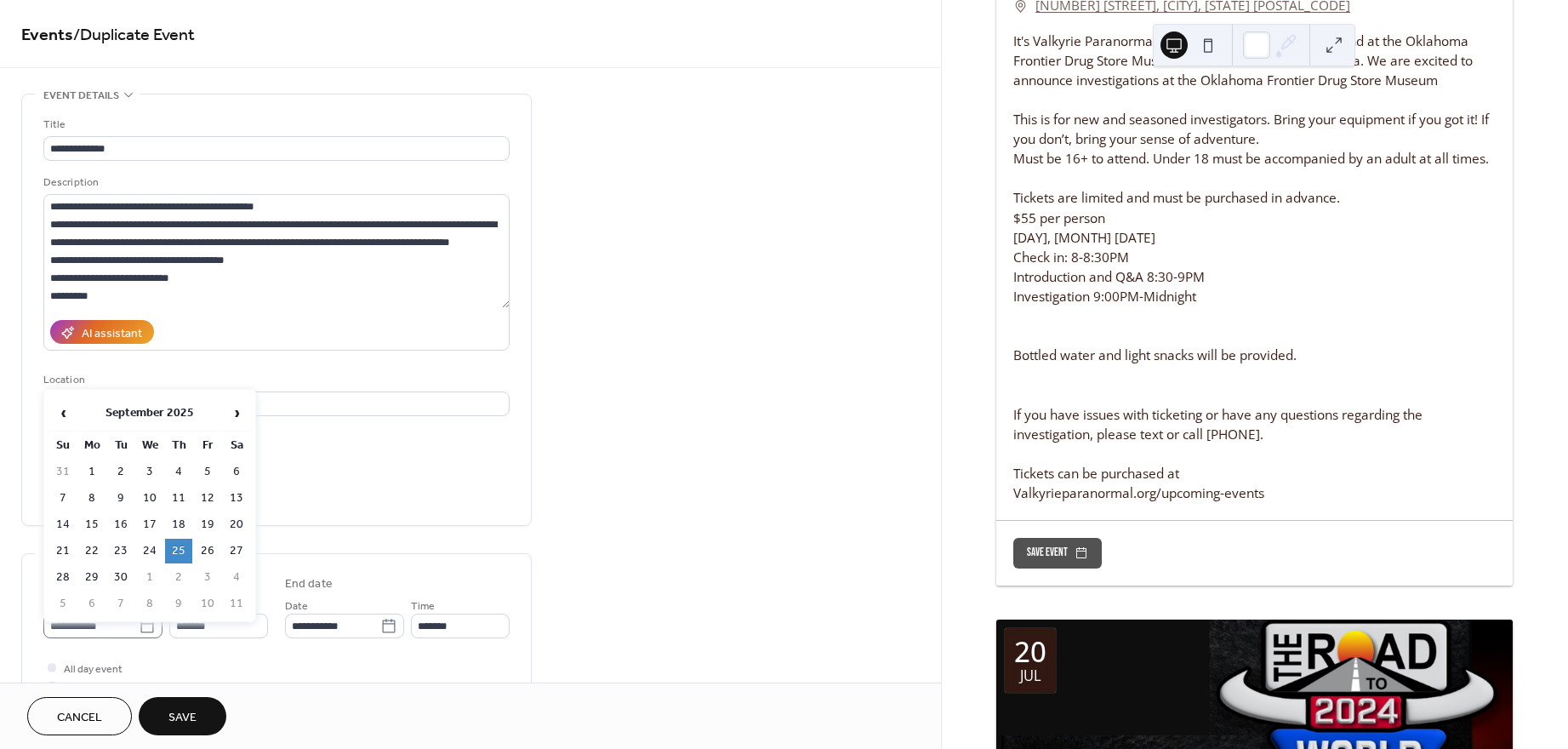click 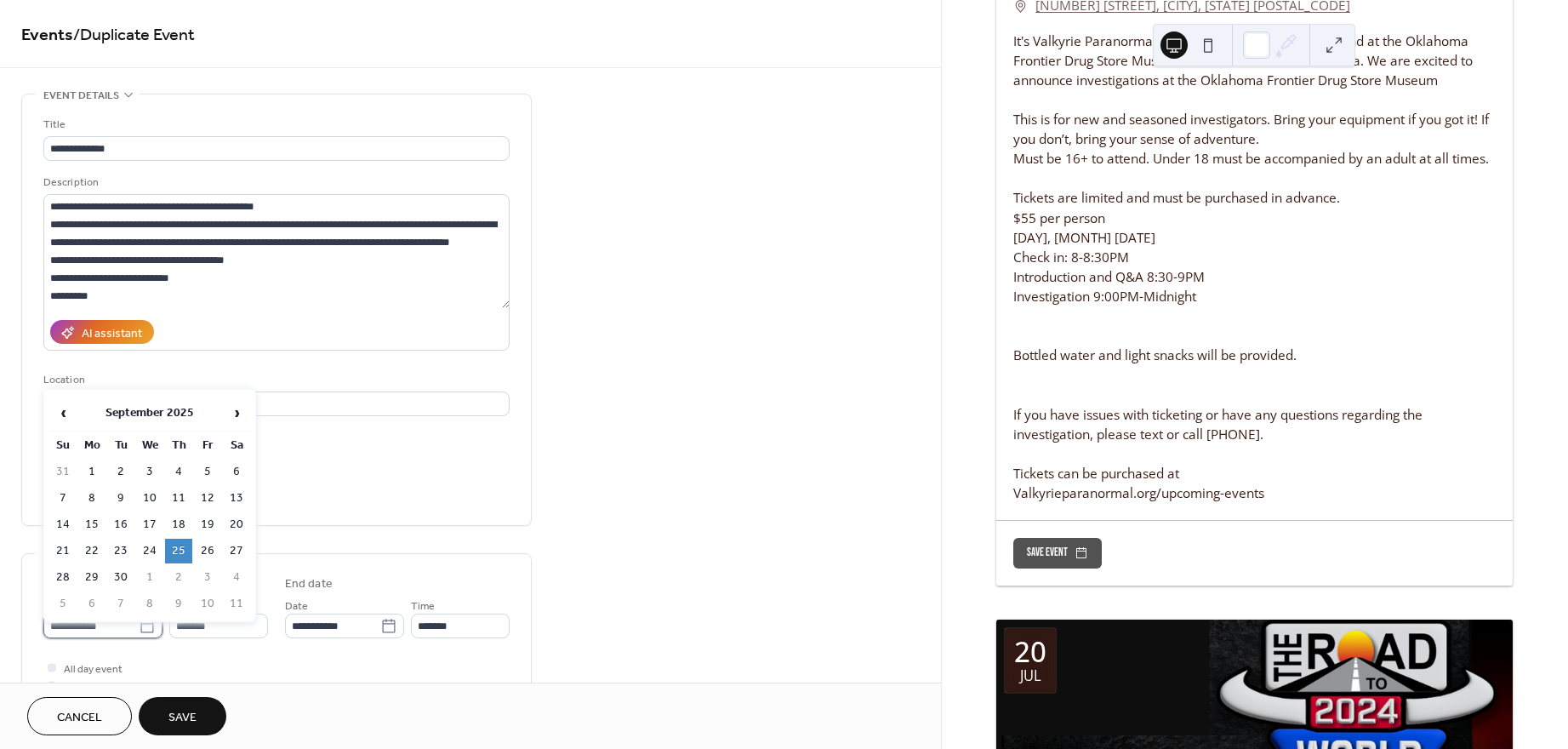 click on "**********" at bounding box center (91, 626) 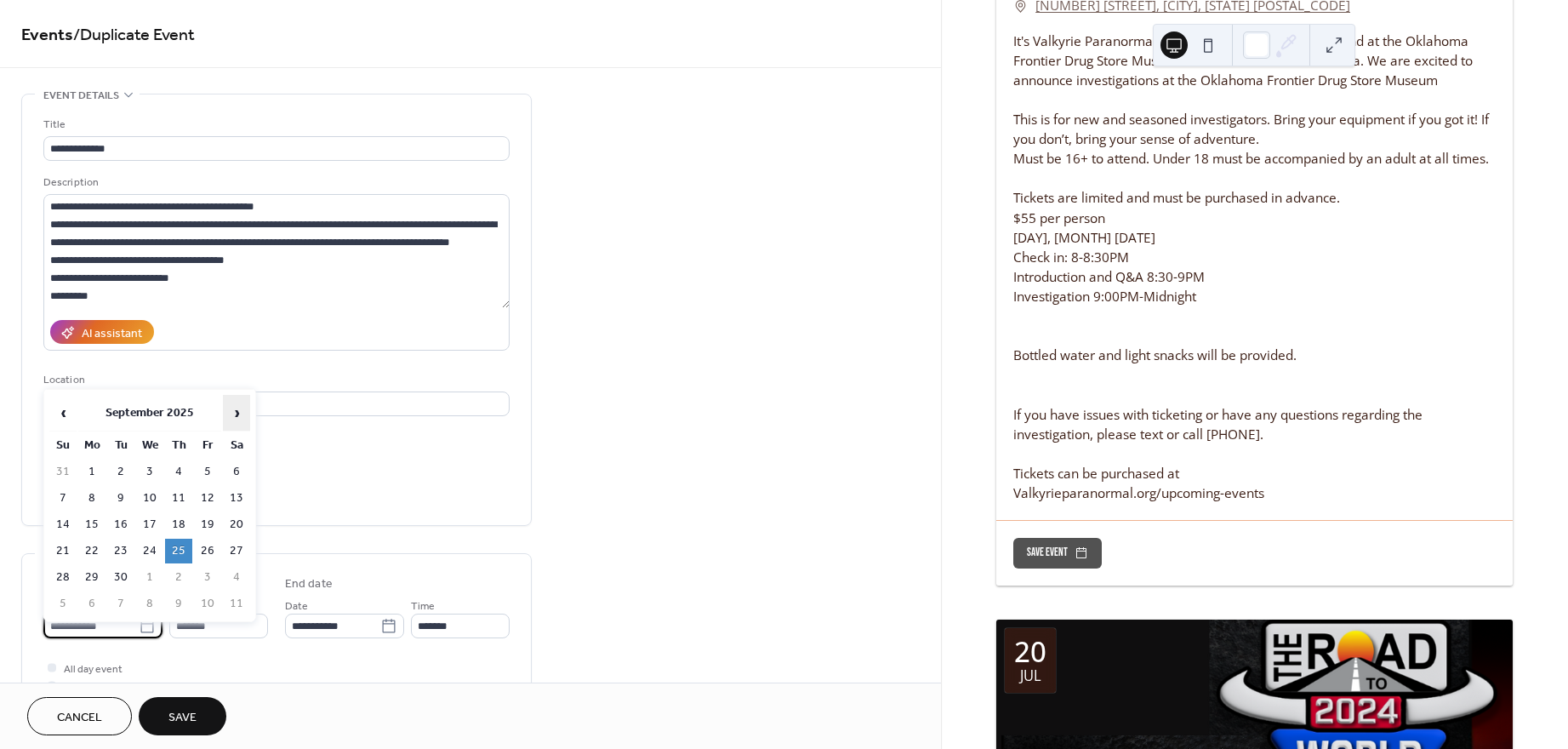 click on "›" at bounding box center (237, 413) 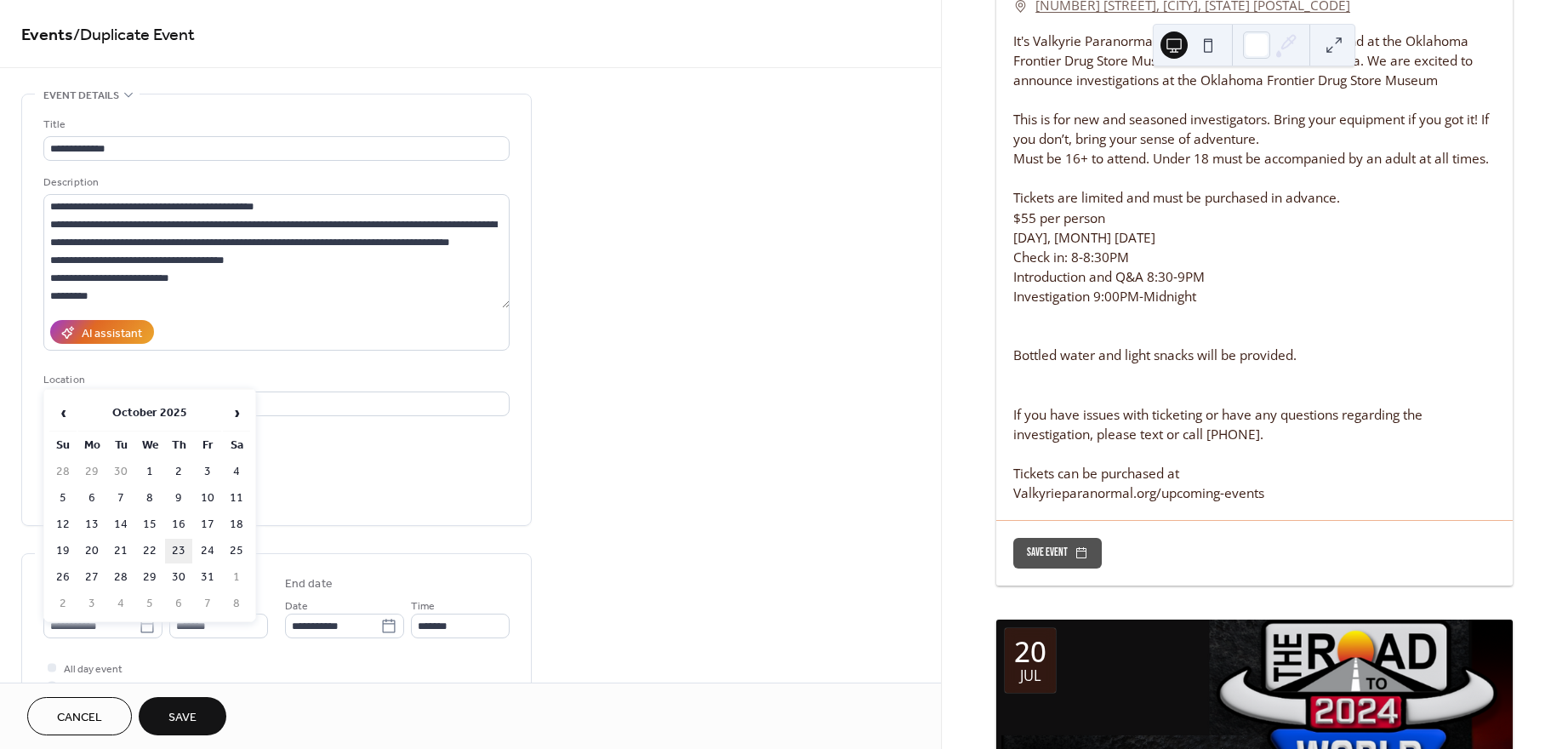 click on "23" at bounding box center [179, 551] 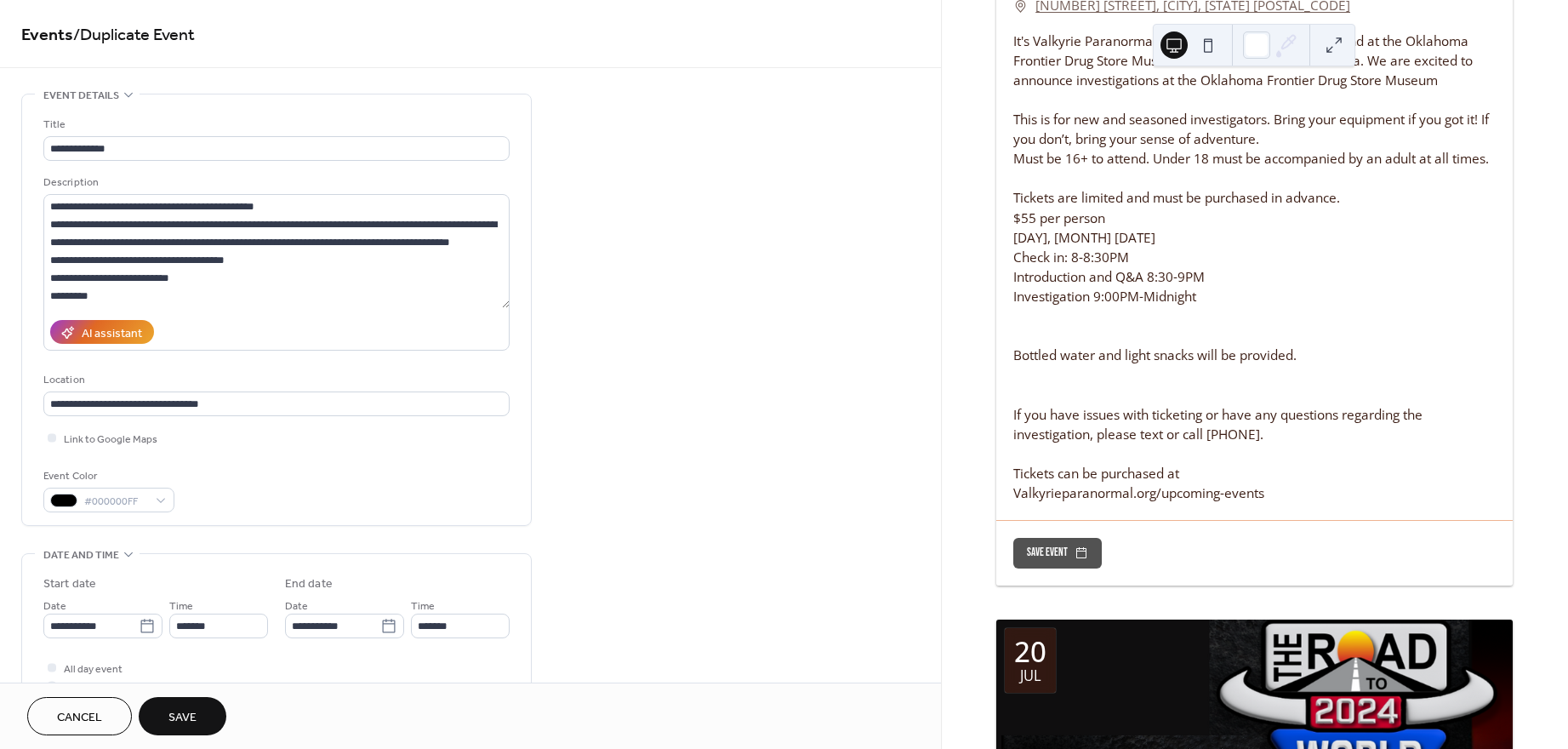 click on "Save" at bounding box center [182, 718] 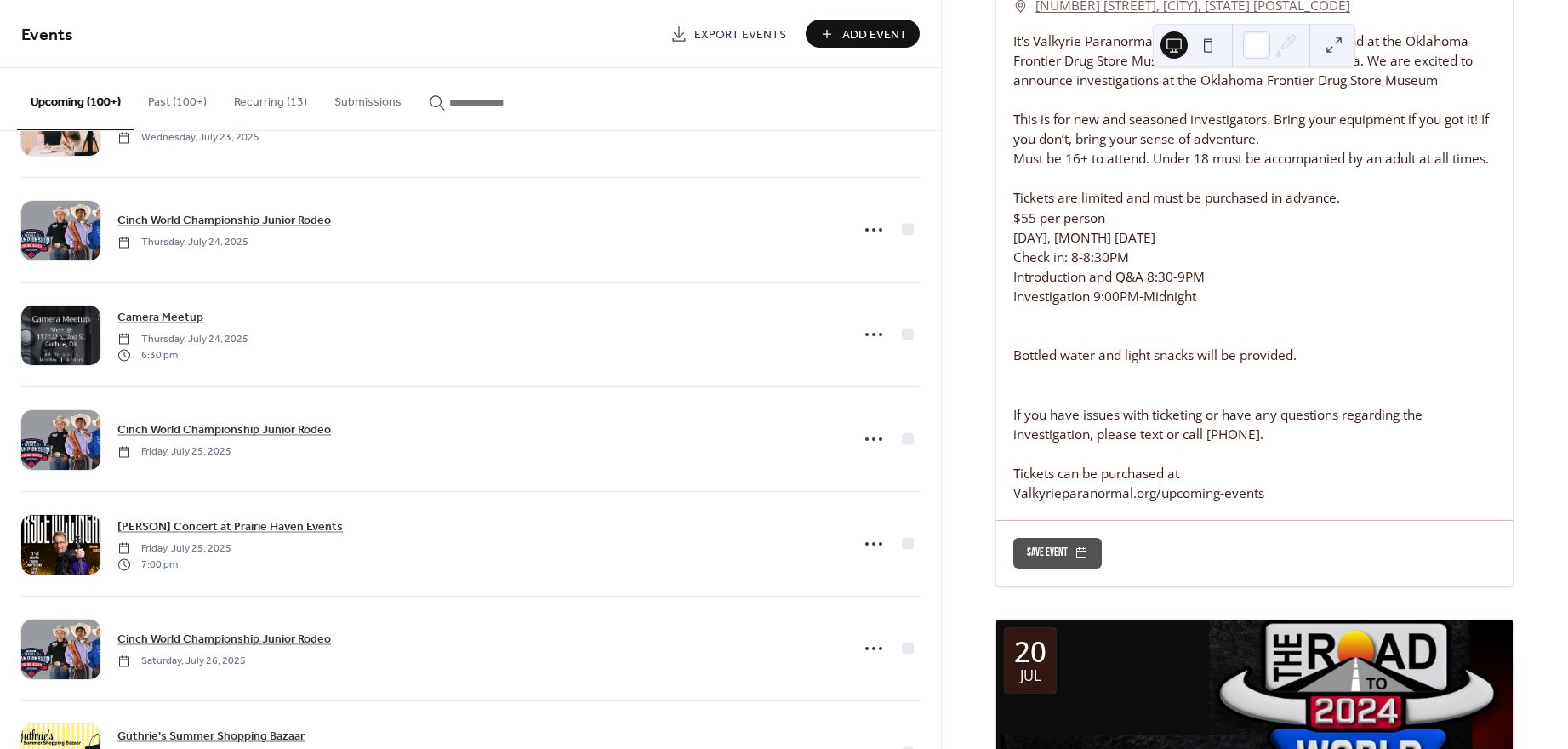 scroll, scrollTop: 1889, scrollLeft: 0, axis: vertical 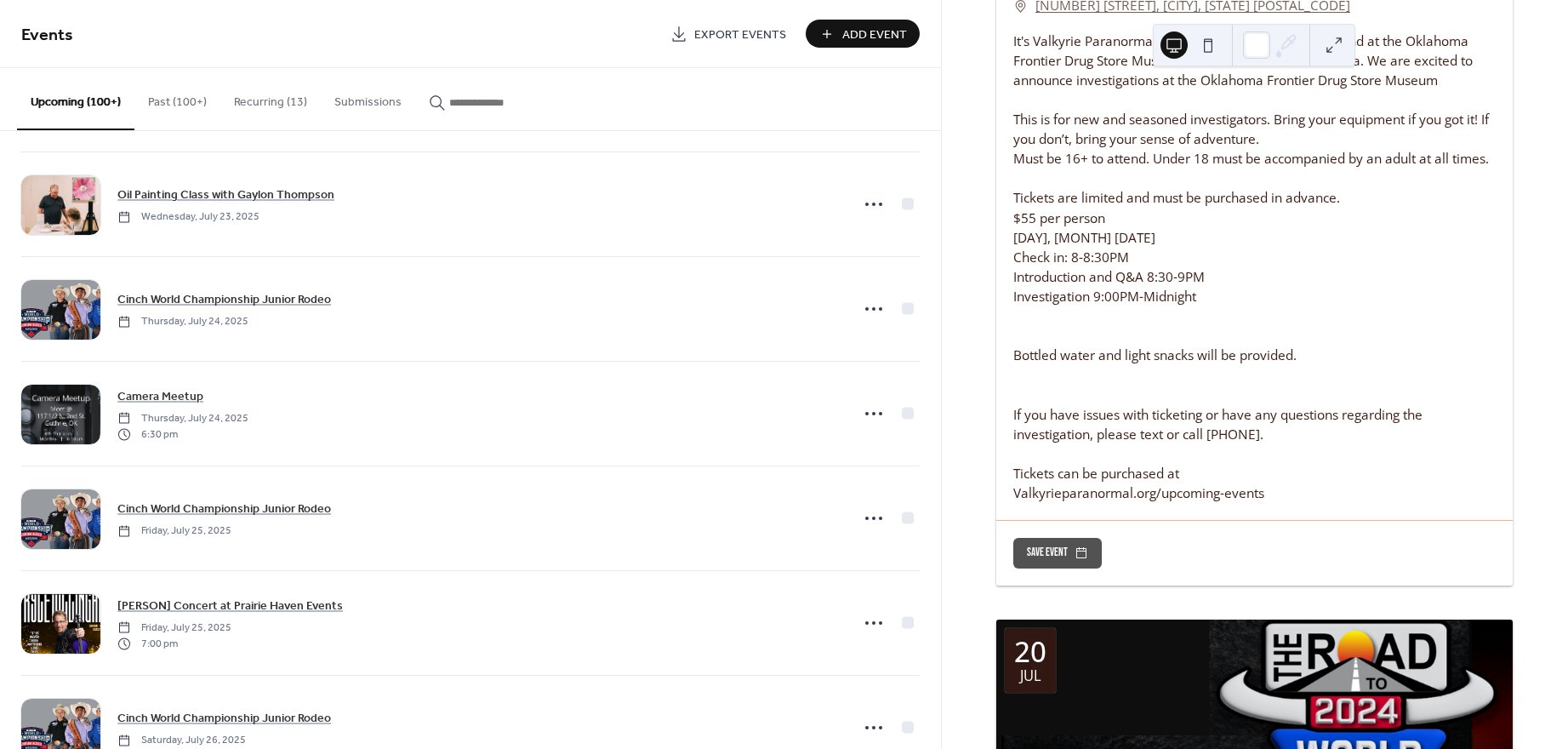 click on "Add Event" at bounding box center (875, 35) 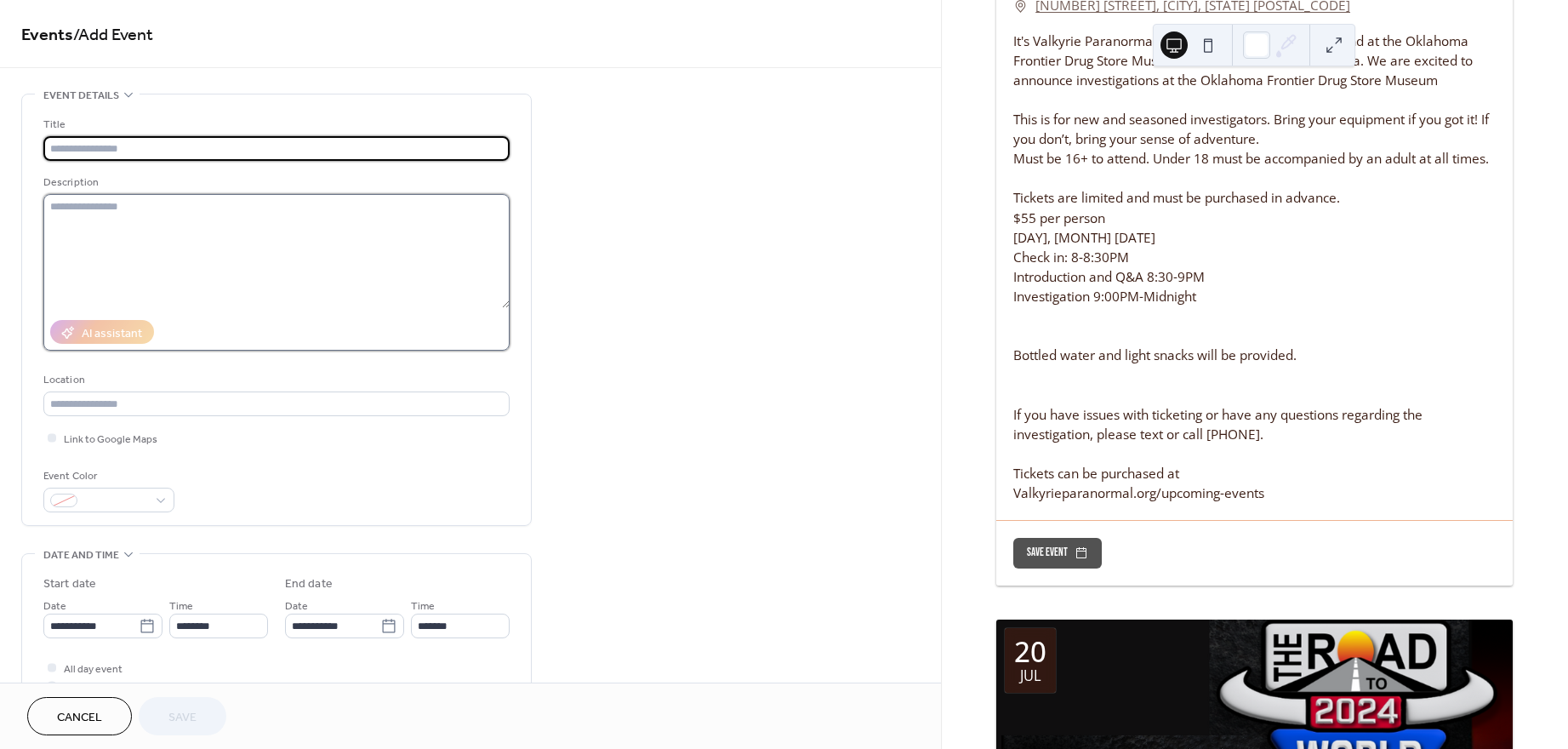 click at bounding box center [277, 251] 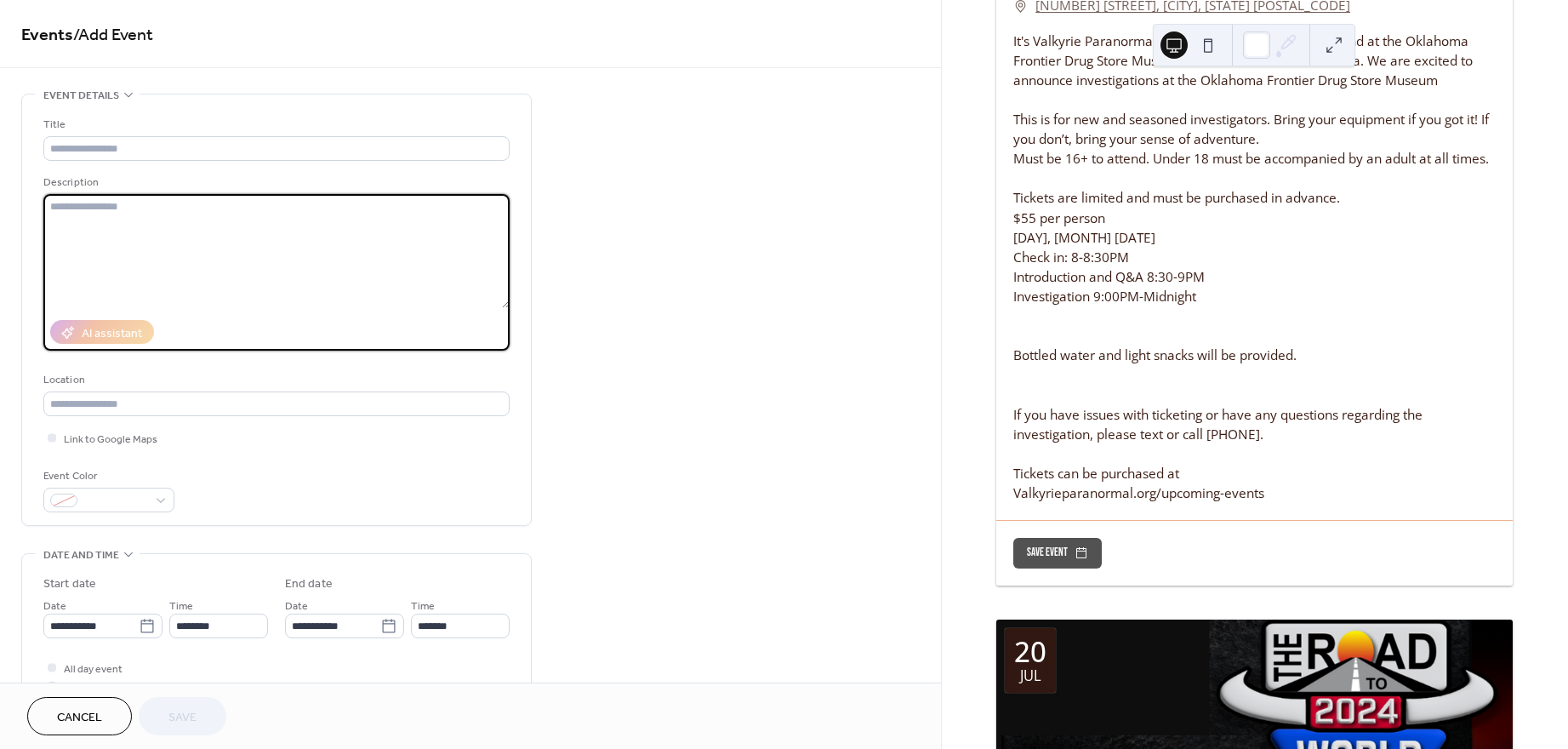 paste on "**********" 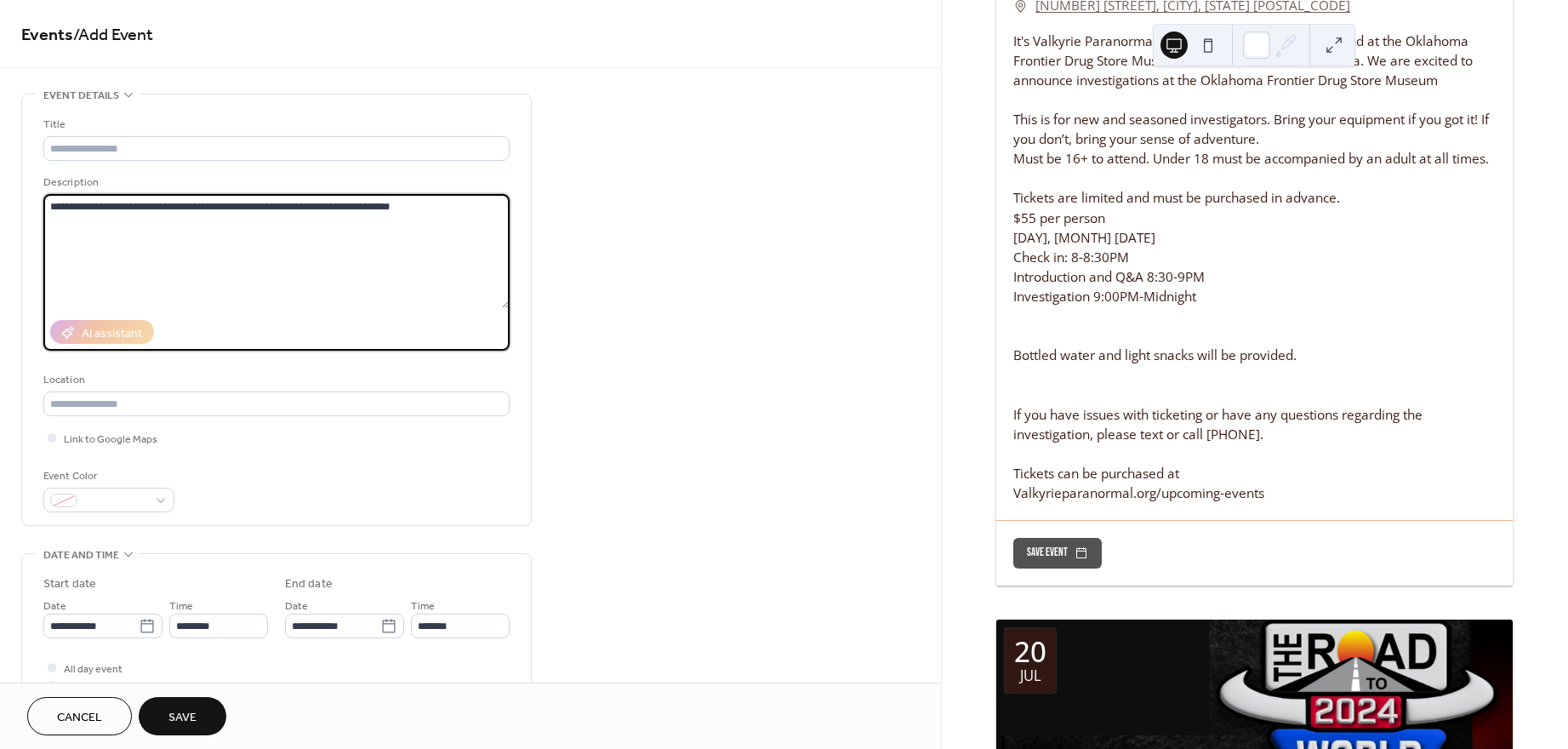 click on "**********" at bounding box center (277, 251) 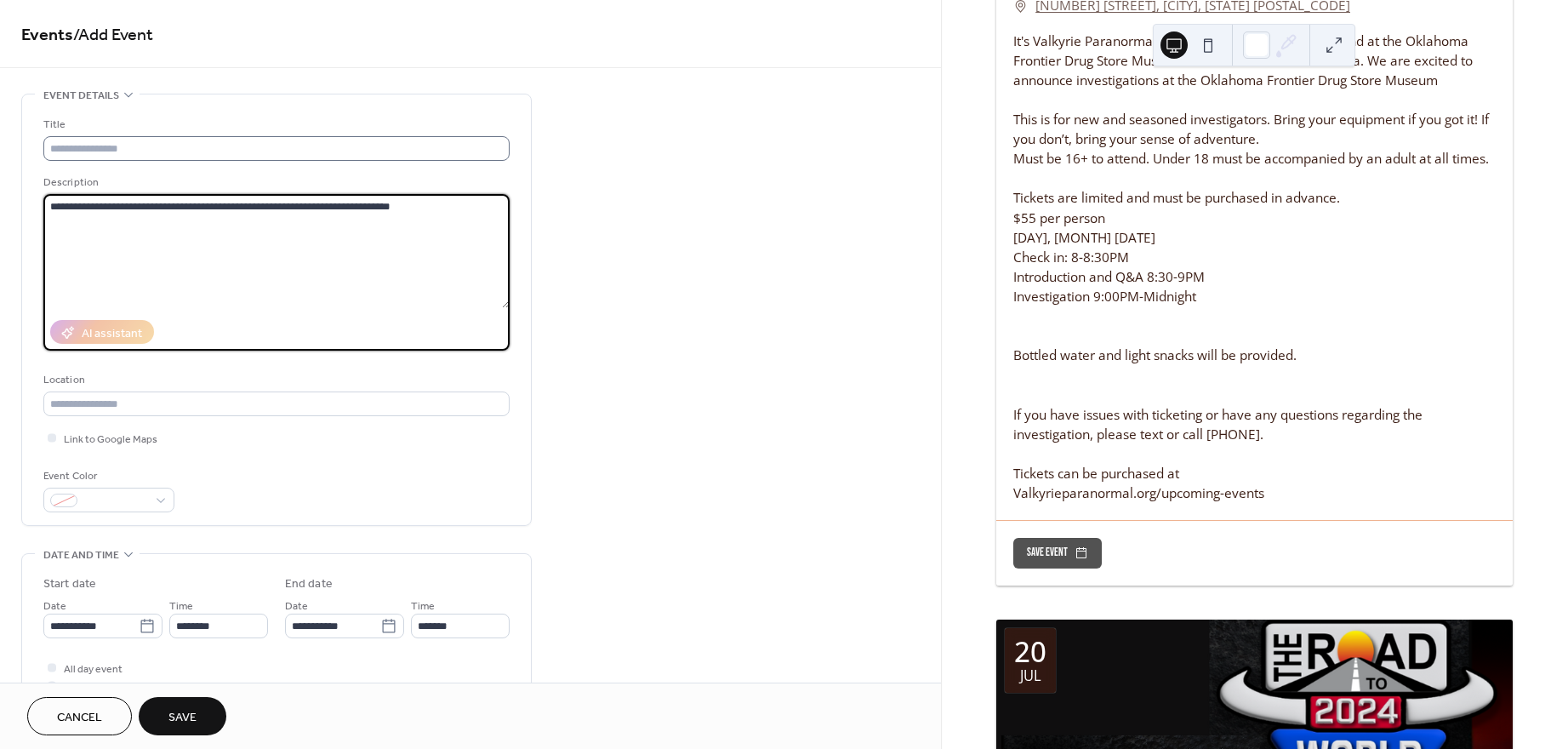 type on "**********" 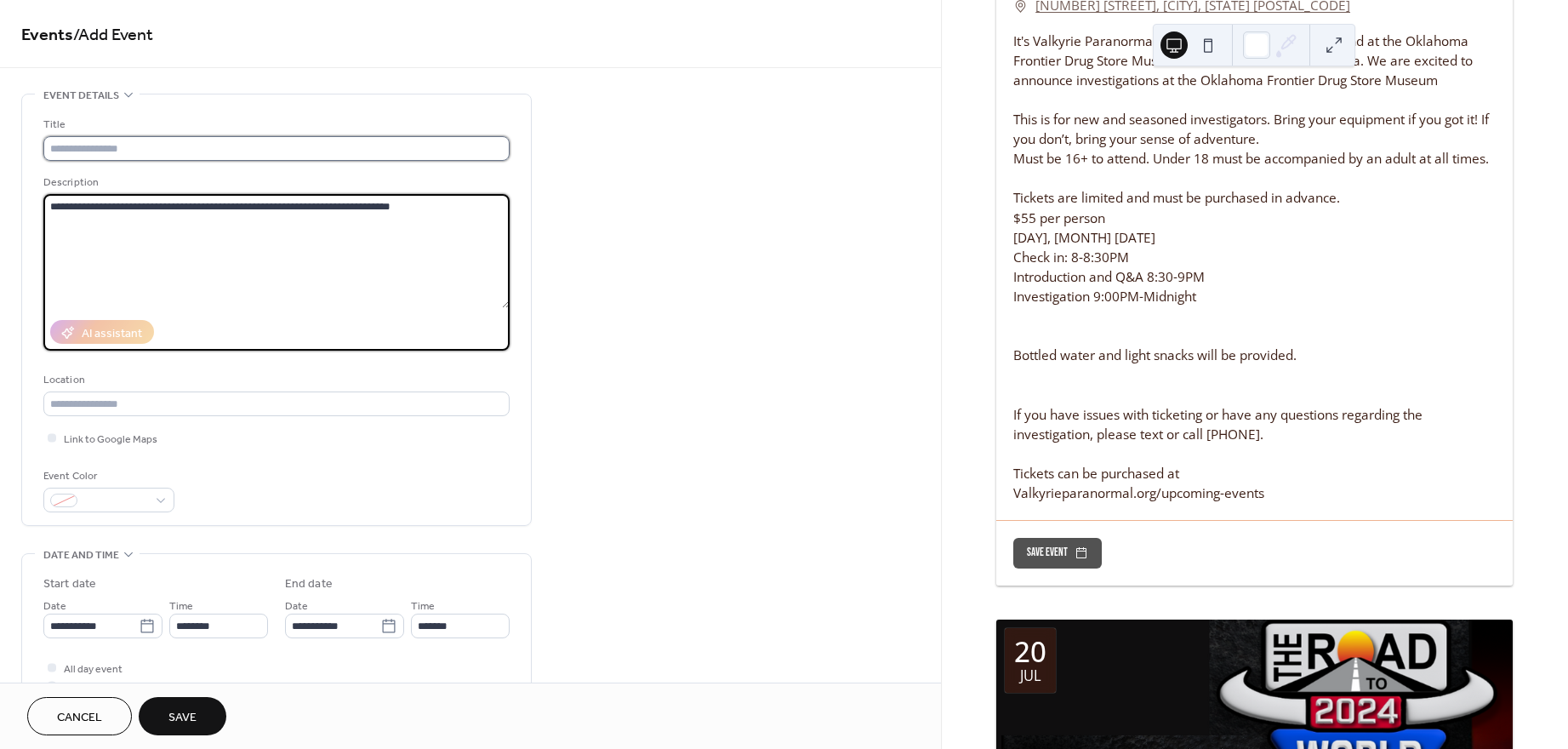 click at bounding box center (277, 148) 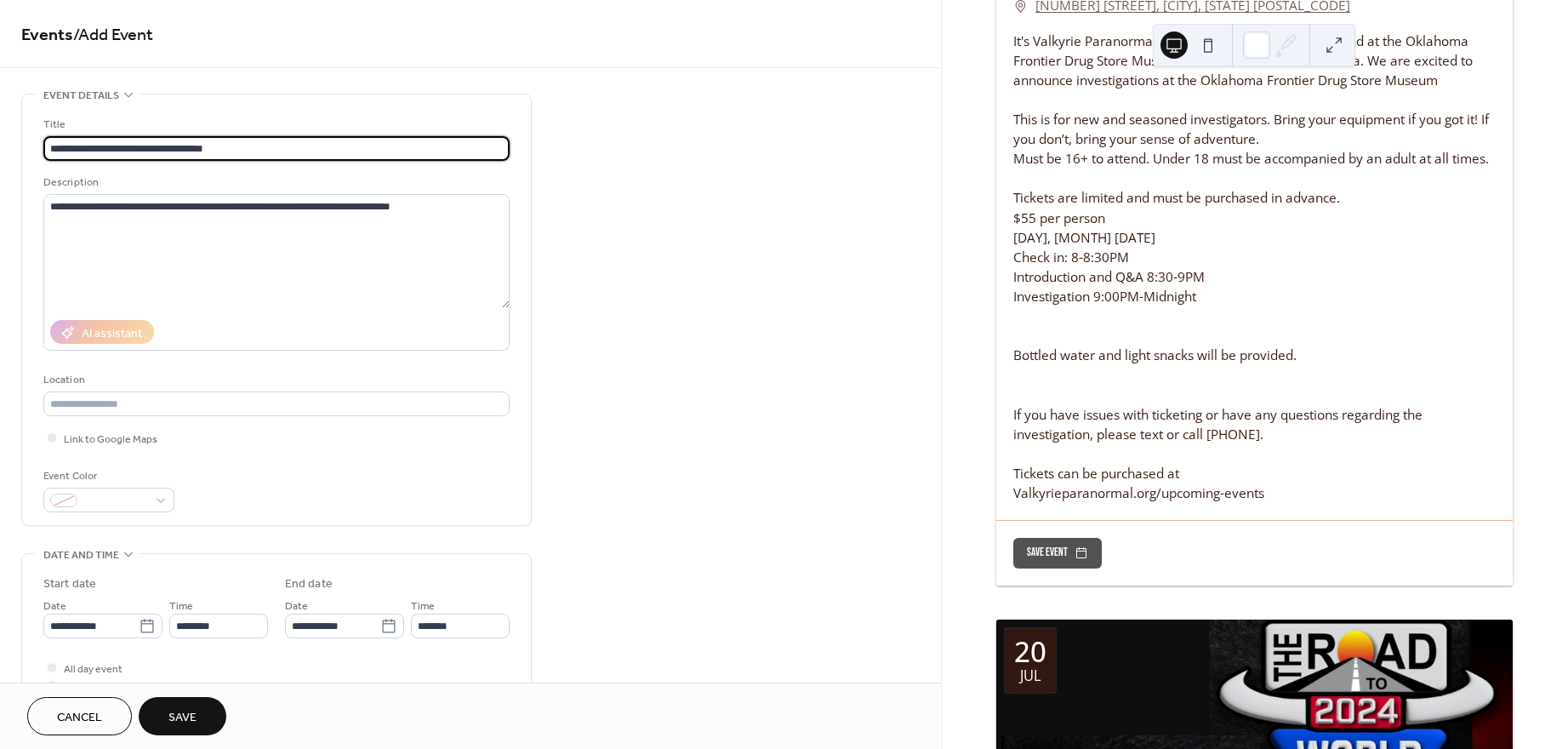 click on "**********" at bounding box center (277, 148) 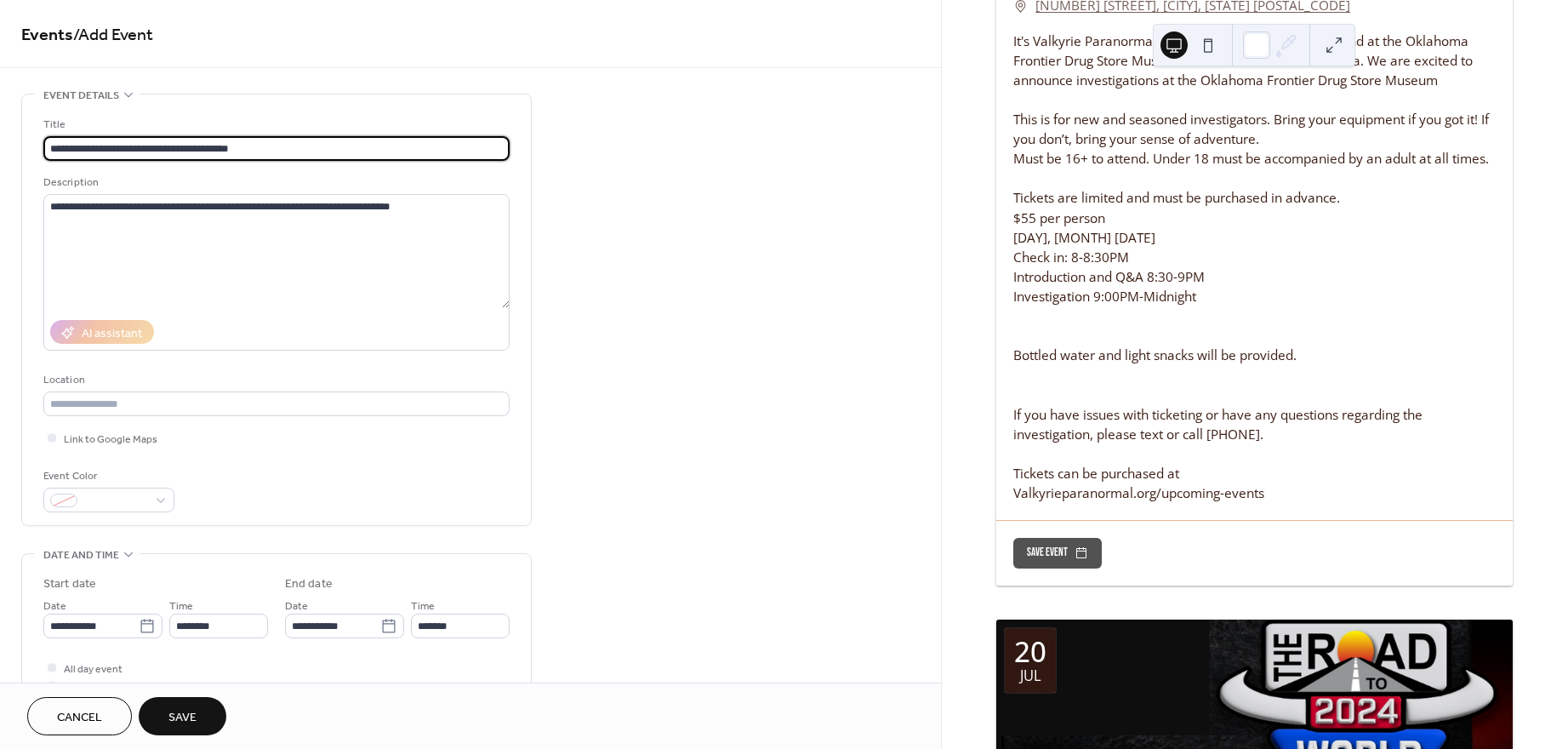 click on "**********" at bounding box center (277, 148) 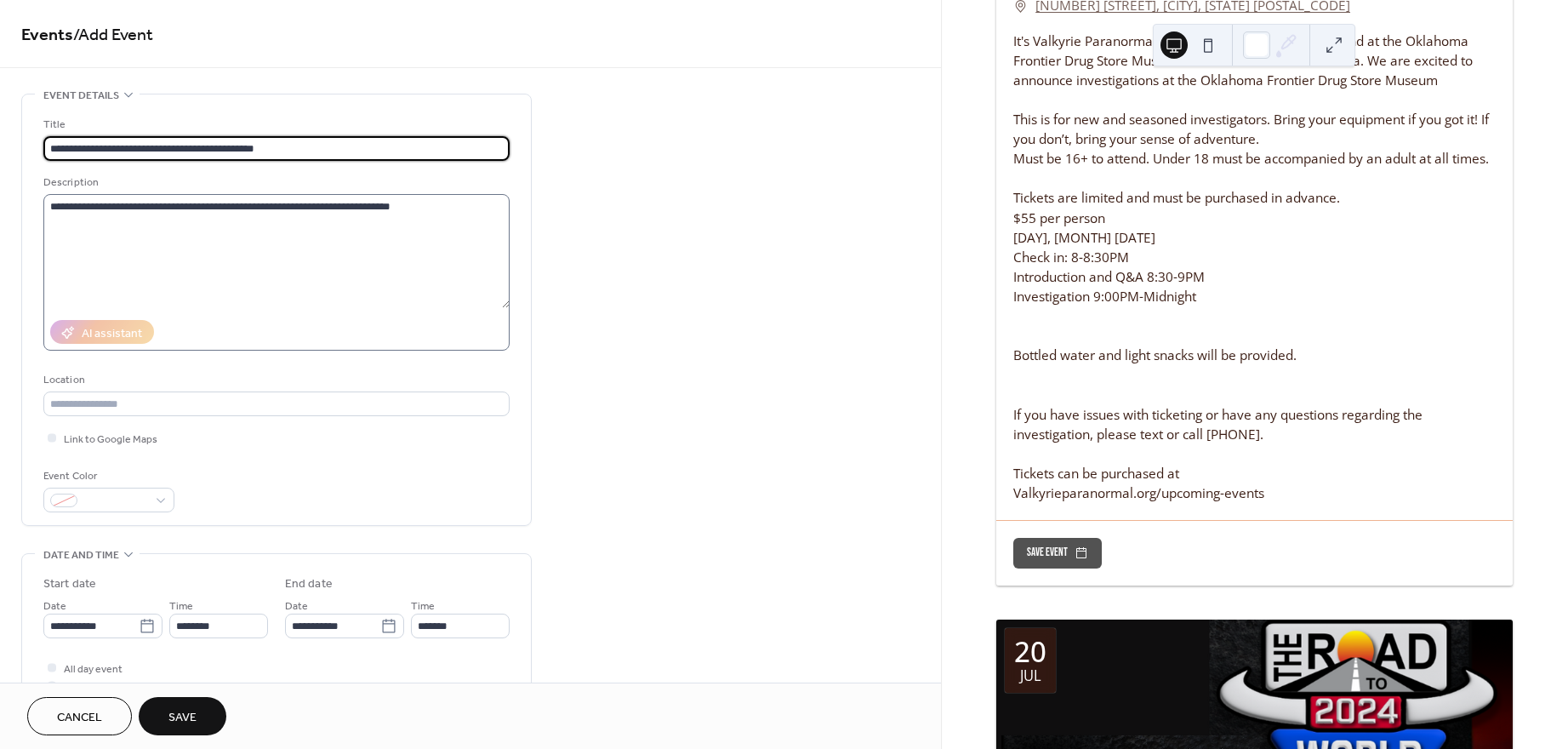type on "**********" 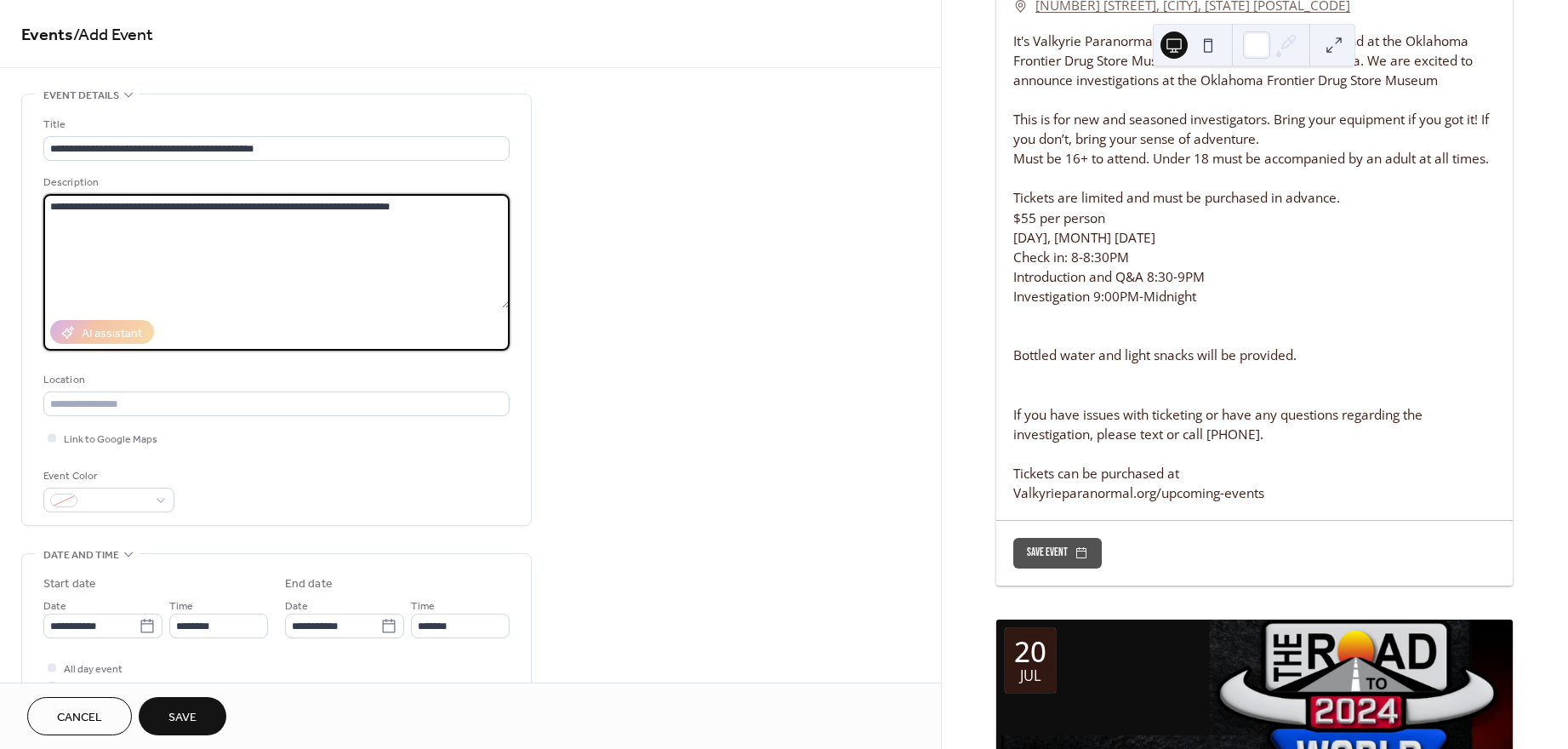 click on "**********" at bounding box center [277, 251] 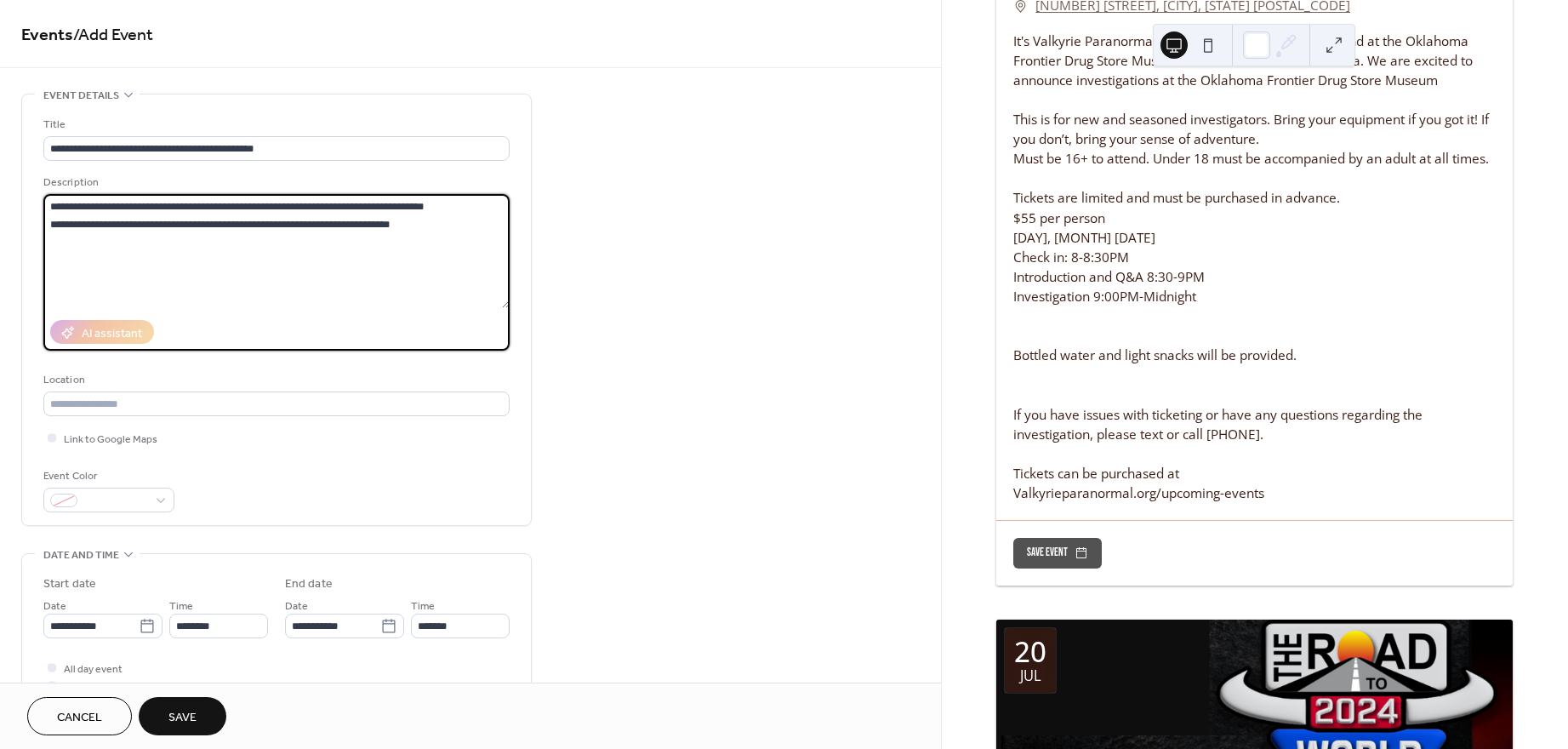 click on "**********" at bounding box center (277, 251) 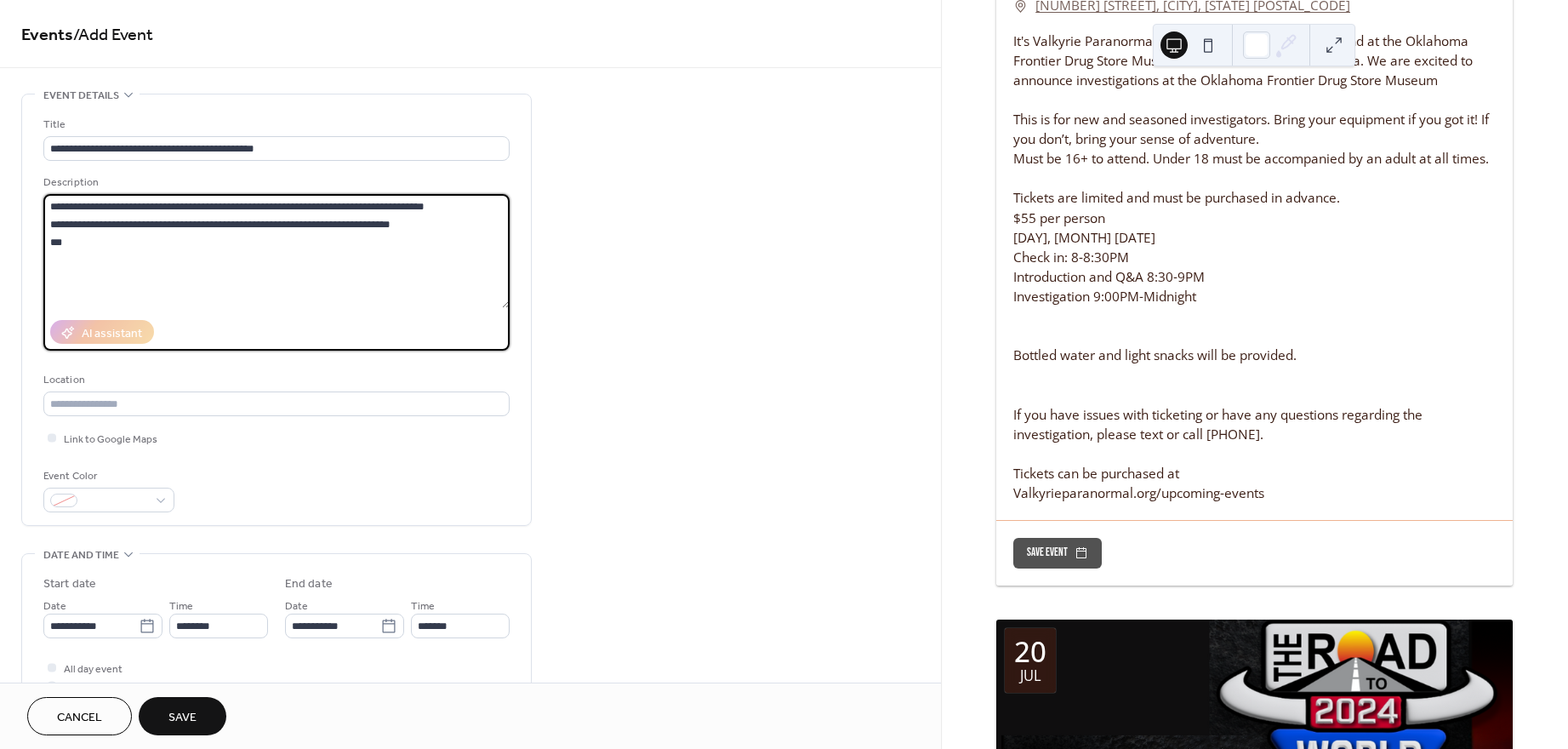 click on "**********" at bounding box center (277, 251) 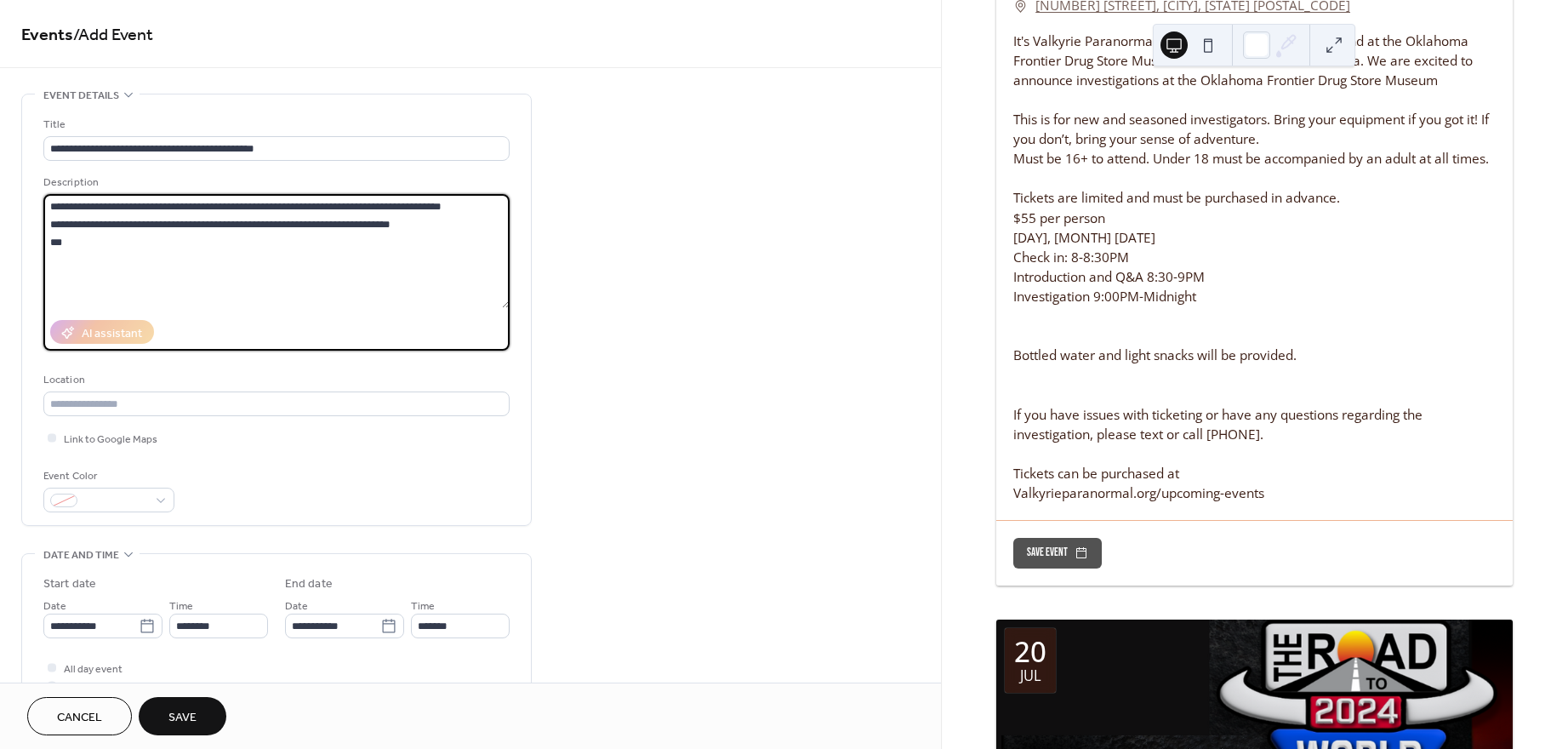click on "**********" at bounding box center [277, 251] 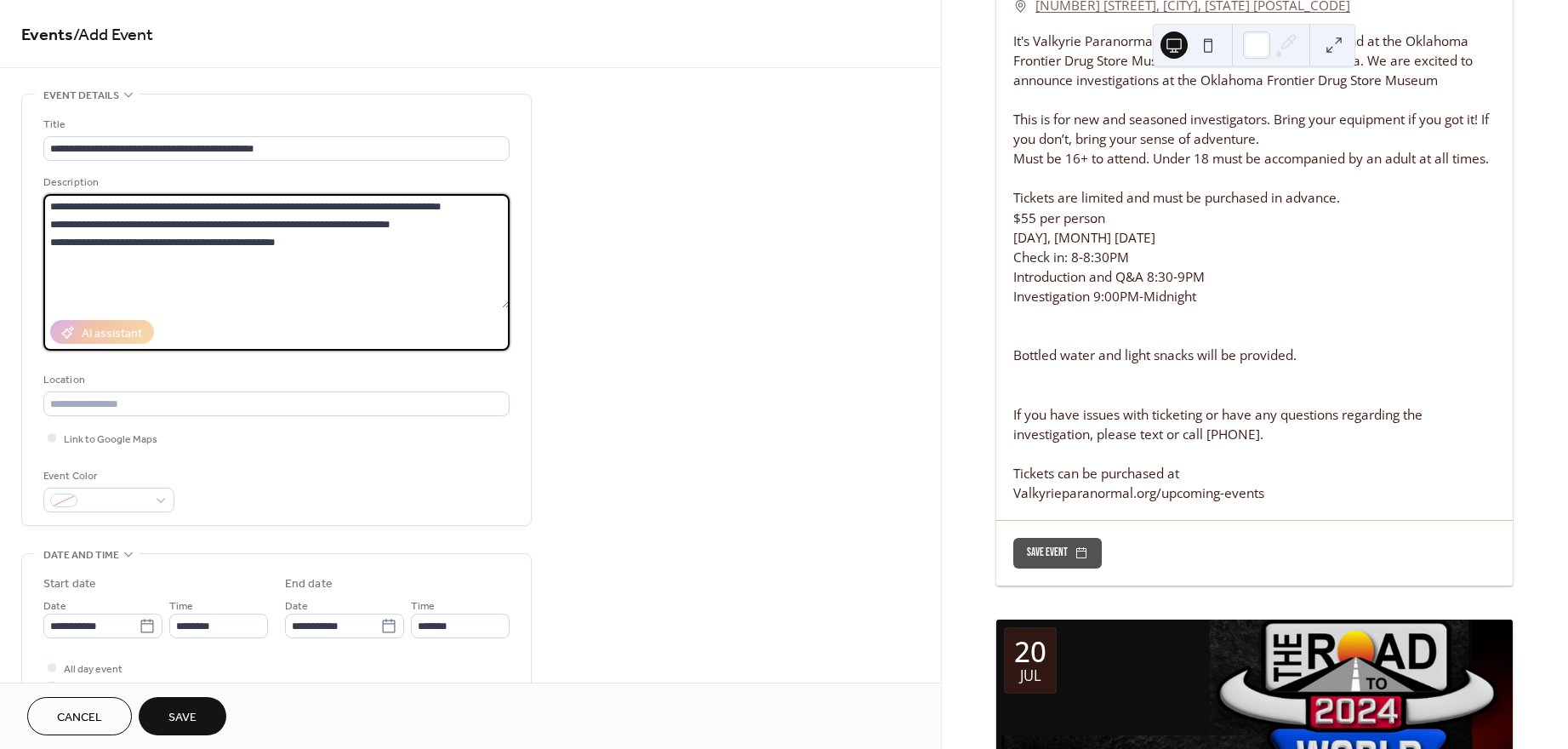 click on "**********" at bounding box center [277, 251] 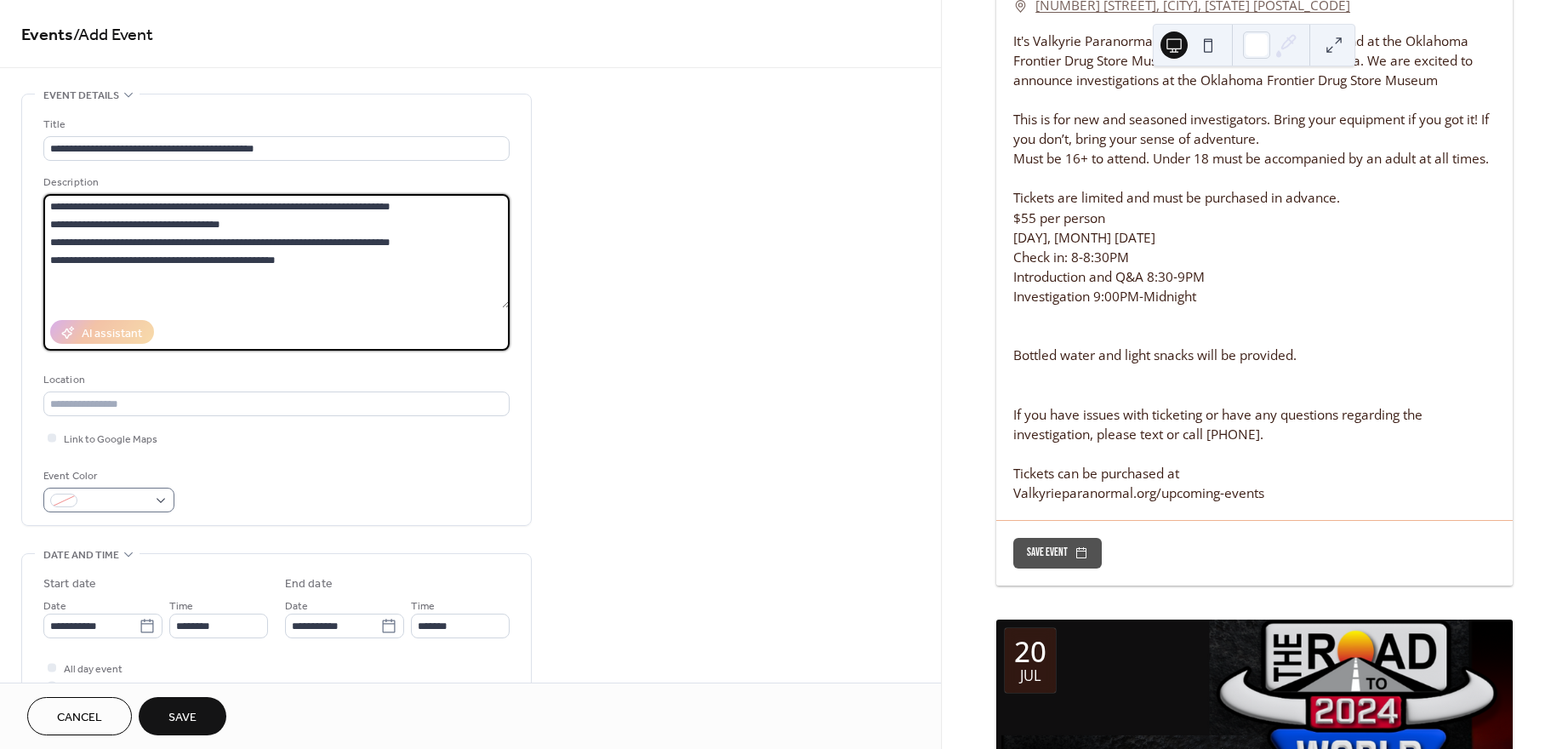 type on "**********" 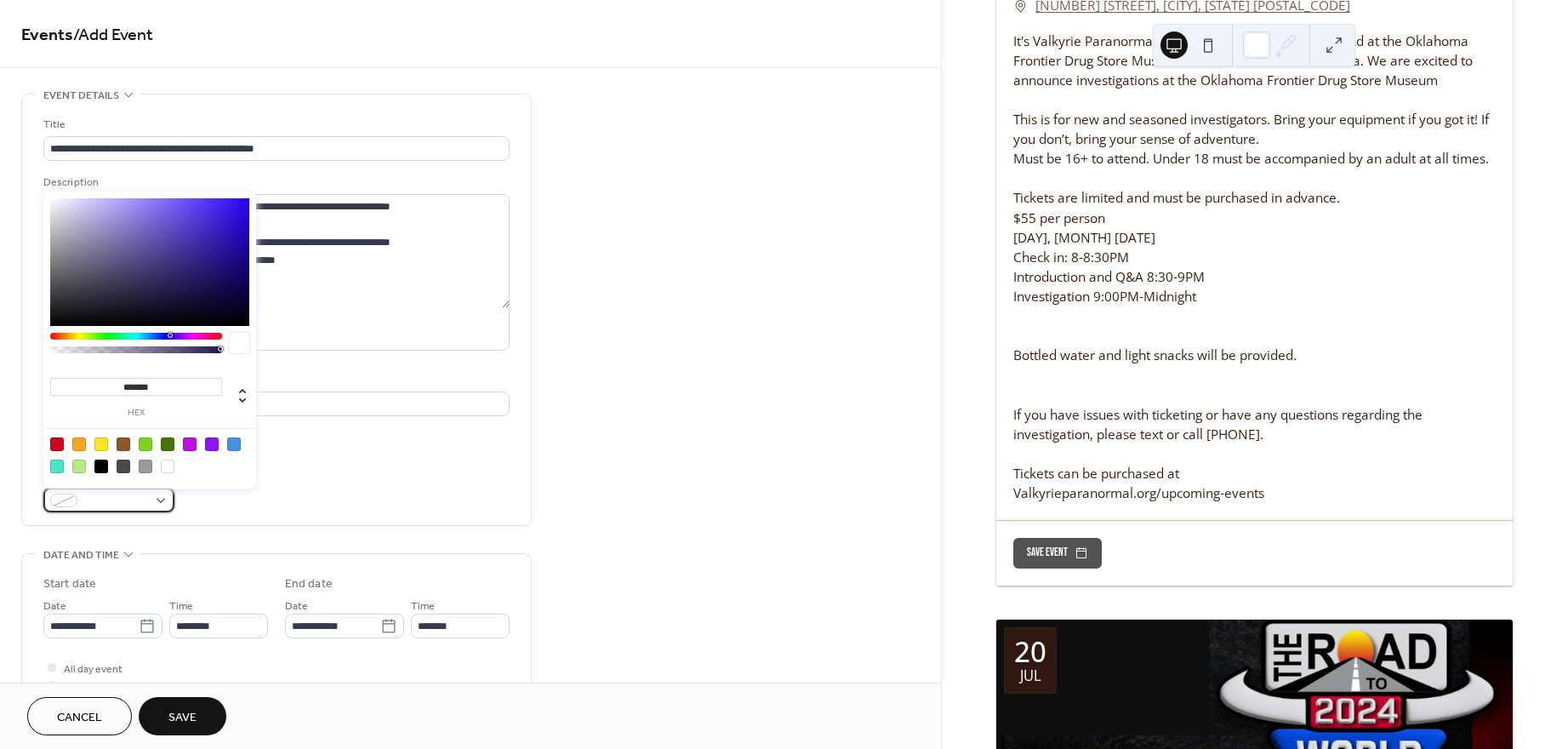 click at bounding box center (109, 500) 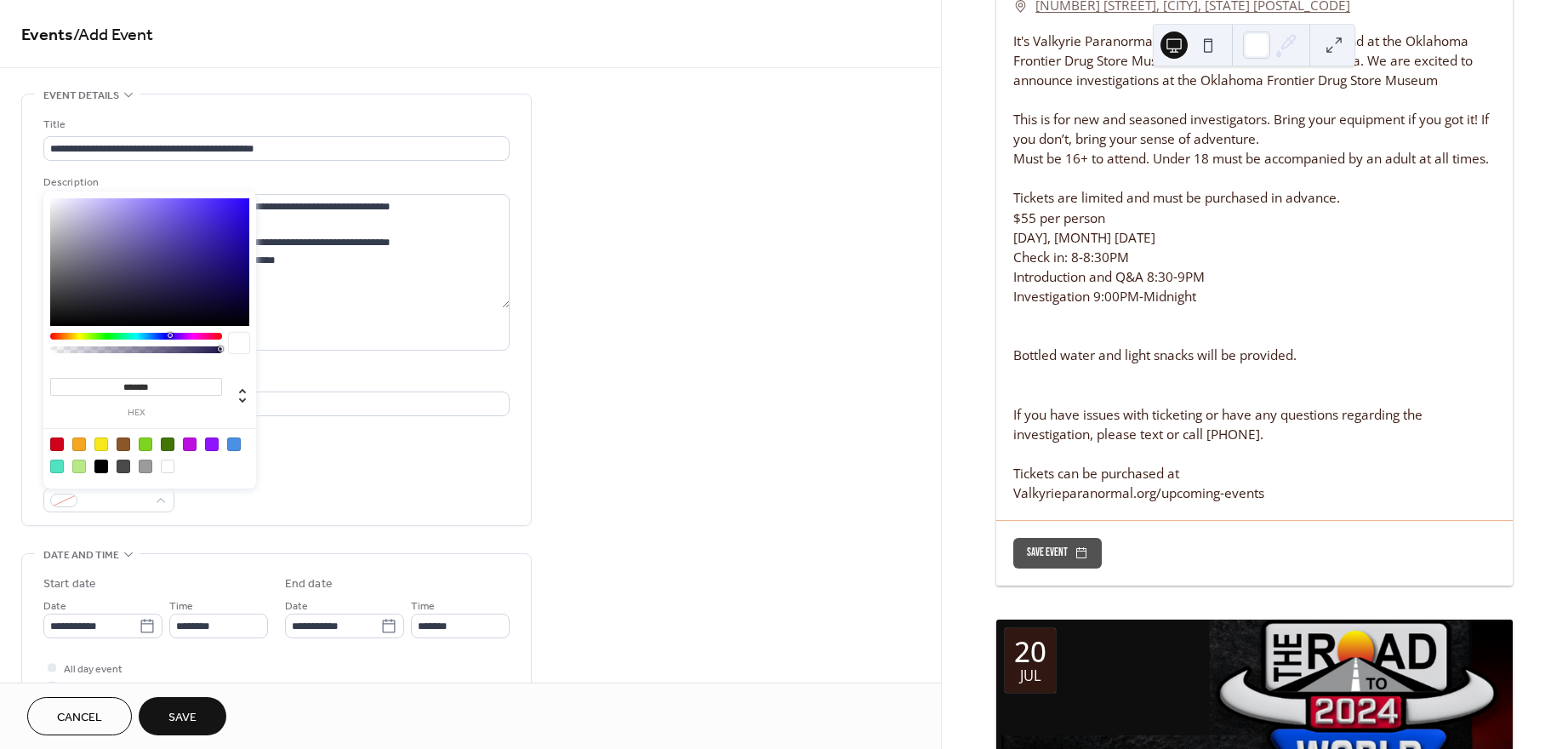 click at bounding box center [136, 336] 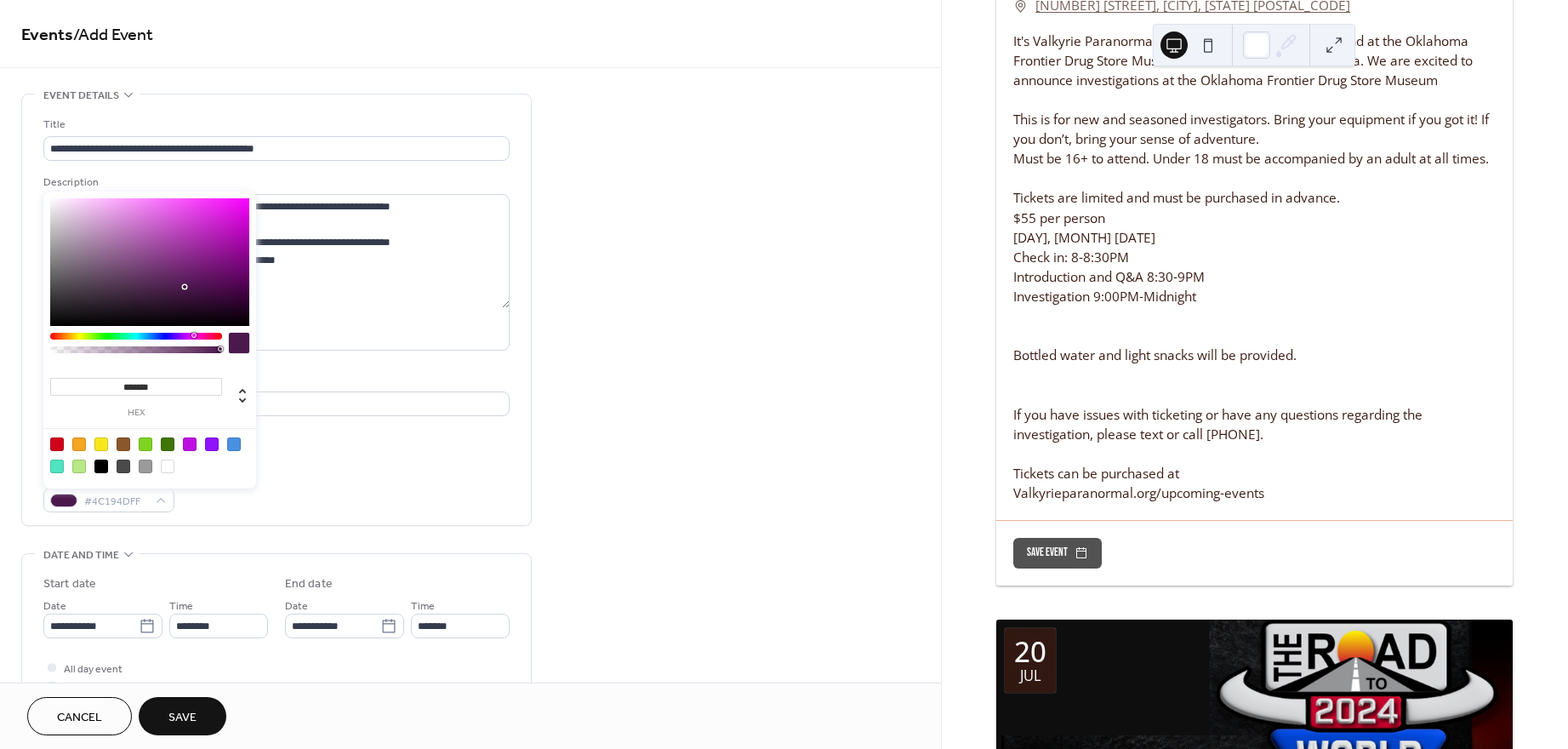 click at bounding box center [150, 262] 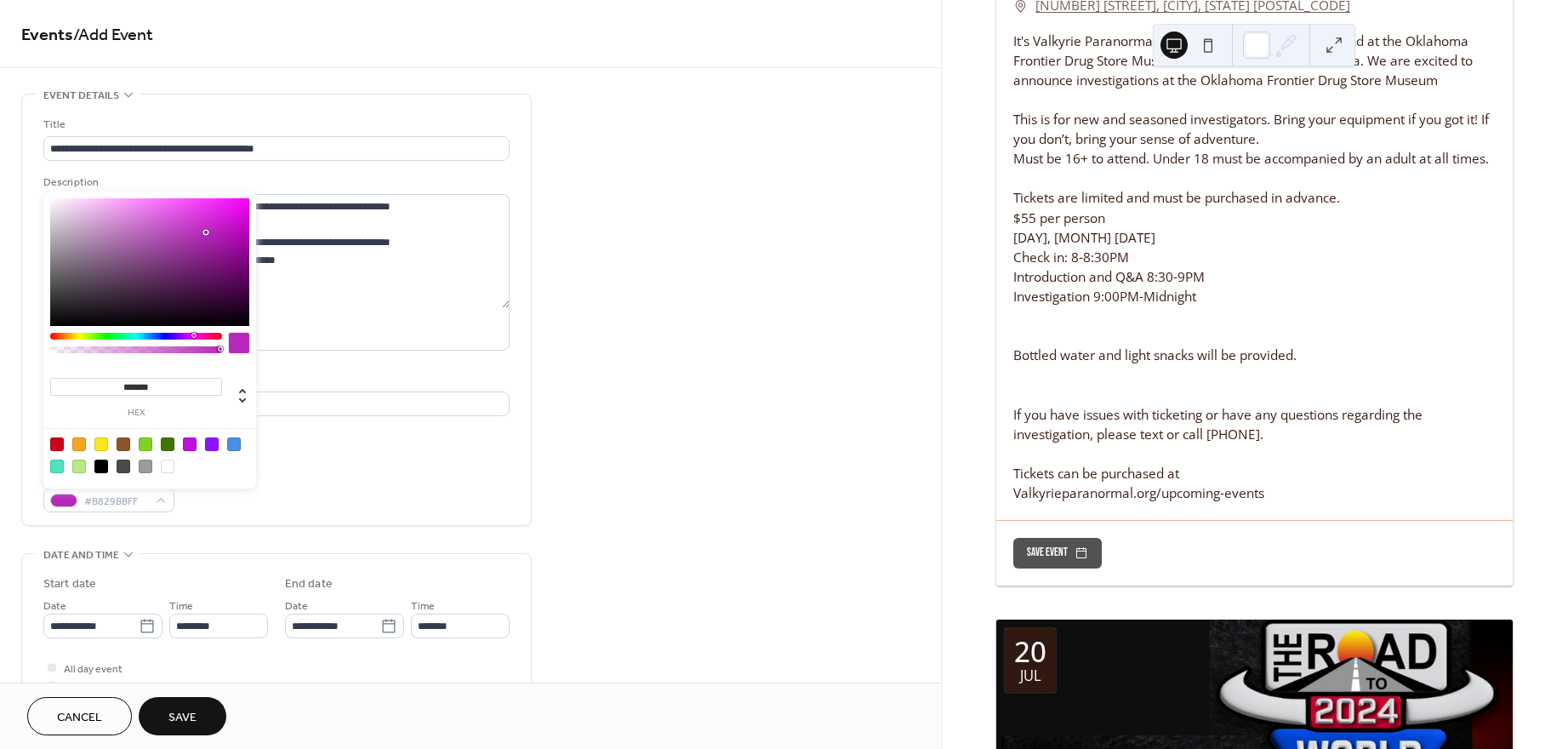 type on "*******" 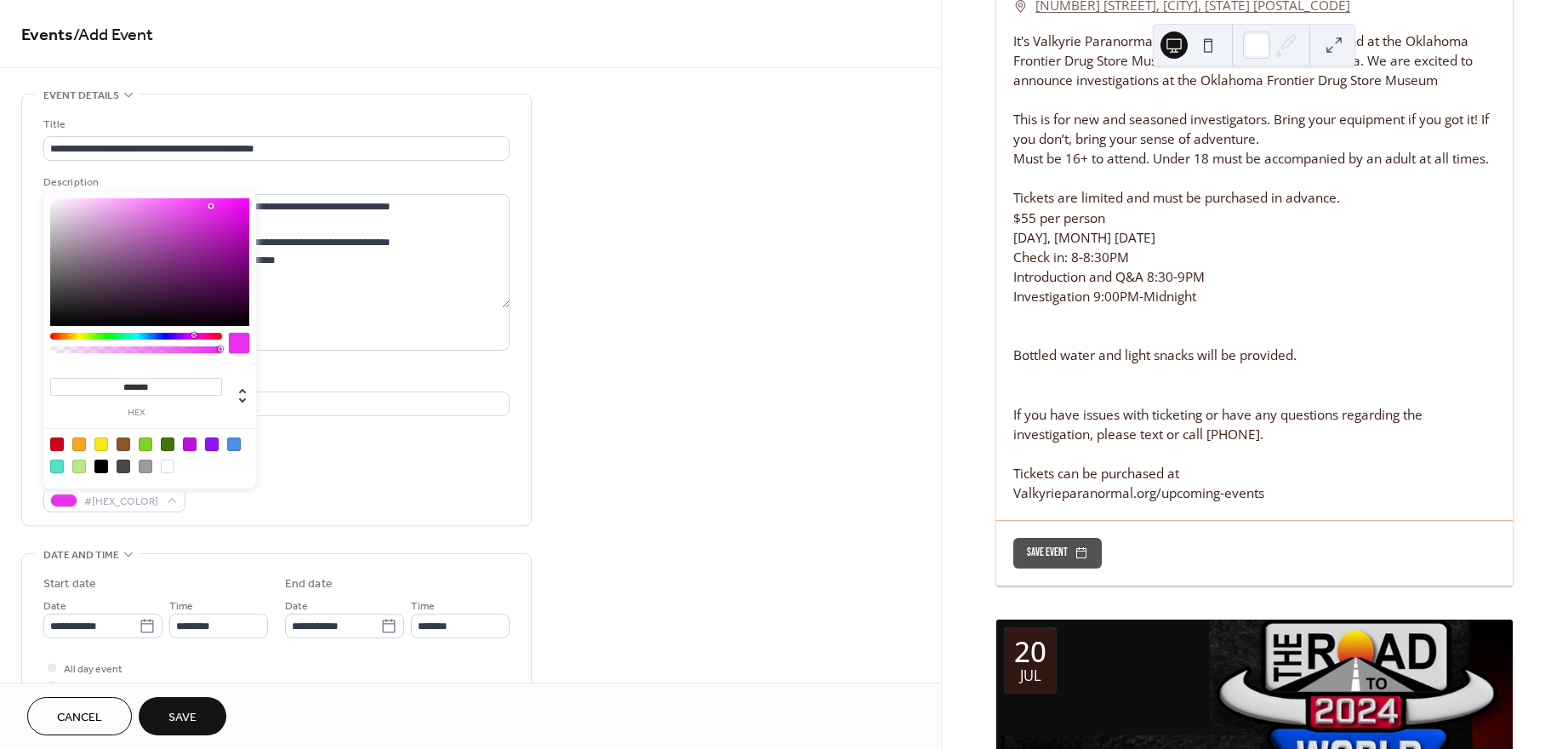 click at bounding box center (150, 262) 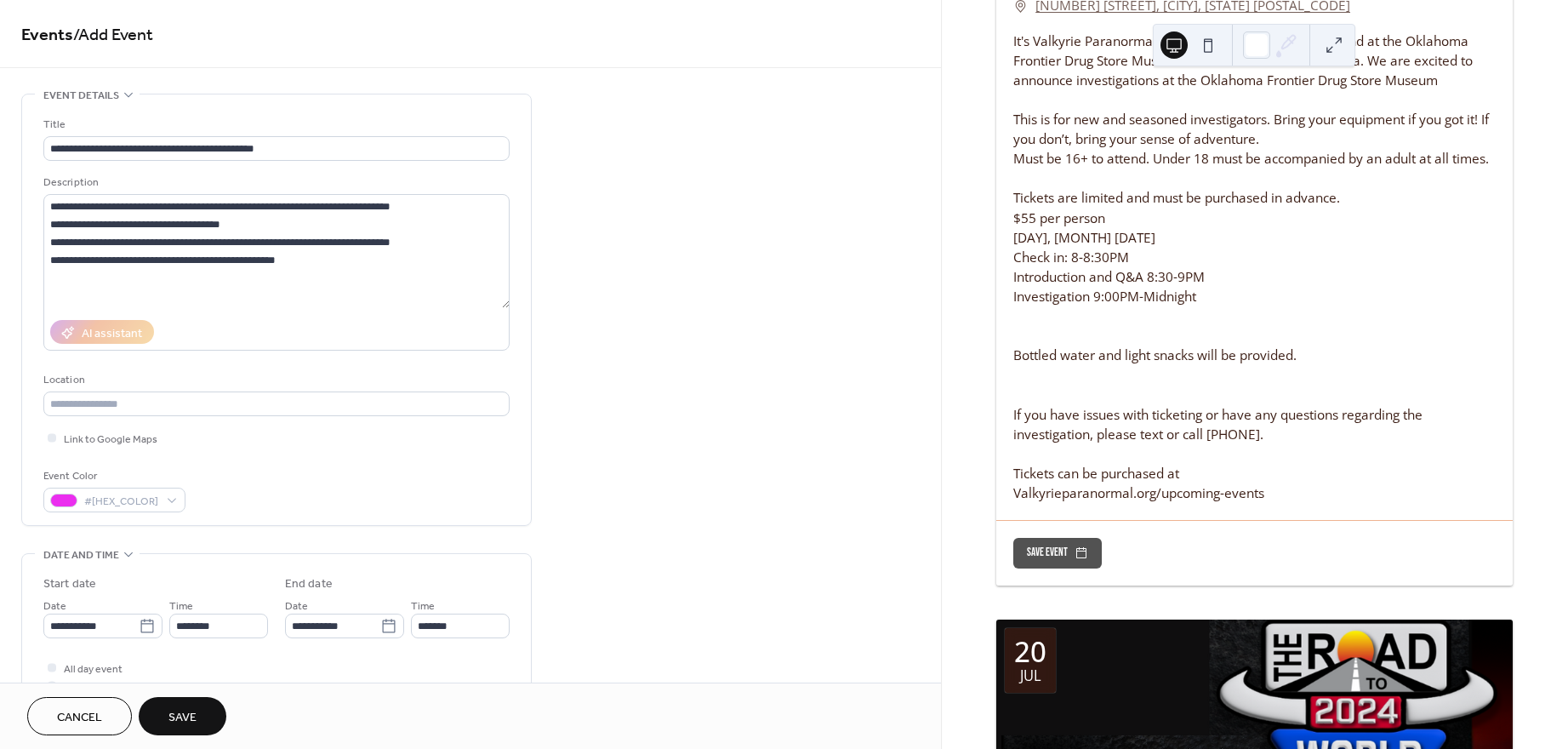 click on "**********" at bounding box center (470, 678) 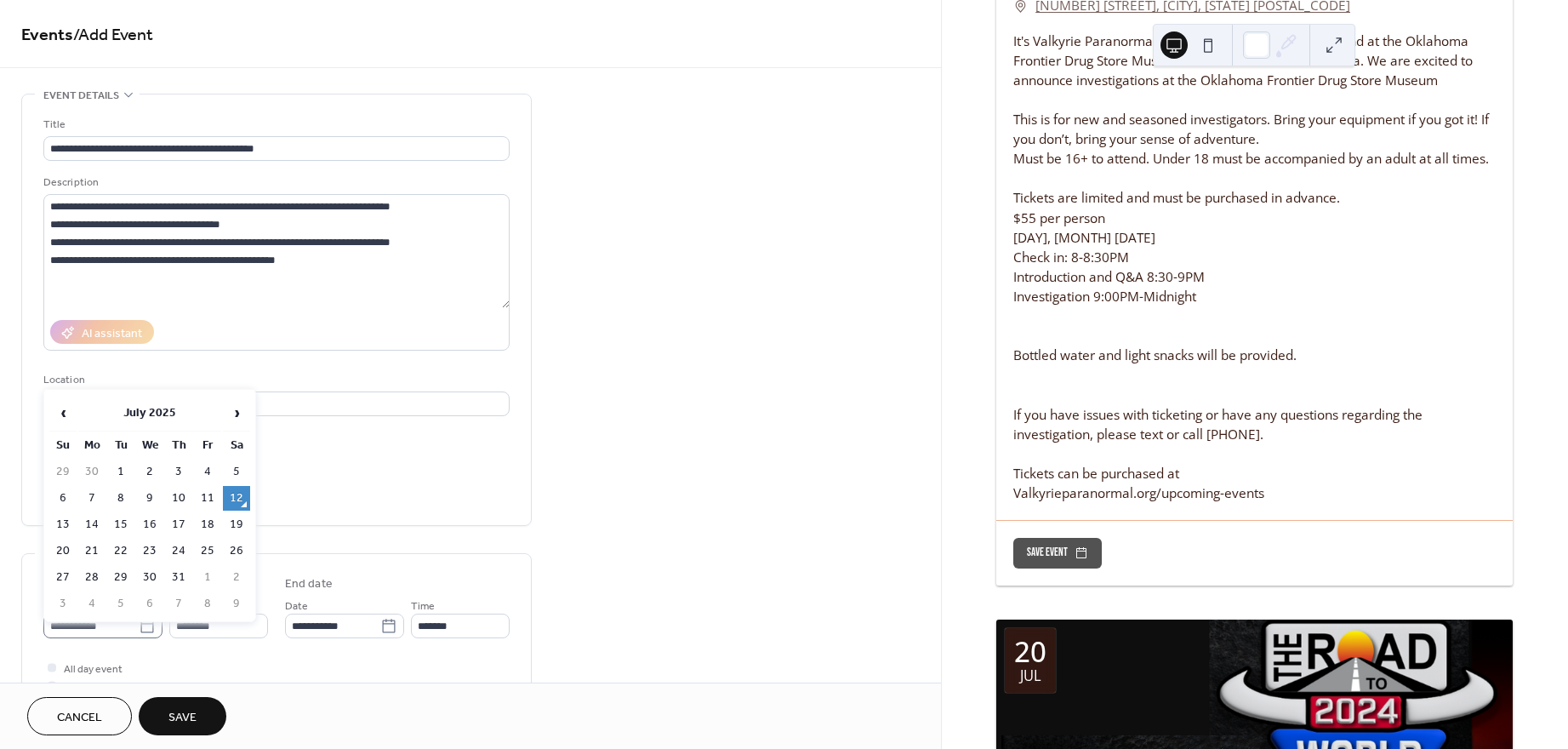 click 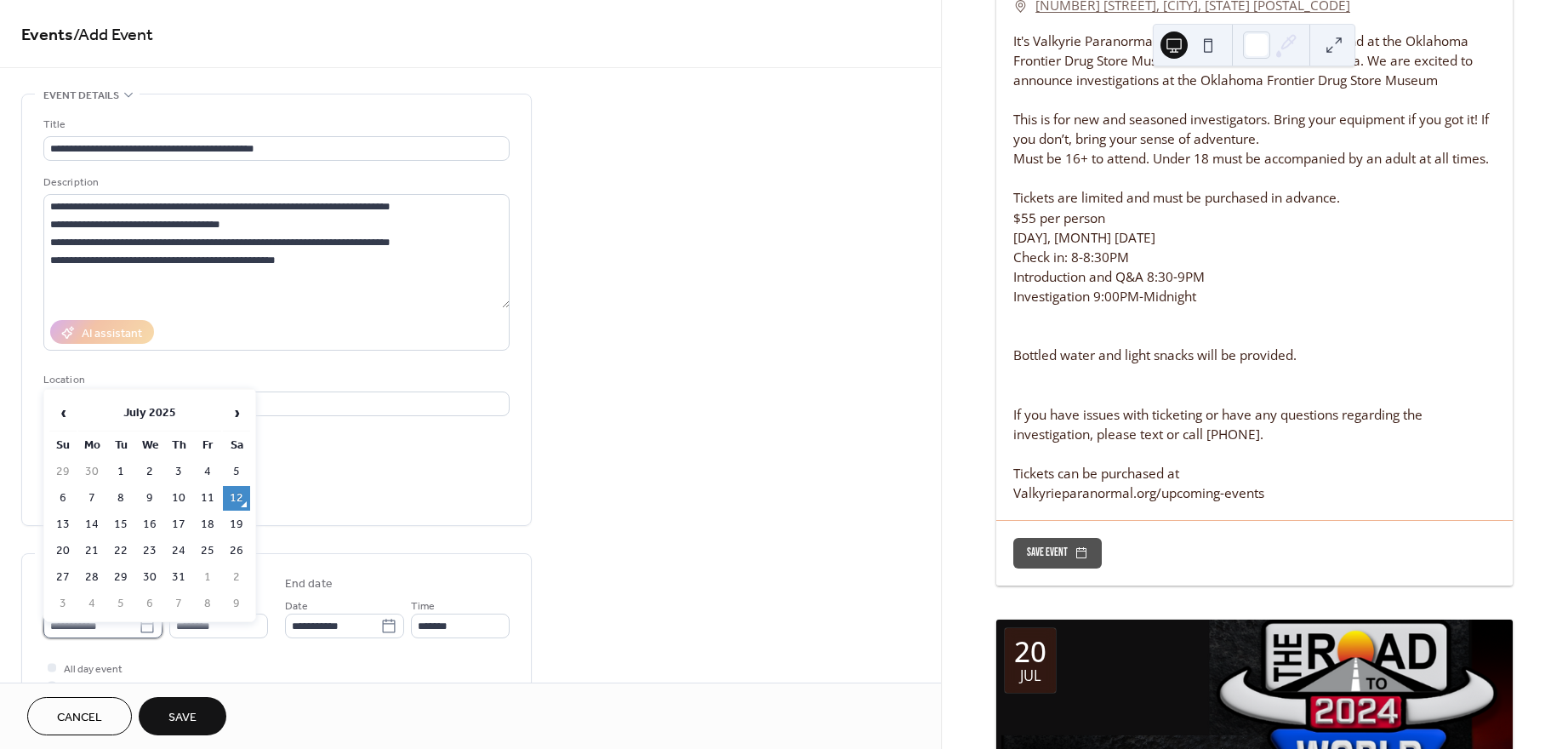 click on "**********" at bounding box center [91, 626] 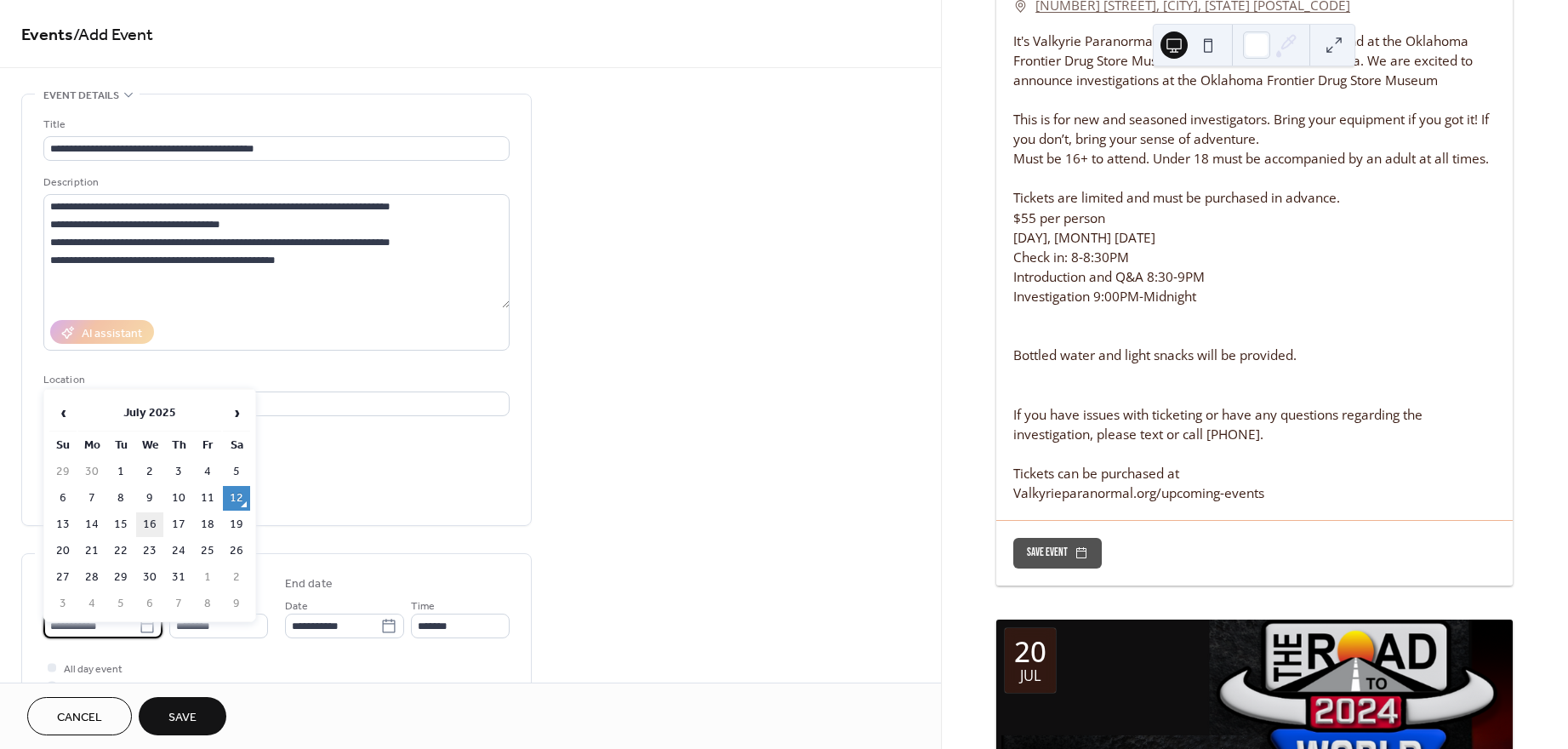 click on "16" at bounding box center [150, 524] 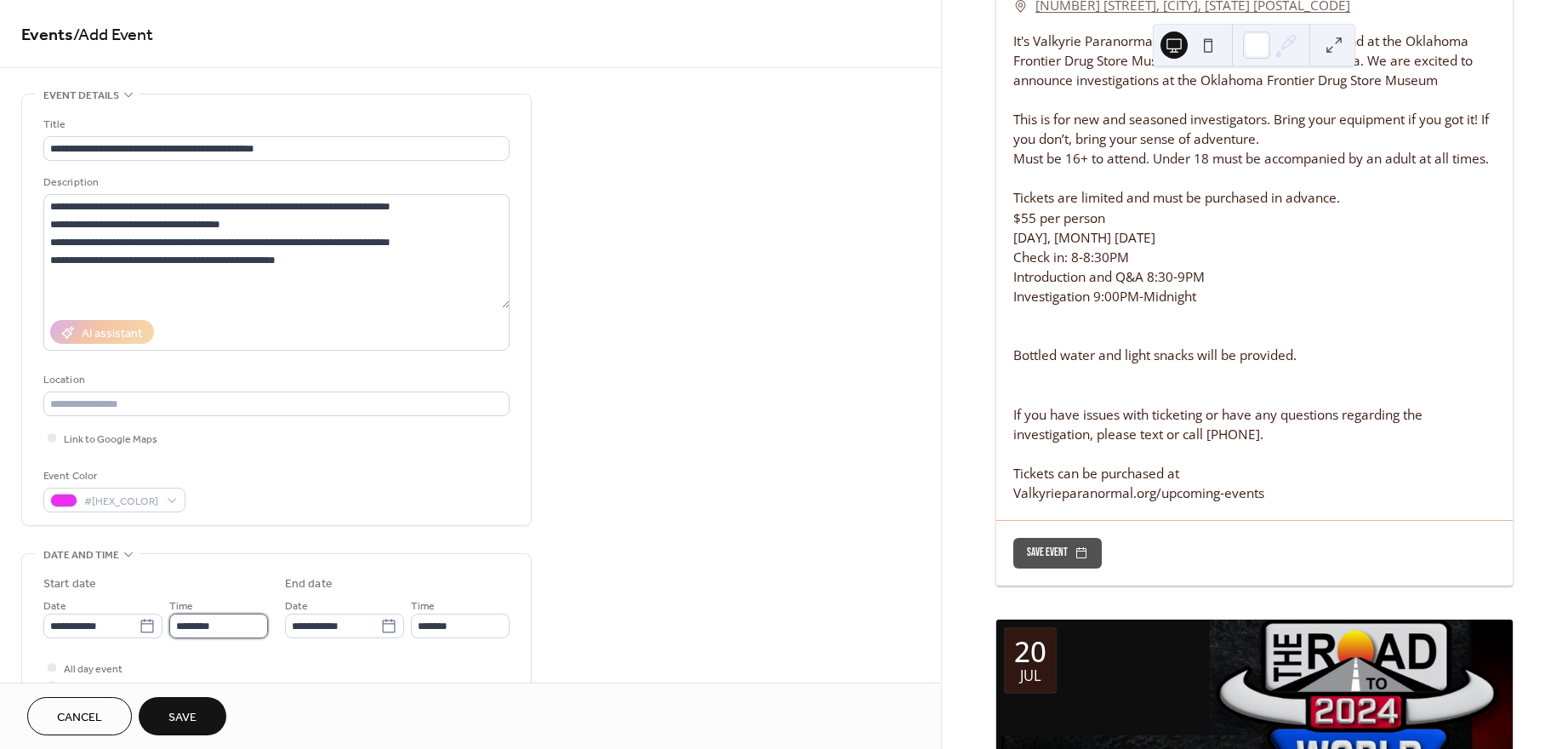 click on "********" at bounding box center (219, 626) 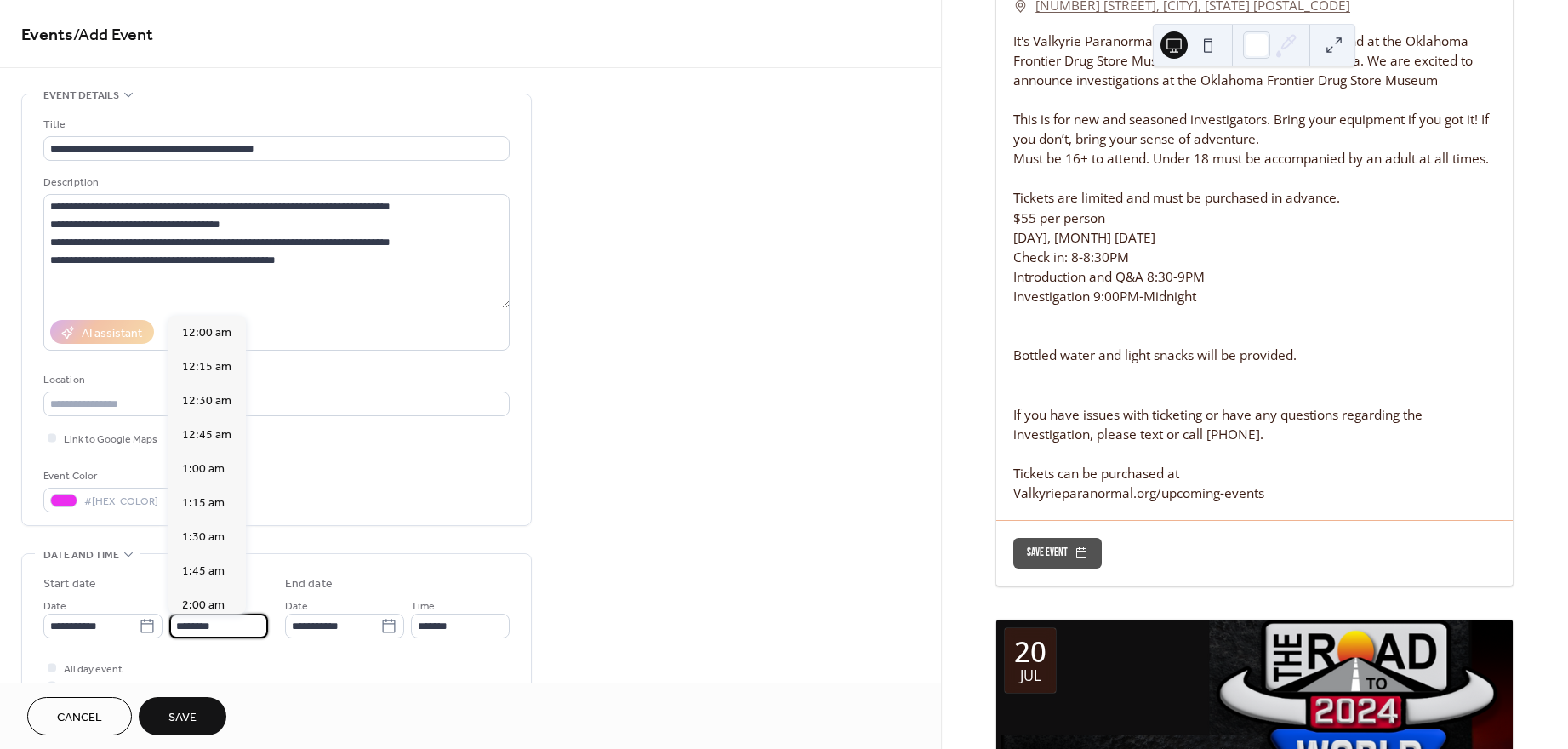 scroll, scrollTop: 1642, scrollLeft: 0, axis: vertical 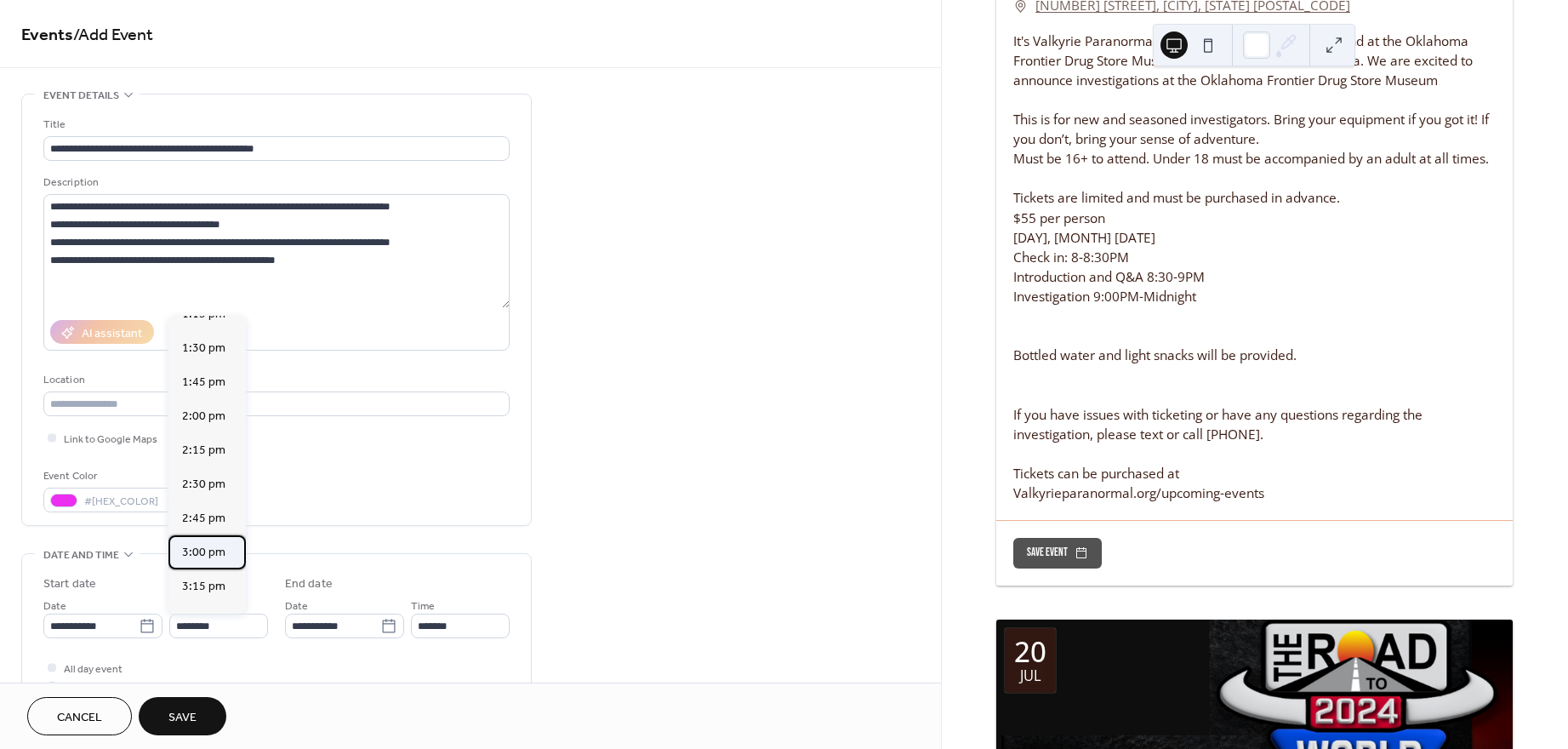 click on "3:00 pm" at bounding box center (203, 552) 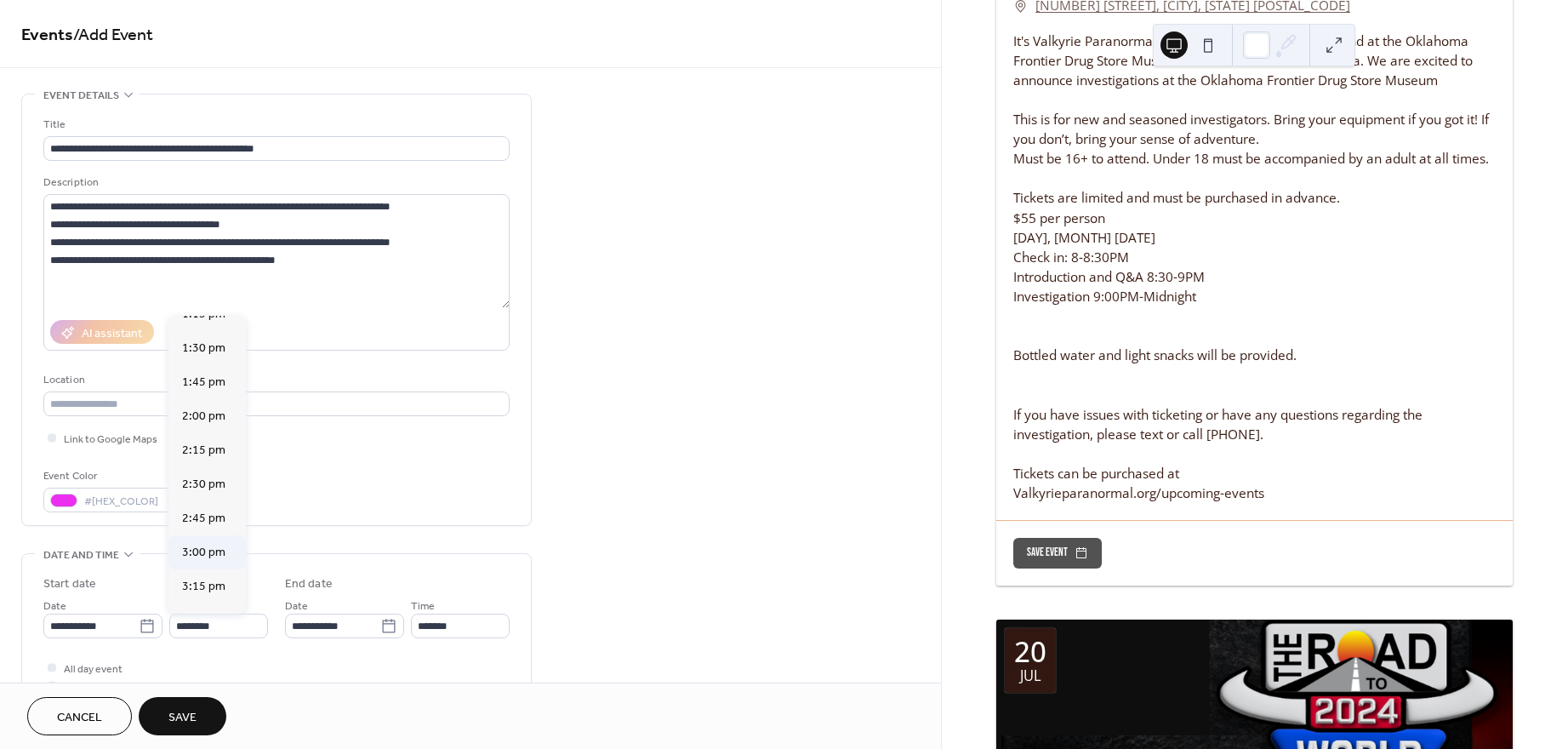 type on "*******" 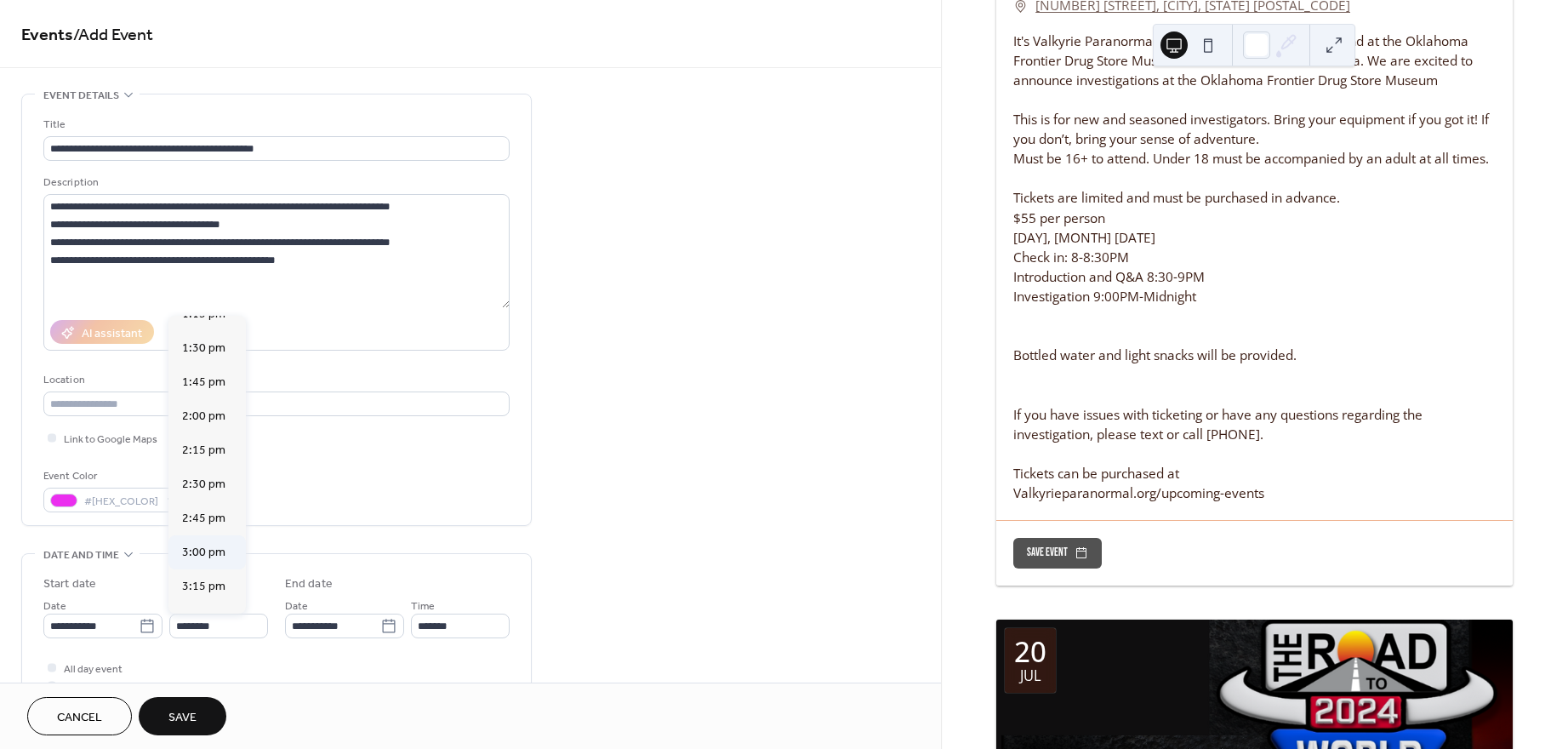 type on "*******" 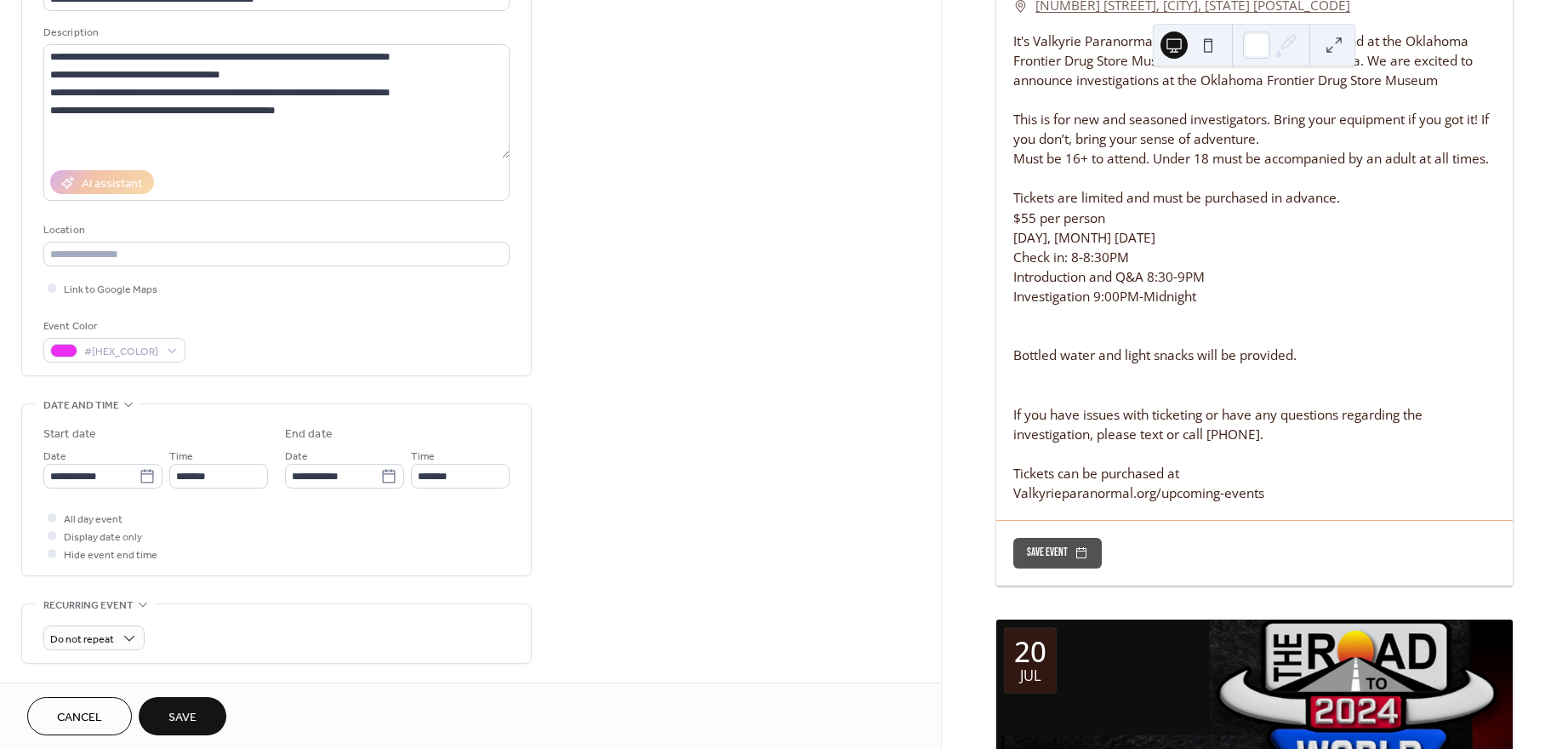 scroll, scrollTop: 152, scrollLeft: 0, axis: vertical 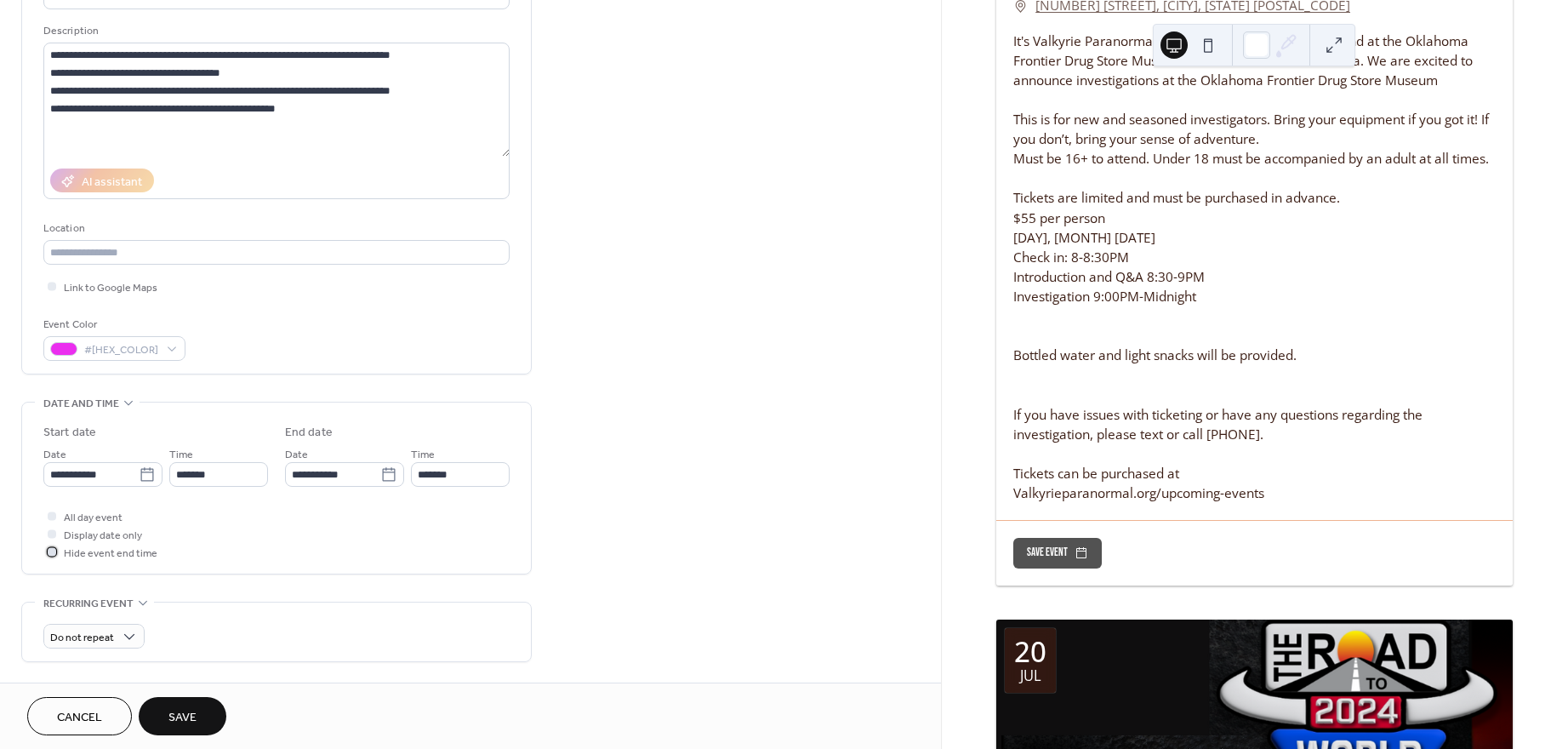 click at bounding box center (52, 552) 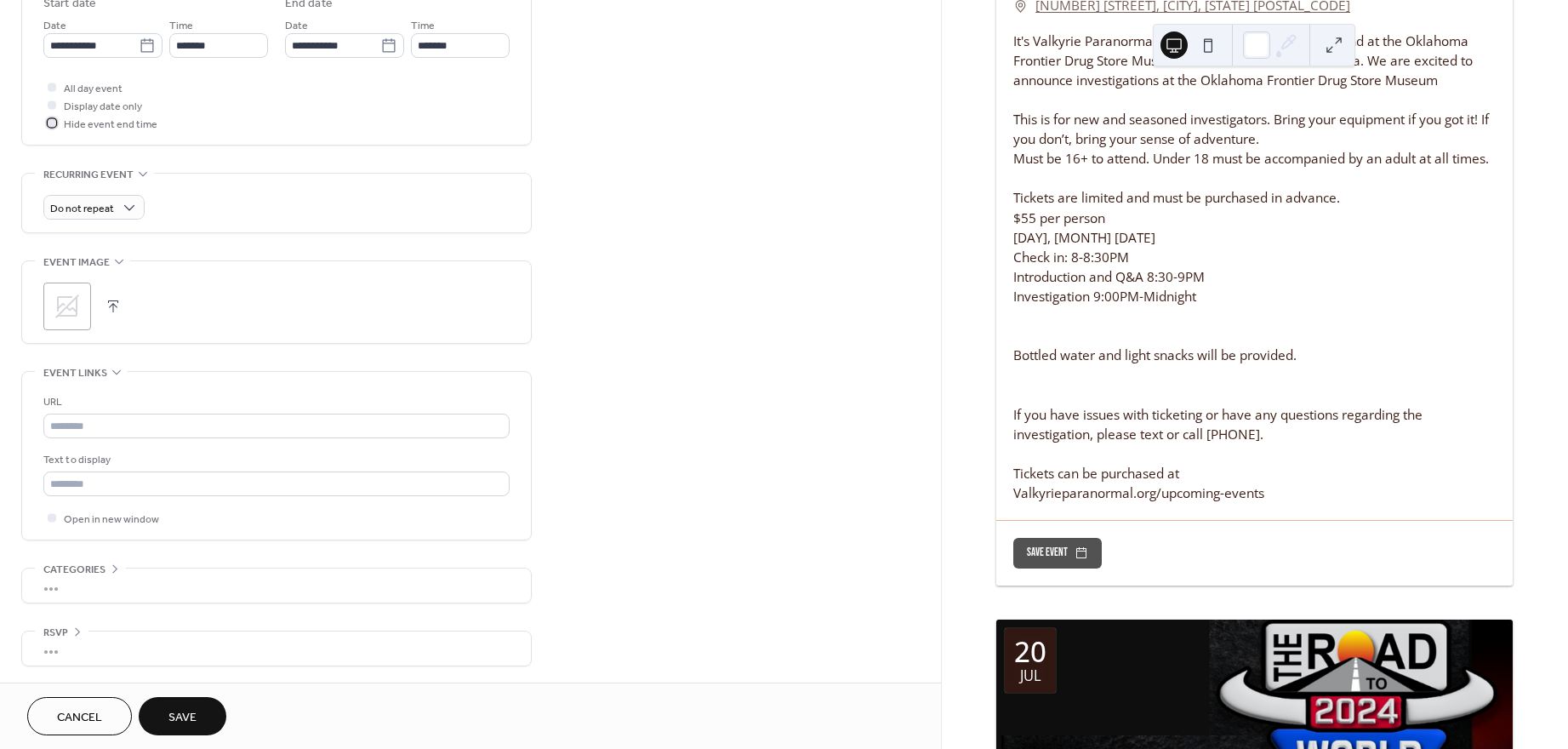 scroll, scrollTop: 582, scrollLeft: 0, axis: vertical 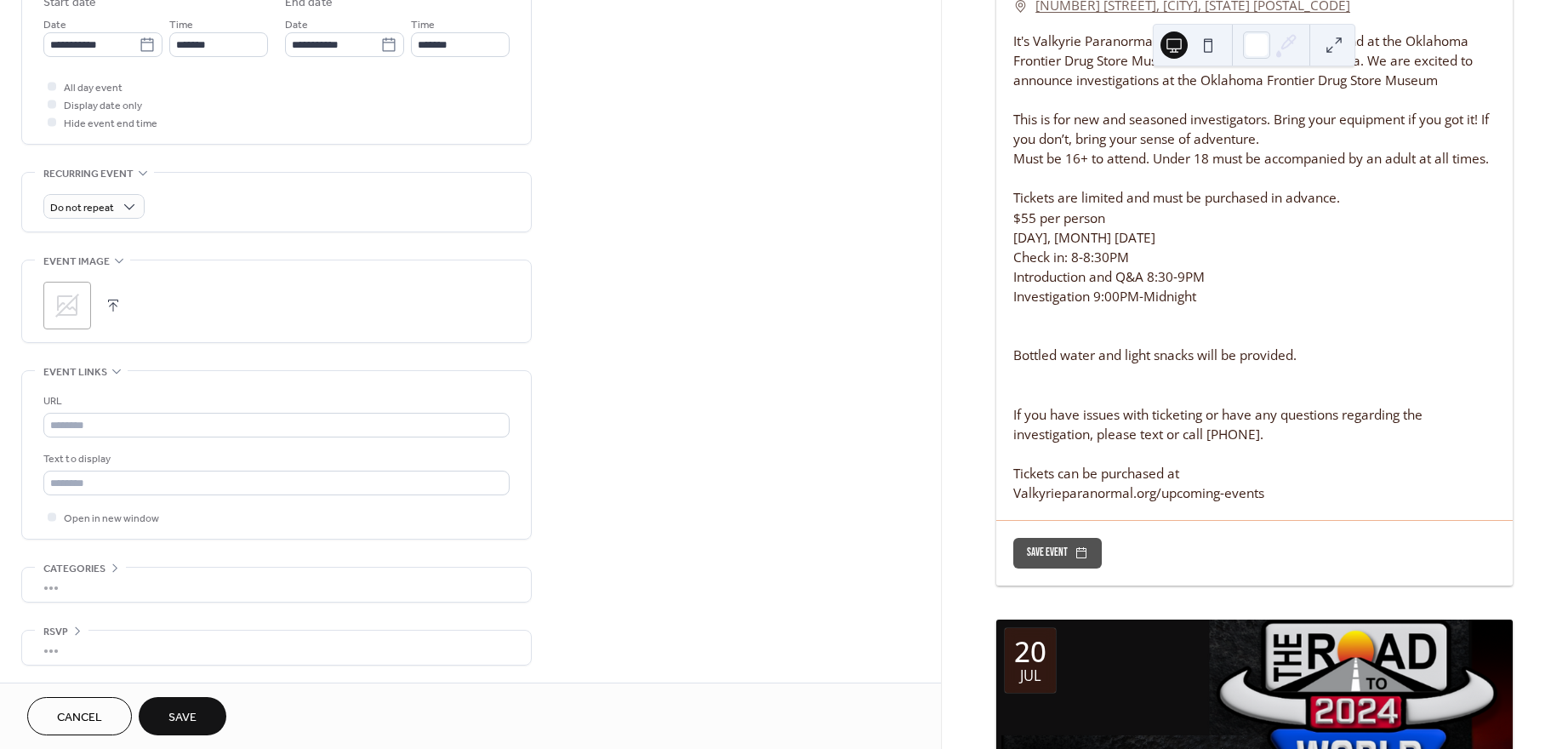 click at bounding box center (113, 306) 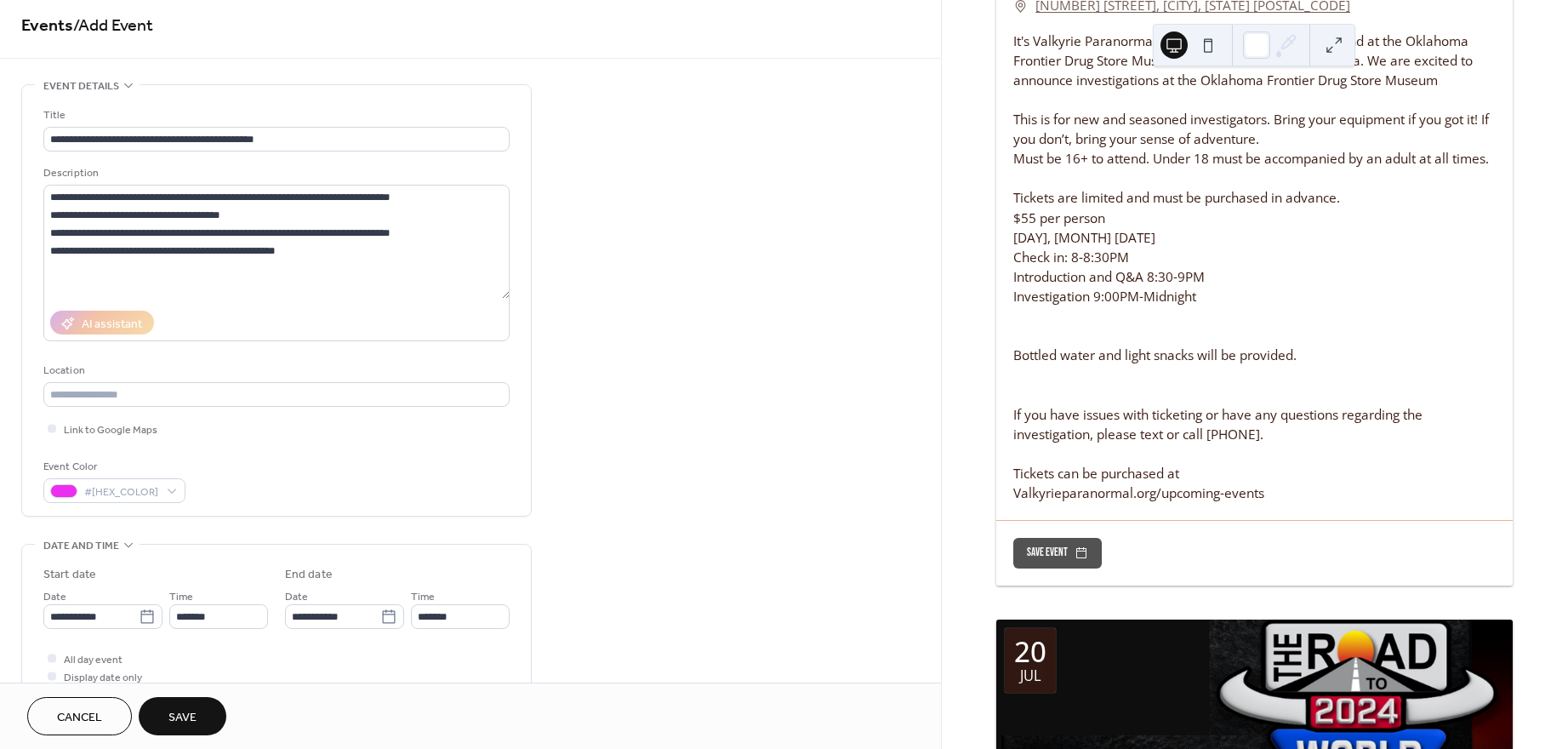 scroll, scrollTop: 0, scrollLeft: 0, axis: both 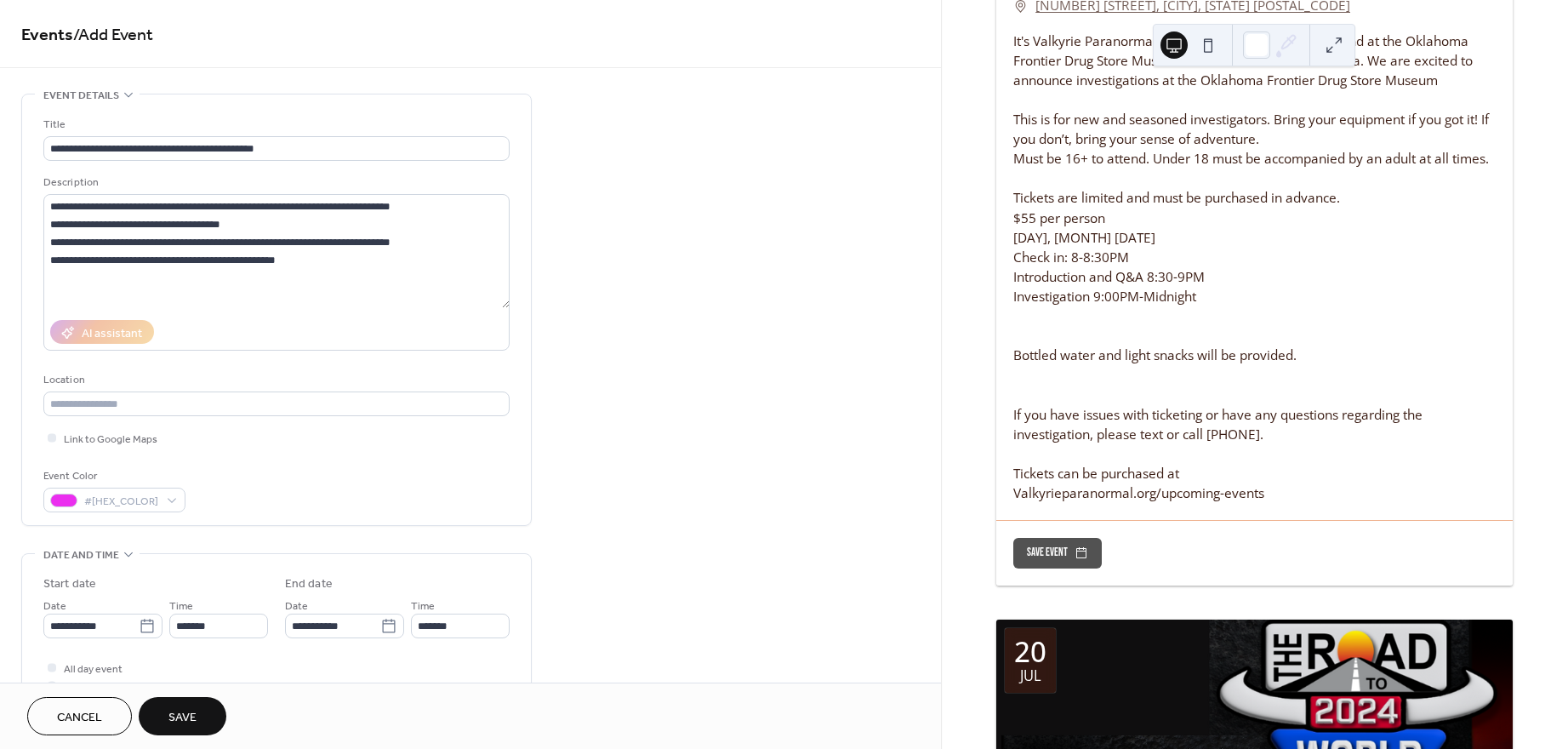 click on "Save" at bounding box center [182, 718] 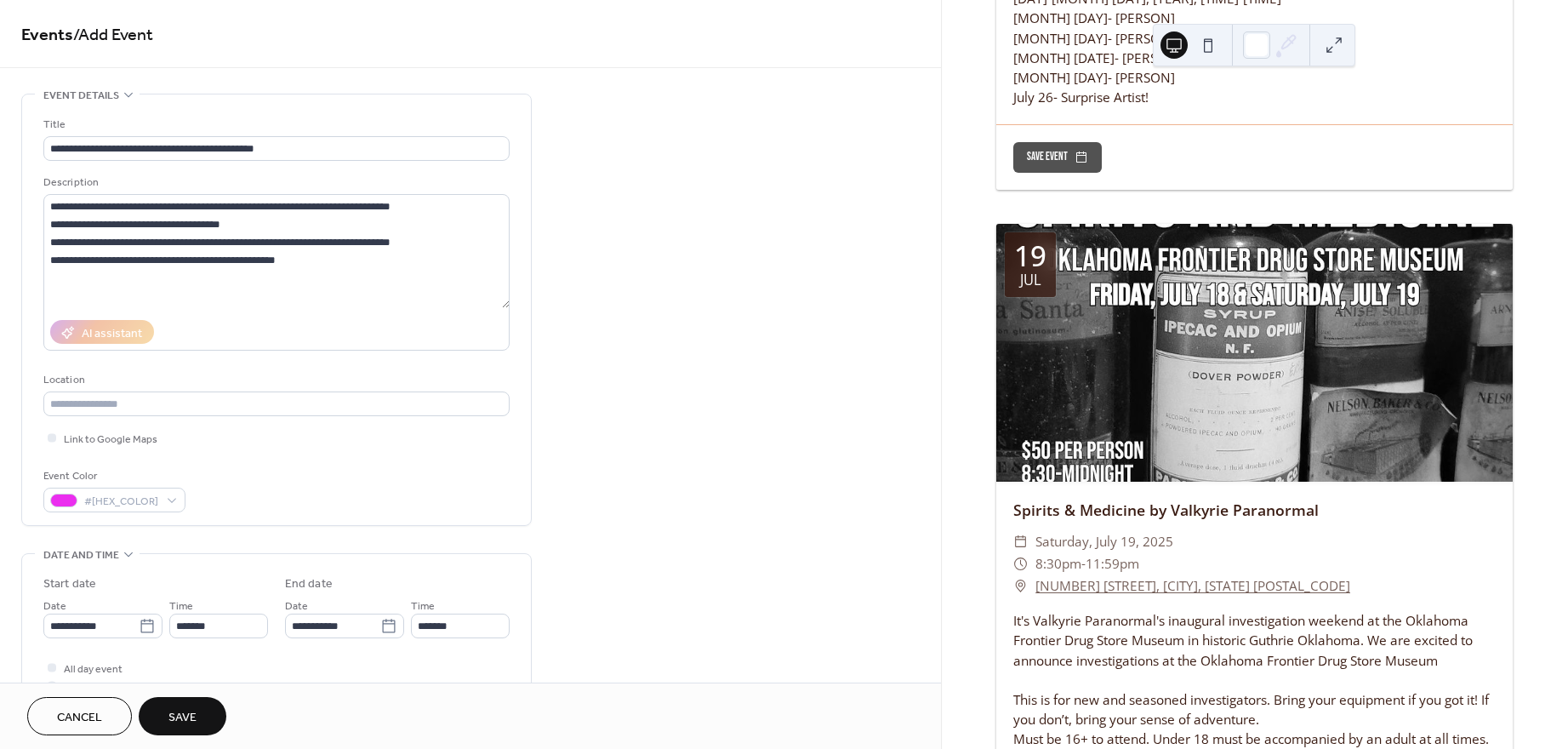 scroll, scrollTop: 9521, scrollLeft: 0, axis: vertical 